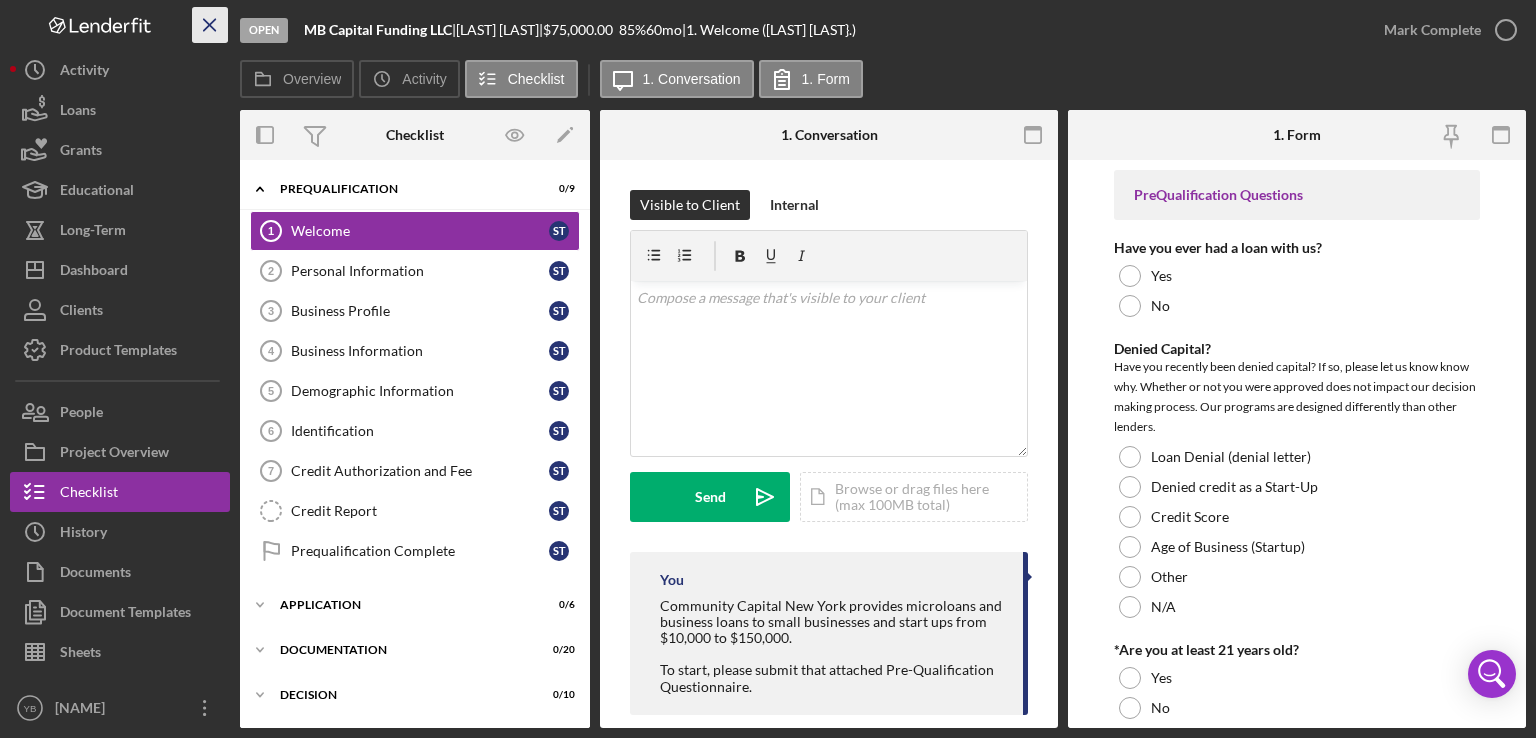 scroll, scrollTop: 0, scrollLeft: 0, axis: both 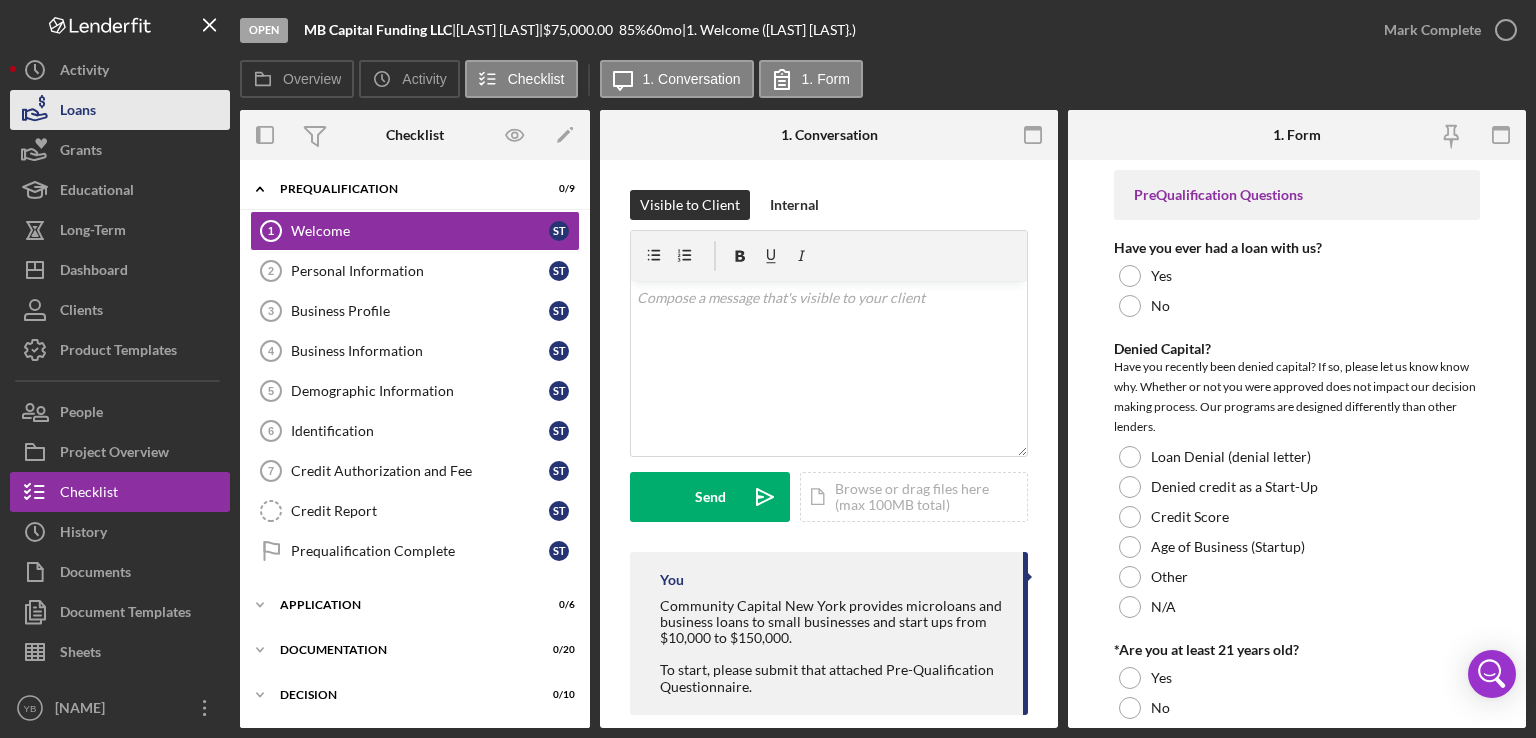 click on "Loans" at bounding box center [120, 110] 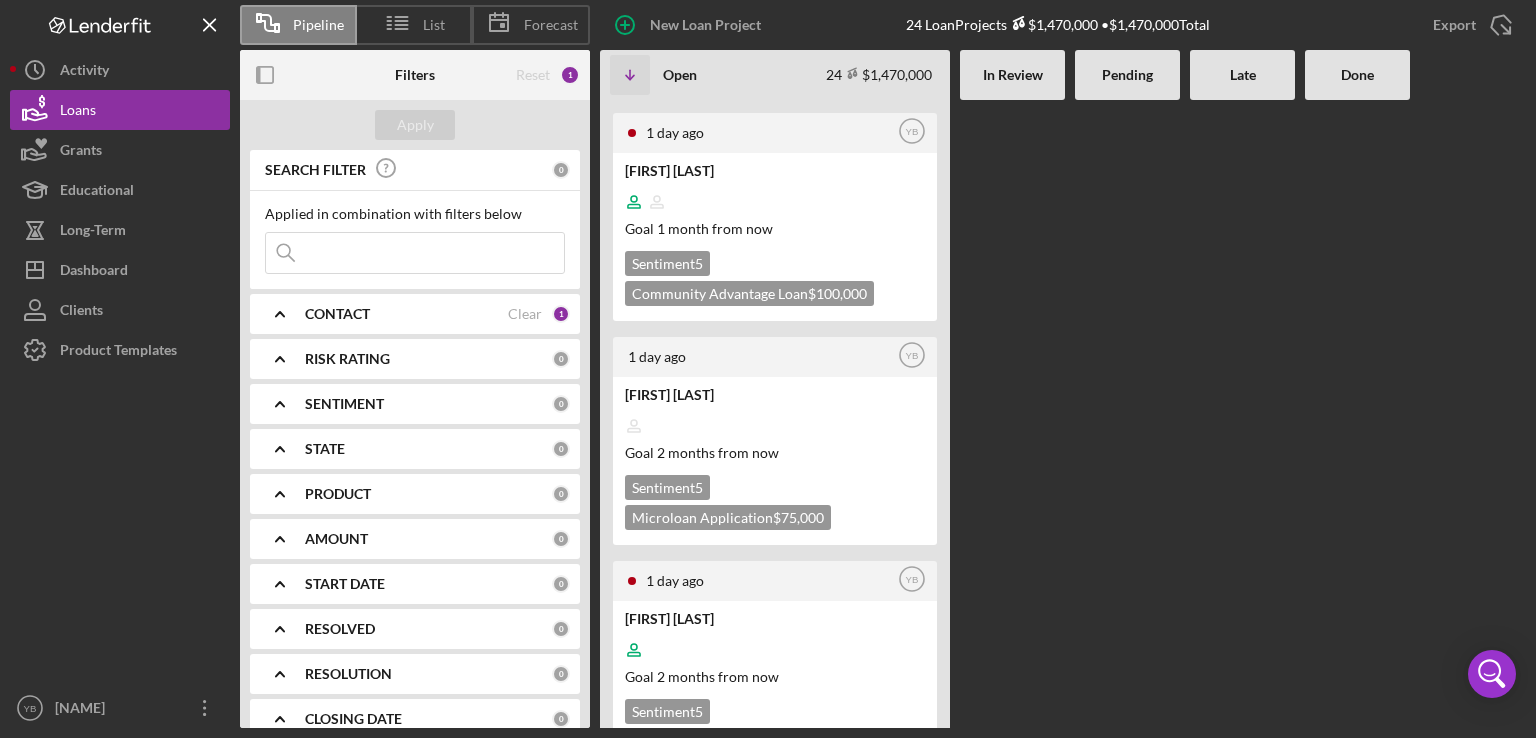 click at bounding box center [1012, 414] 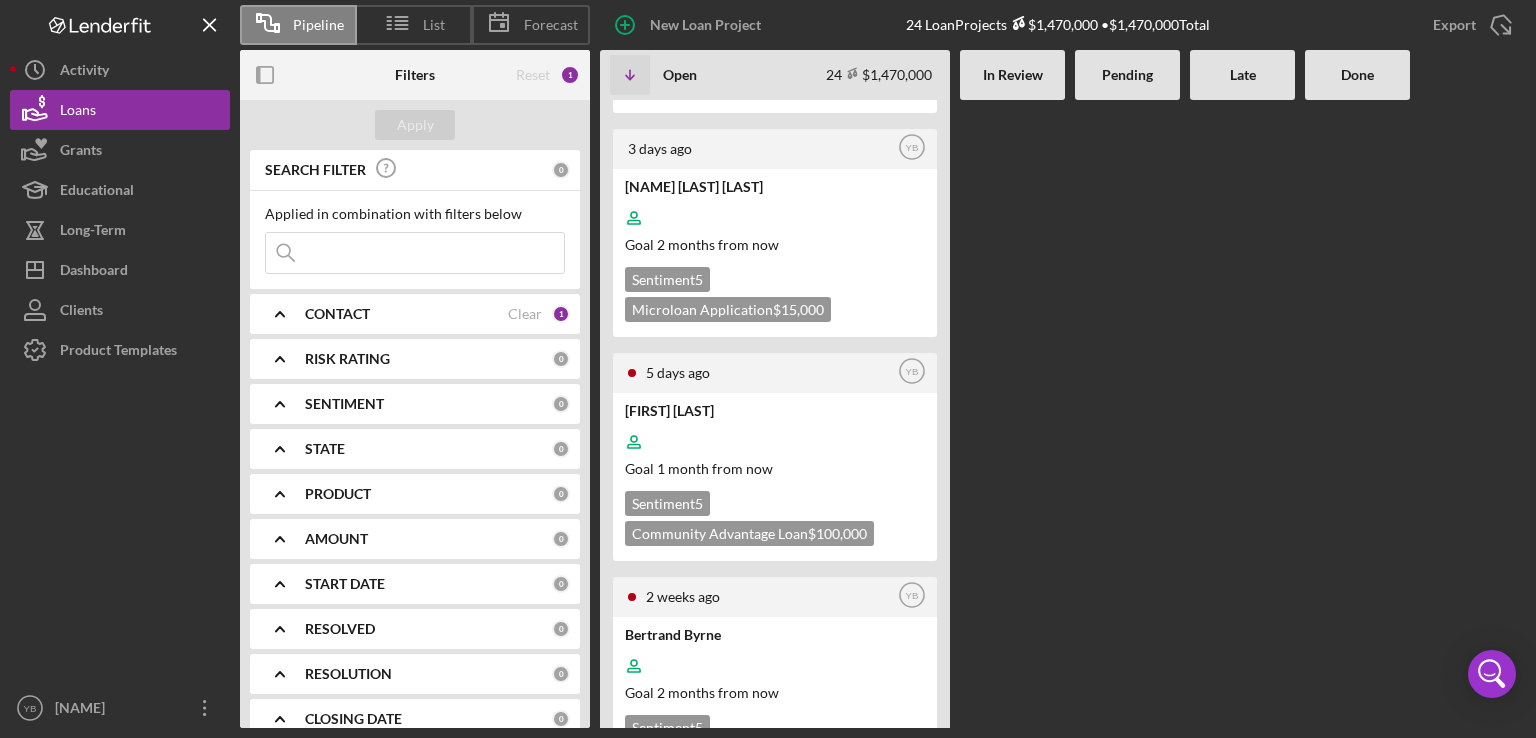 scroll, scrollTop: 1880, scrollLeft: 0, axis: vertical 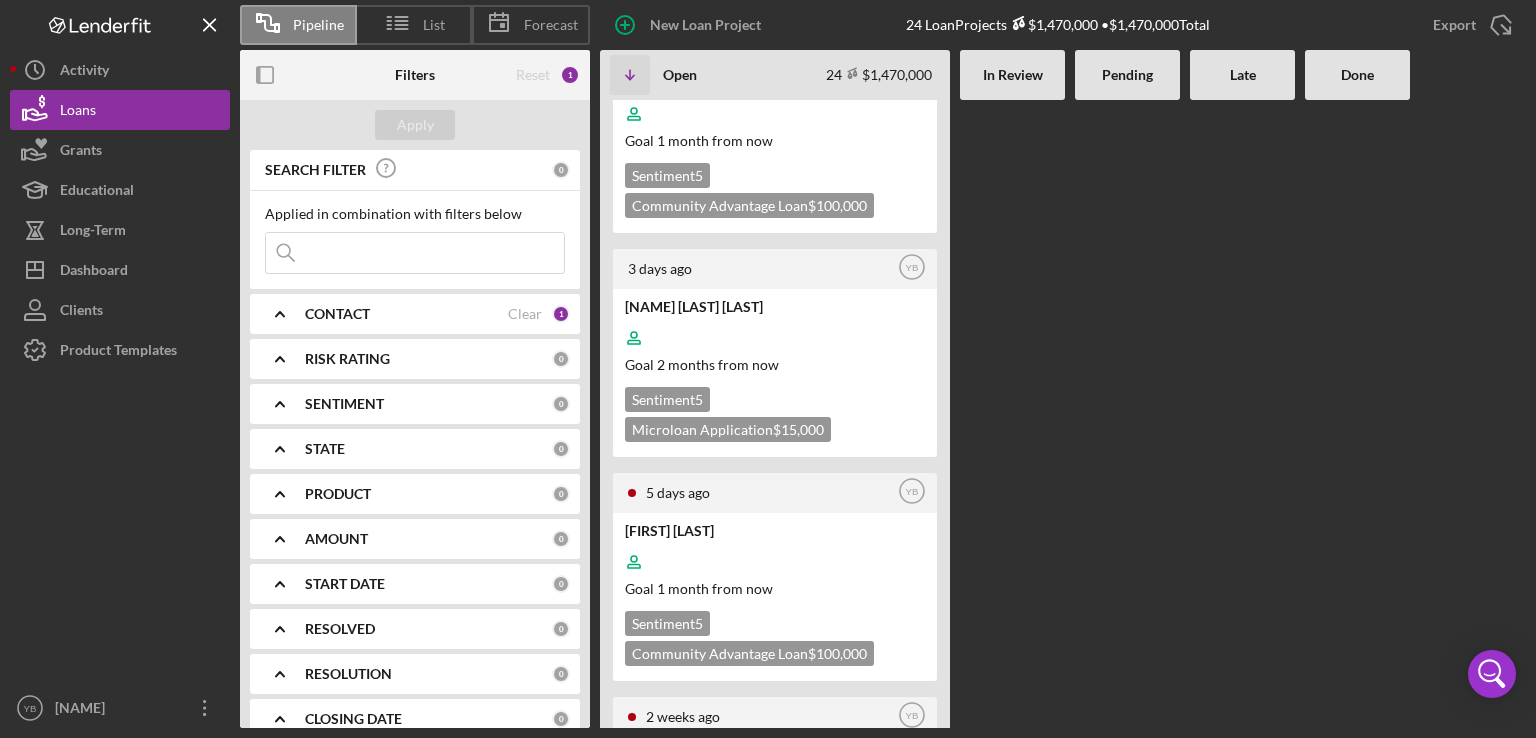 click on "1 day ago Icon/User Photo YB [NAME] Goal 1 month from now Sentiment 5 Community Advantage Loan $100,000 1 day ago Icon/User Photo YB [NAME] Goal 1 month from now Sentiment 5 Community Advantage Loan $100,000 1 day ago Icon/User Photo YB [NAME] Goal 2 months from now Sentiment 5 Microloan Application $75,000 1 day ago Icon/User Photo YB [NAME] Goal 2 months from now Sentiment 5 Microloan Application $75,000 1 day ago Icon/User Photo YB [NAME] Goal 2 months from now Sentiment 5 Microloan Application $10,000 2 days ago Icon/User Photo YB [NAME] Goal 2 months from now Sentiment 5 Microloan Application $75,000 2 days ago Icon/User Photo YB [NAME] Goal 2 months from now Sentiment 5 Microloan Application $75,000 2 days ago Icon/User Photo YB [NAME] Goal 2 months from now Sentiment 5 Microloan Application $15,000 3 days ago Icon/User Photo YB [NAME] Goal 2 months from now Sentiment 5 Microloan Application $50,000 3 days ago Icon/User Photo YB [LOCATION] Goal 1 month from now Sentiment 5 YB" at bounding box center (1058, 414) 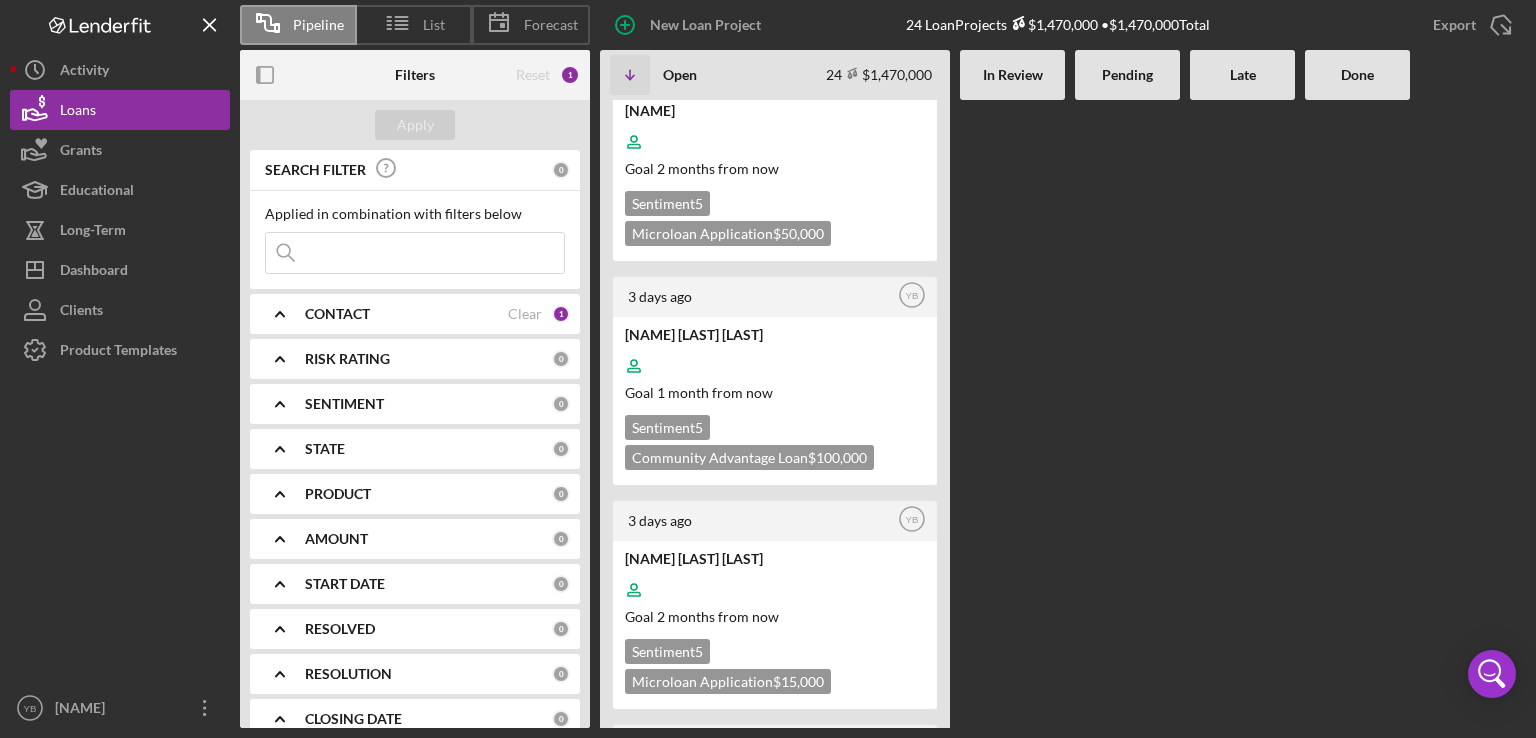 scroll, scrollTop: 1520, scrollLeft: 0, axis: vertical 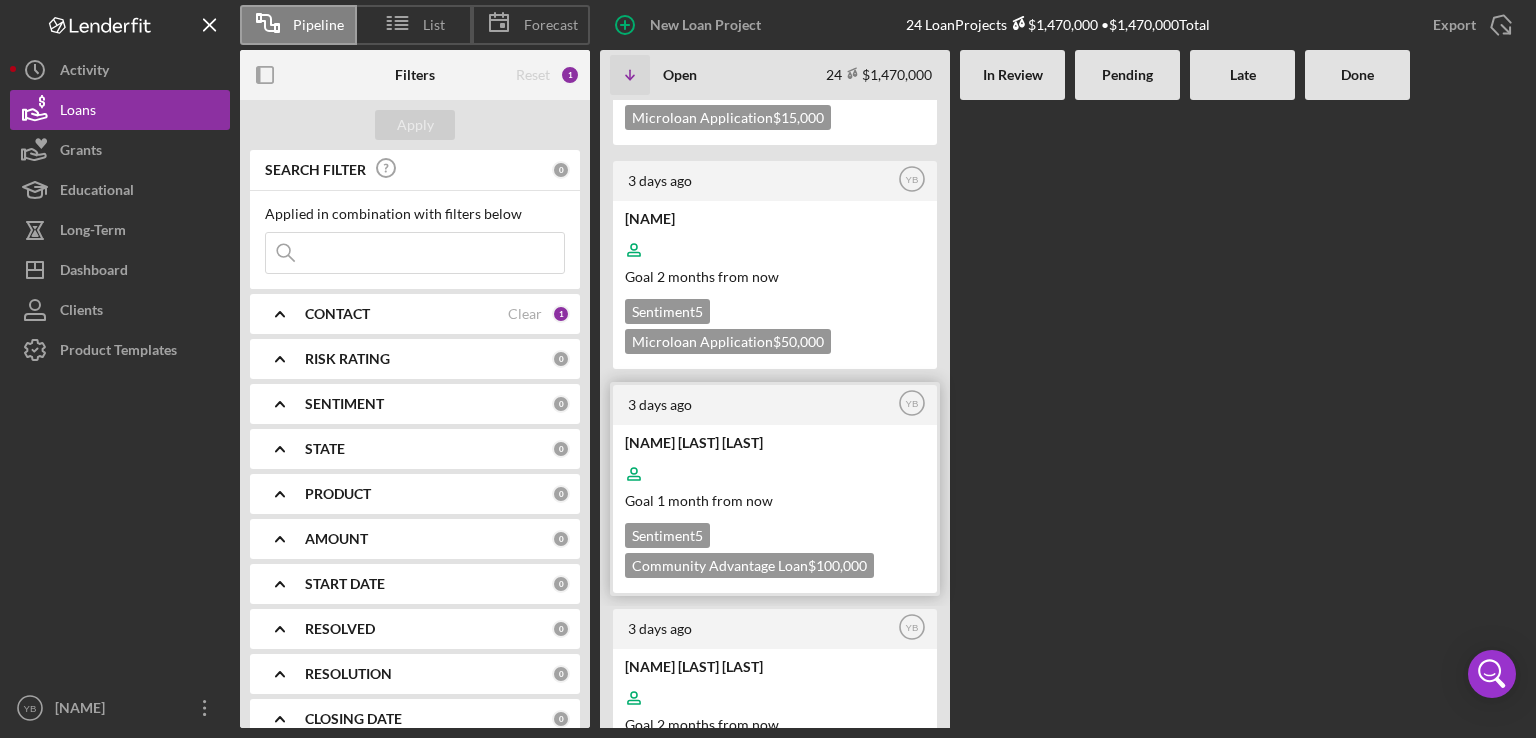 click at bounding box center [773, 474] 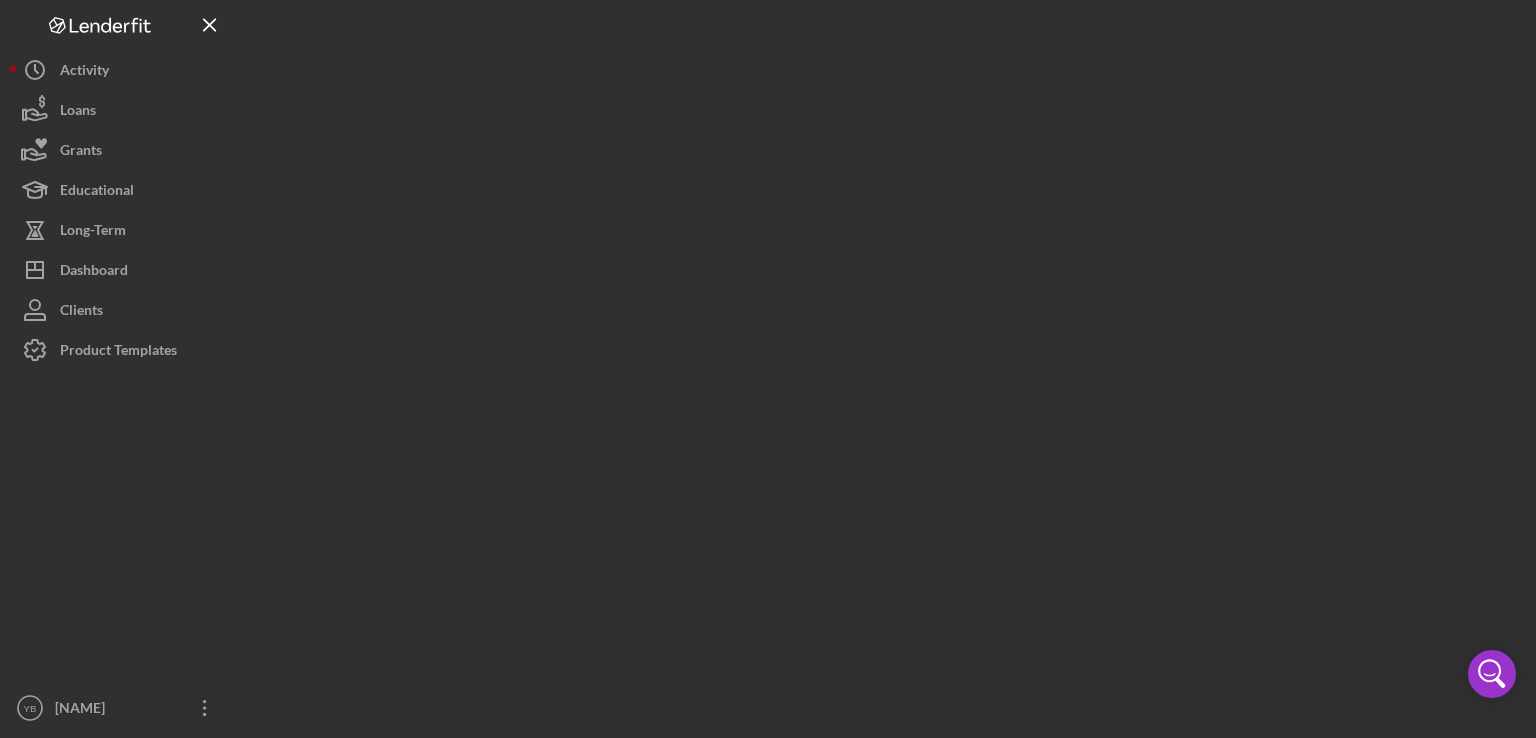 click at bounding box center [883, 364] 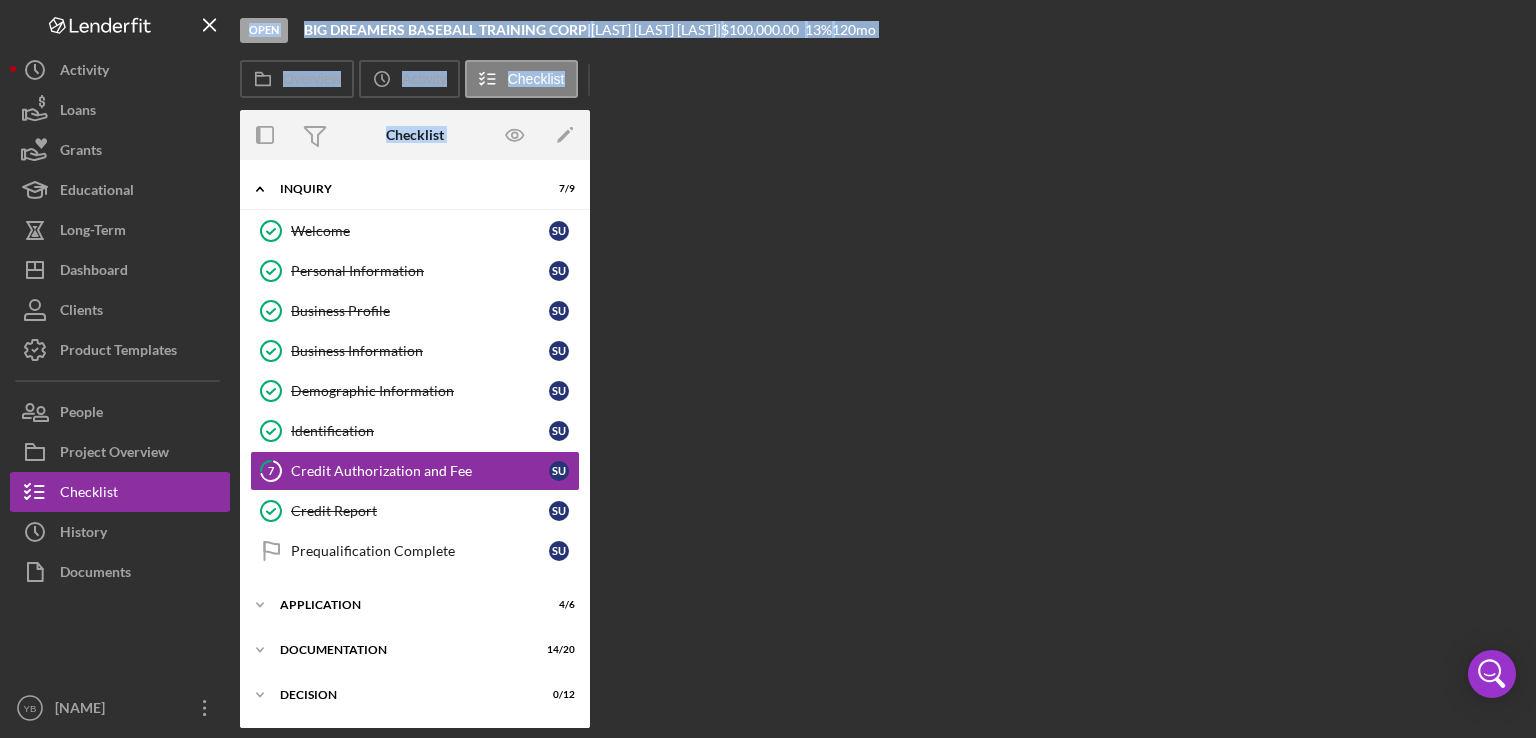 scroll, scrollTop: 24, scrollLeft: 0, axis: vertical 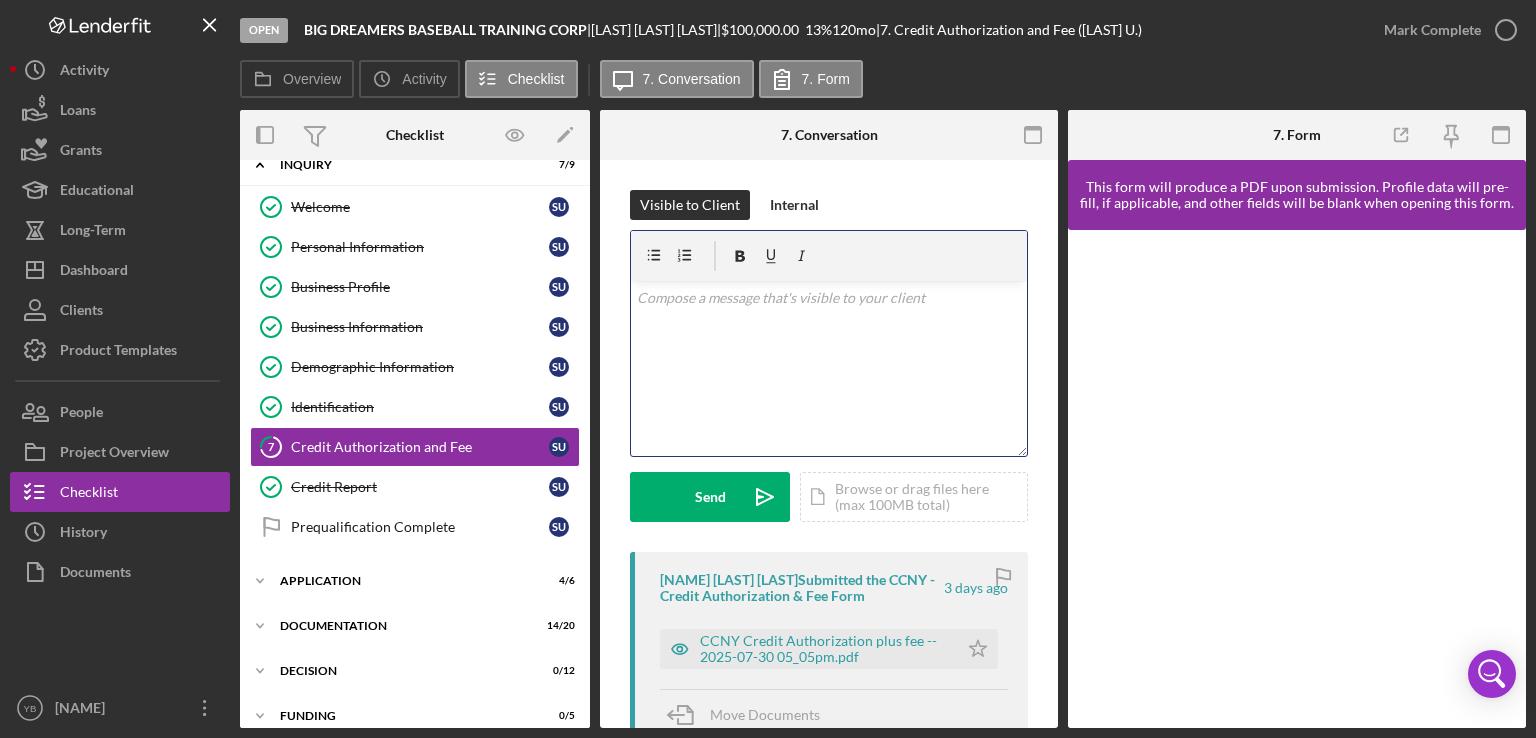 click on "v Color teal Color pink Remove color Add row above Add row below Add column before Add column after Merge cells Split cells Remove column Remove row Remove table" at bounding box center (829, 368) 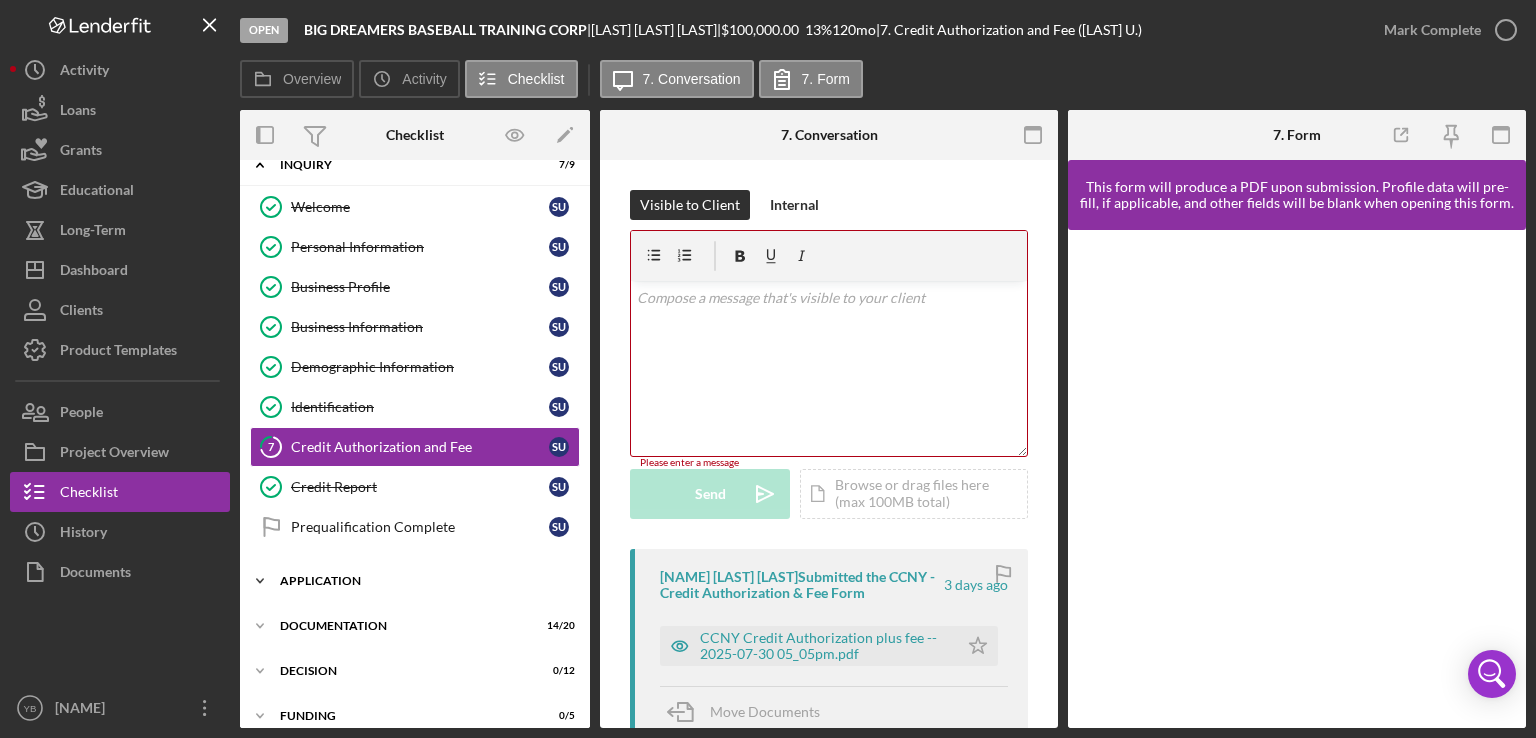 click on "Icon/Expander Application 4 / 6" at bounding box center (415, 581) 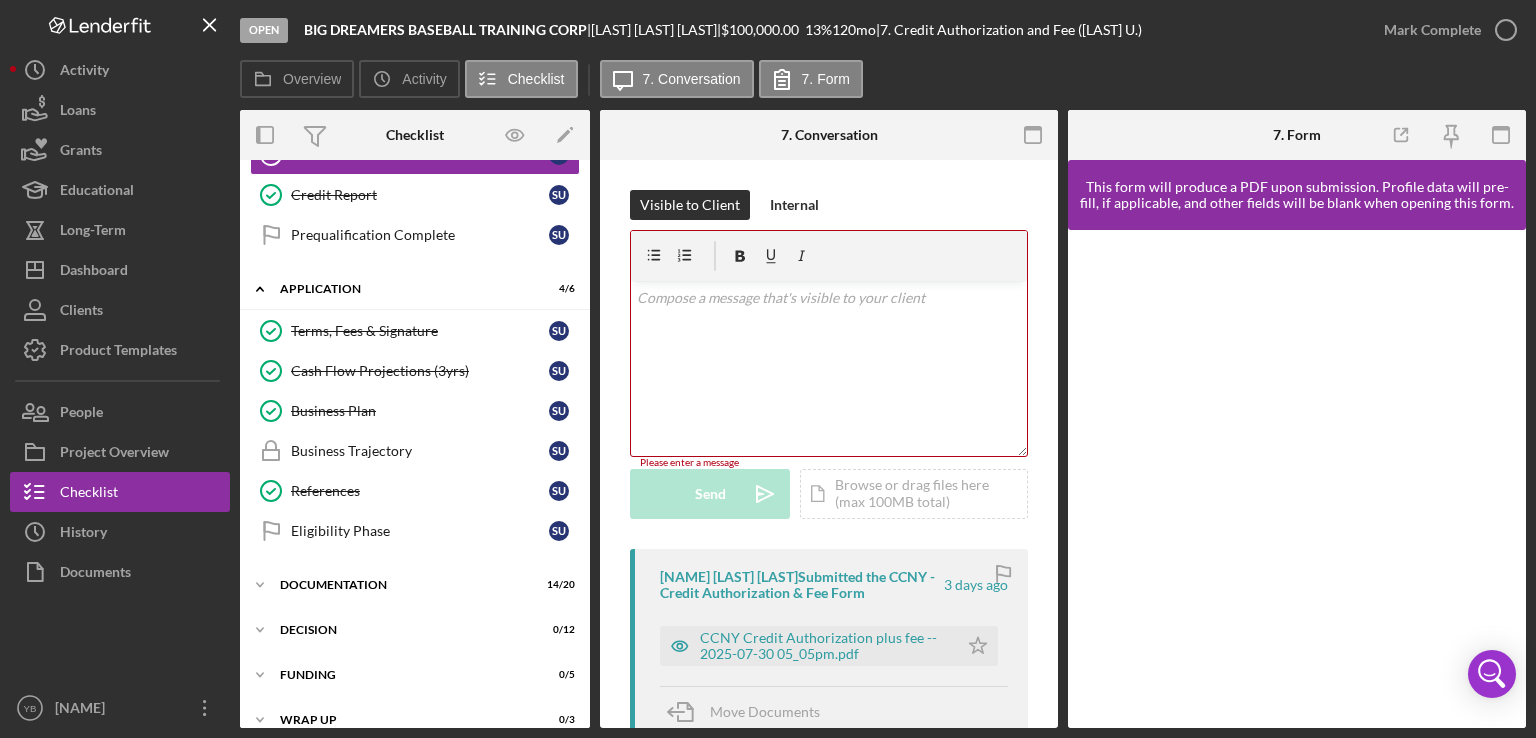 scroll, scrollTop: 305, scrollLeft: 0, axis: vertical 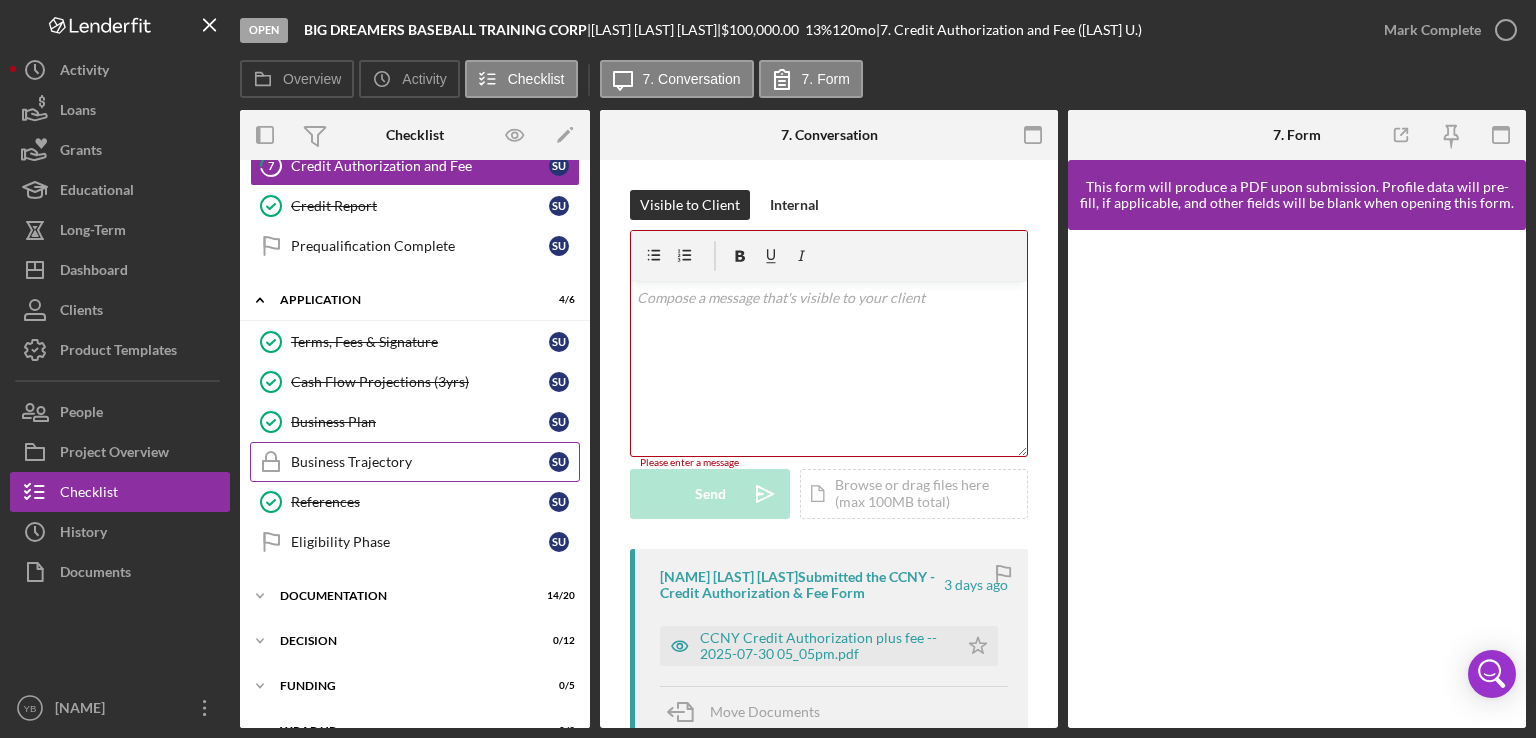click on "Business Trajectory" at bounding box center (420, 462) 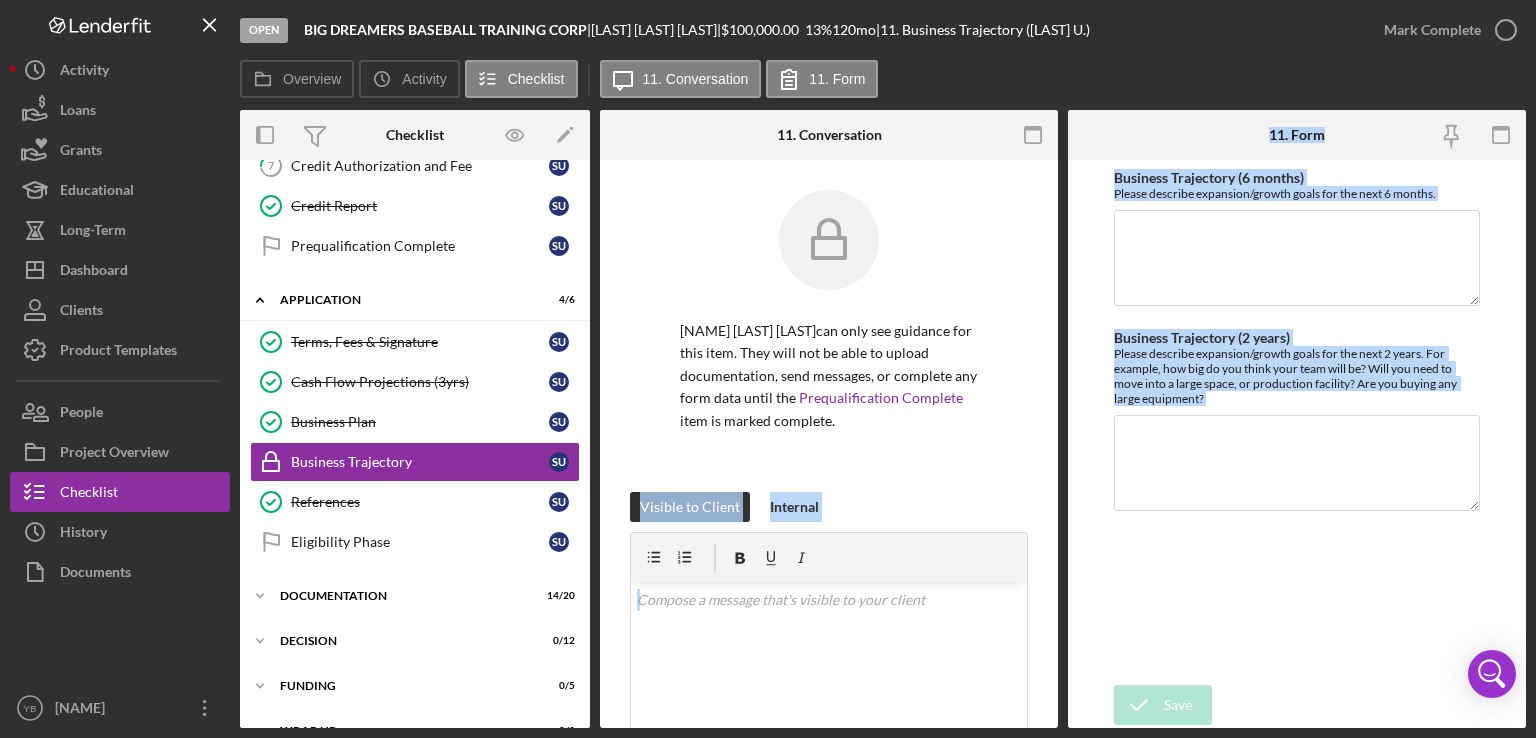 drag, startPoint x: 1061, startPoint y: 465, endPoint x: 1088, endPoint y: 705, distance: 241.51398 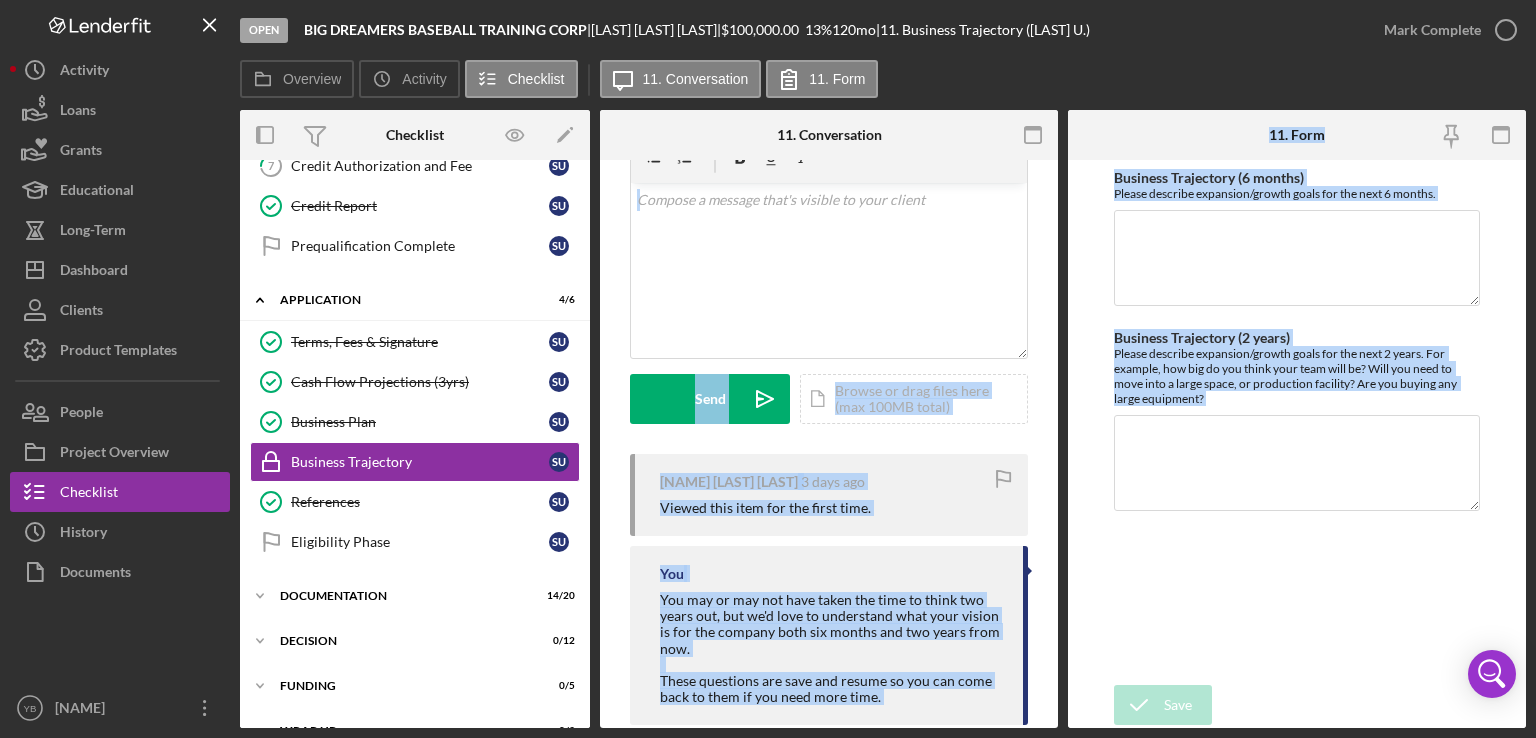 scroll, scrollTop: 403, scrollLeft: 0, axis: vertical 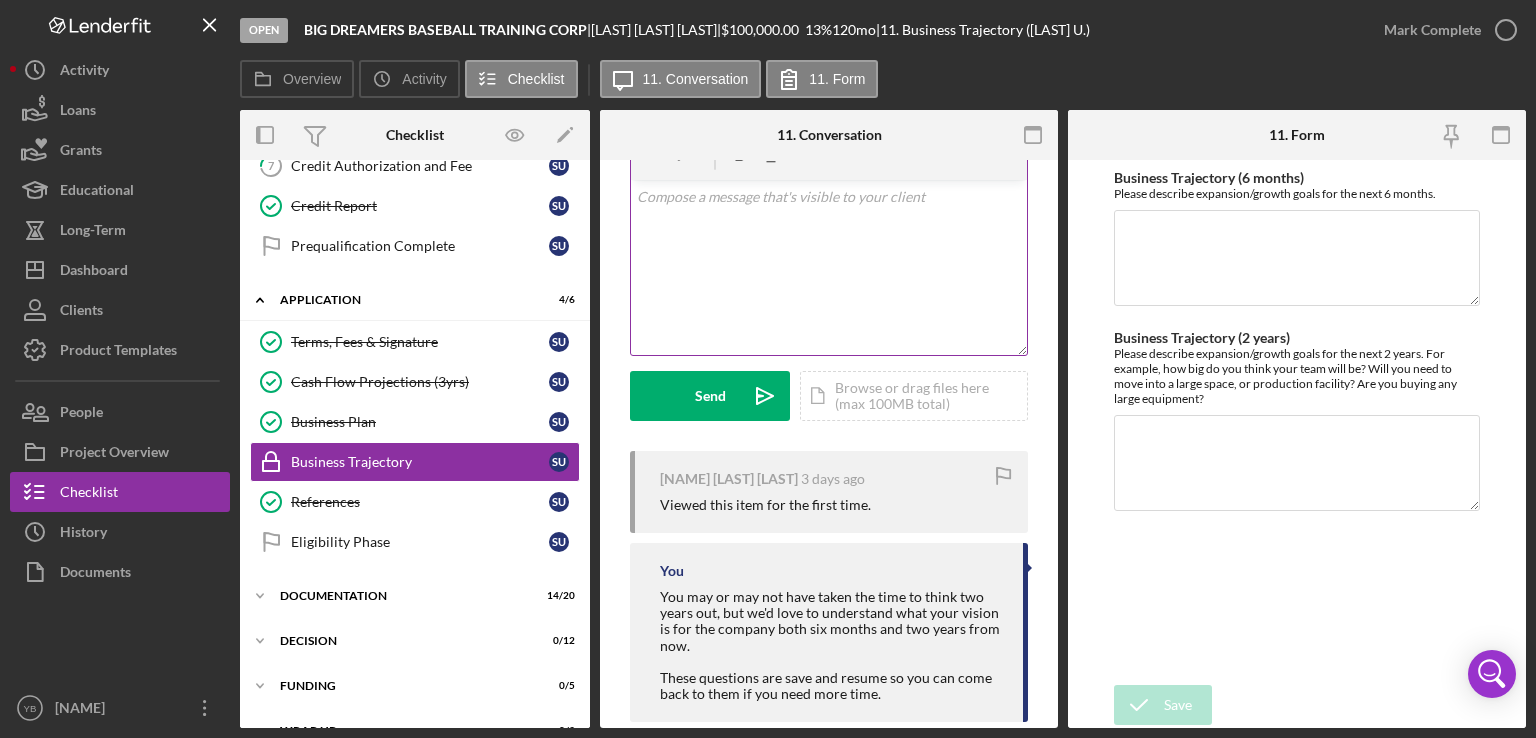 click on "v Color teal Color pink Remove color Add row above Add row below Add column before Add column after Merge cells Split cells Remove column Remove row Remove table" at bounding box center (829, 267) 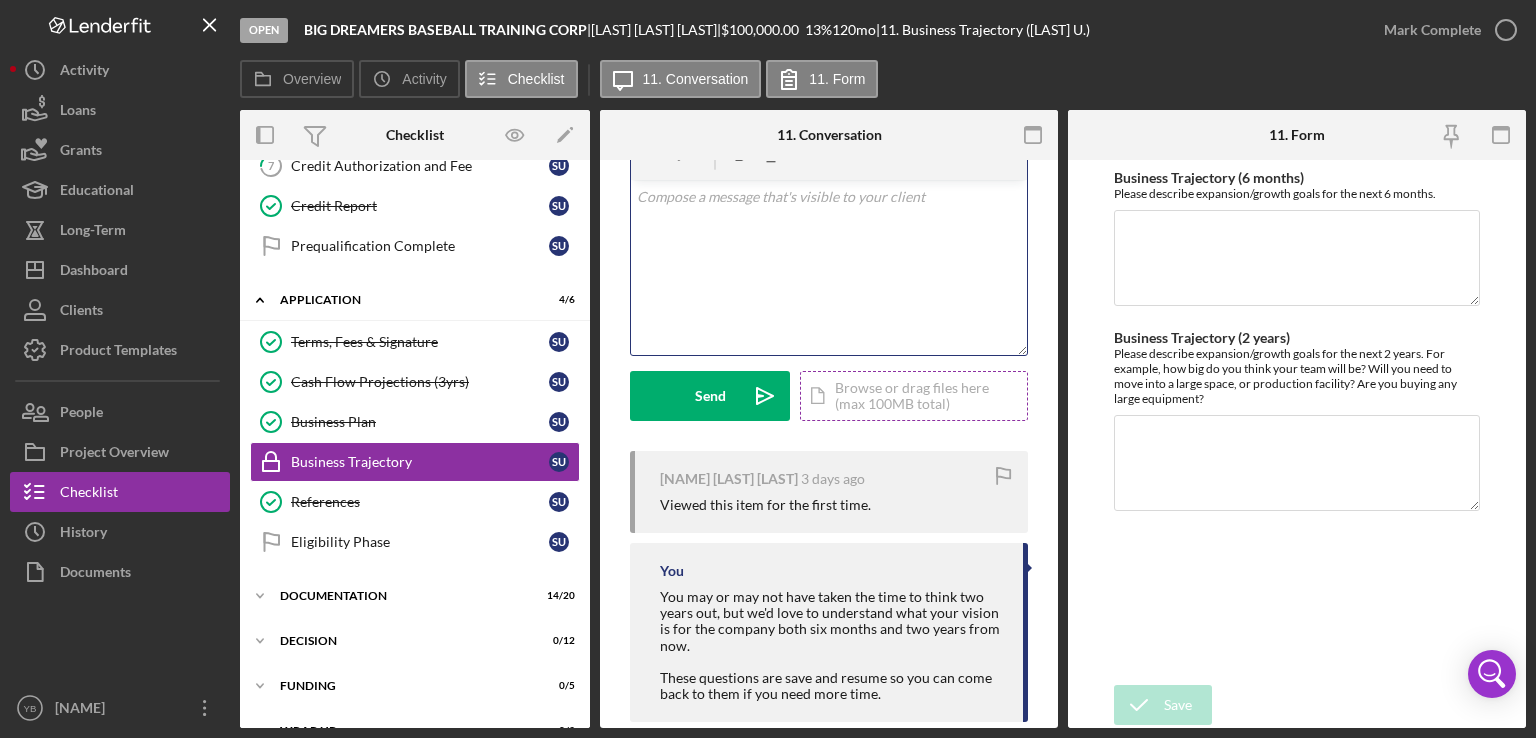 click on "Icon/Document Browse or drag files here (max 100MB total) Tap to choose files or take a photo" at bounding box center (914, 396) 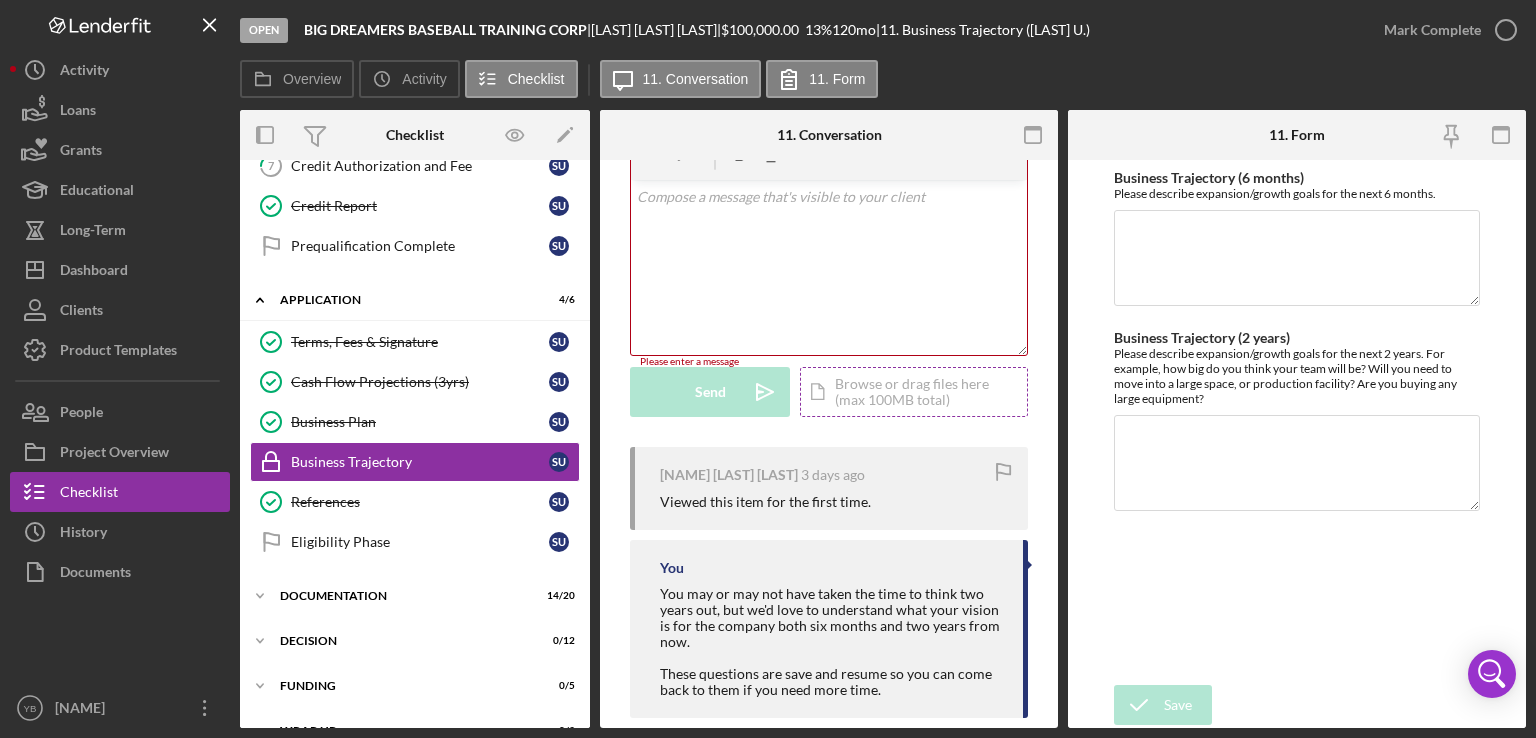 click on "Icon/Document Browse or drag files here (max 100MB total) Tap to choose files or take a photo" at bounding box center (914, 392) 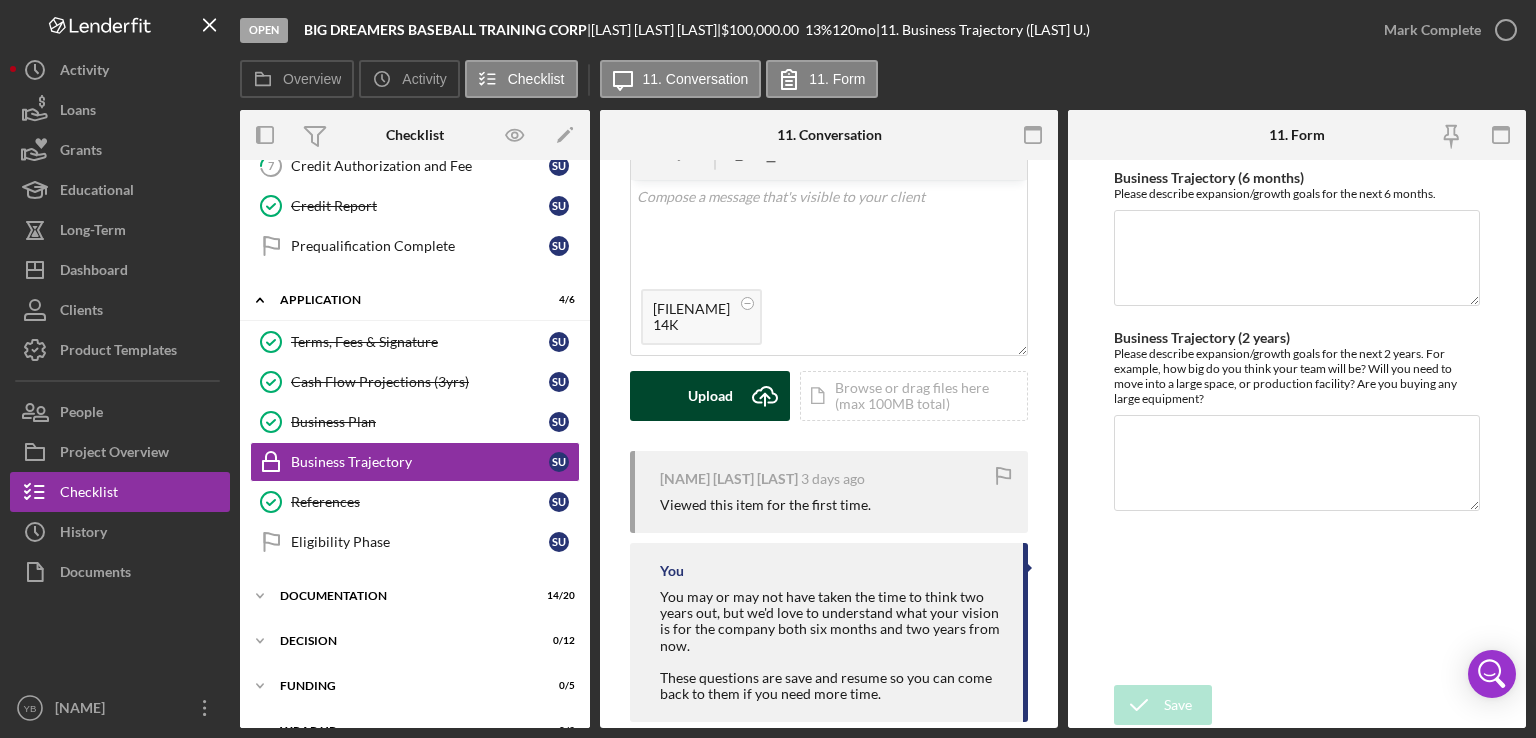 click on "Upload" at bounding box center [710, 396] 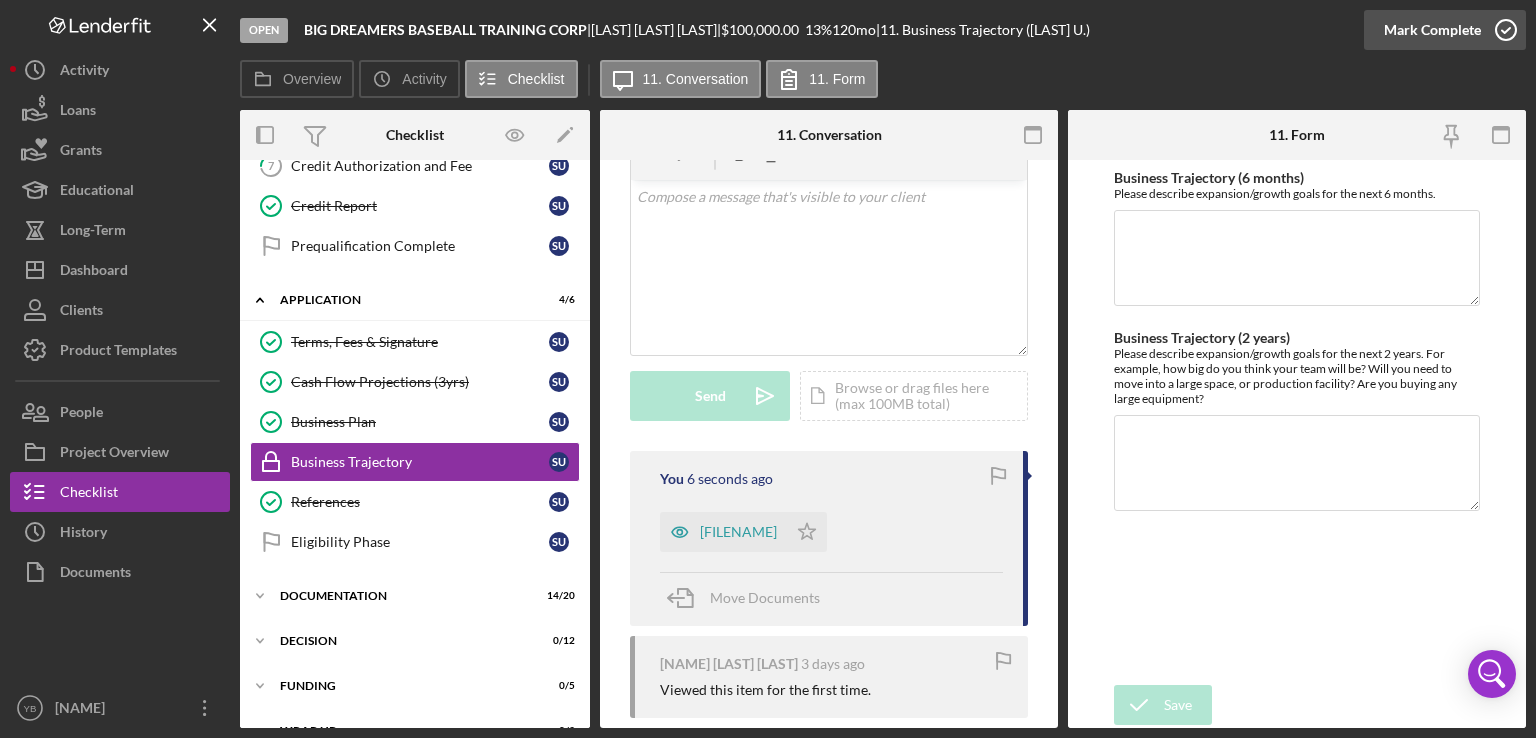 click on "Mark Complete" at bounding box center [1445, 30] 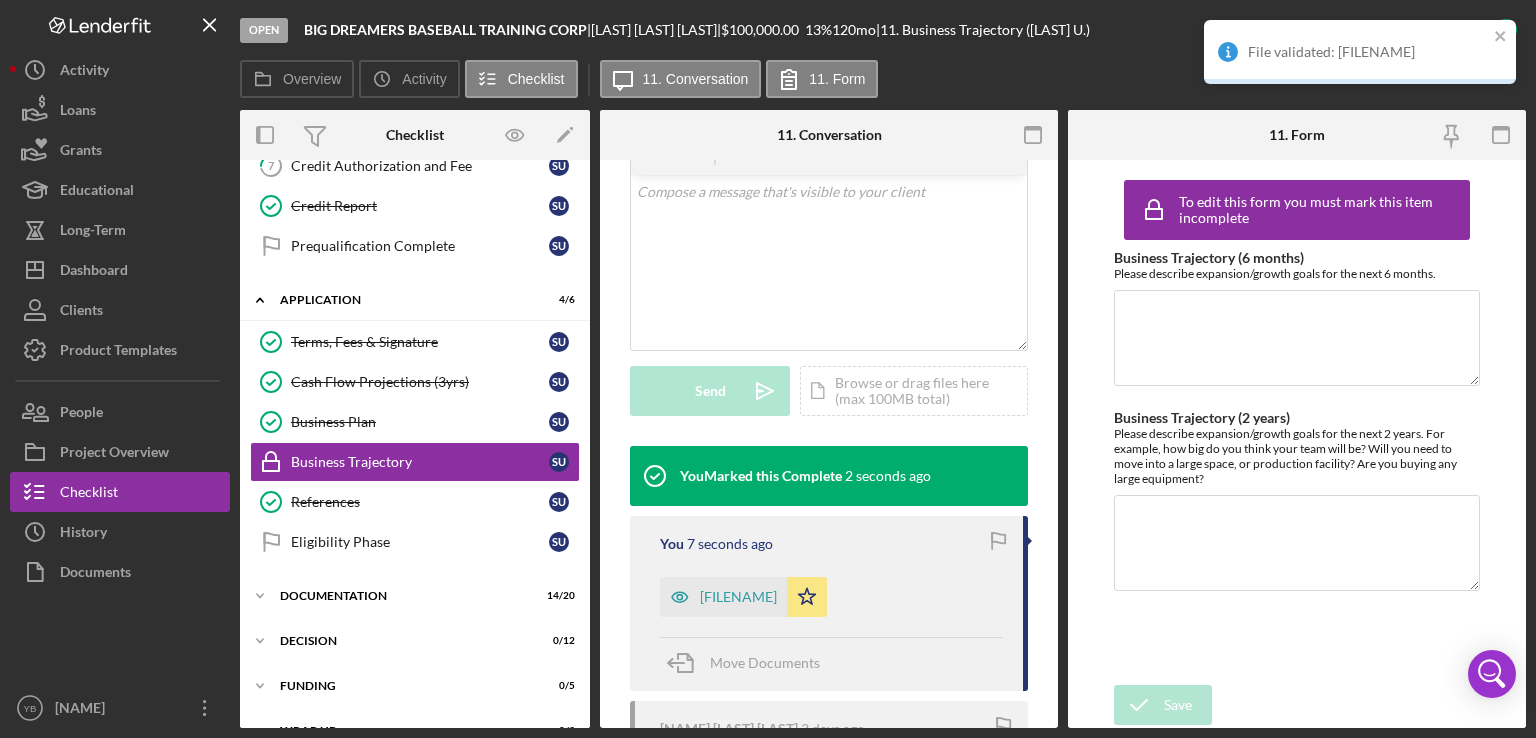 scroll, scrollTop: 398, scrollLeft: 0, axis: vertical 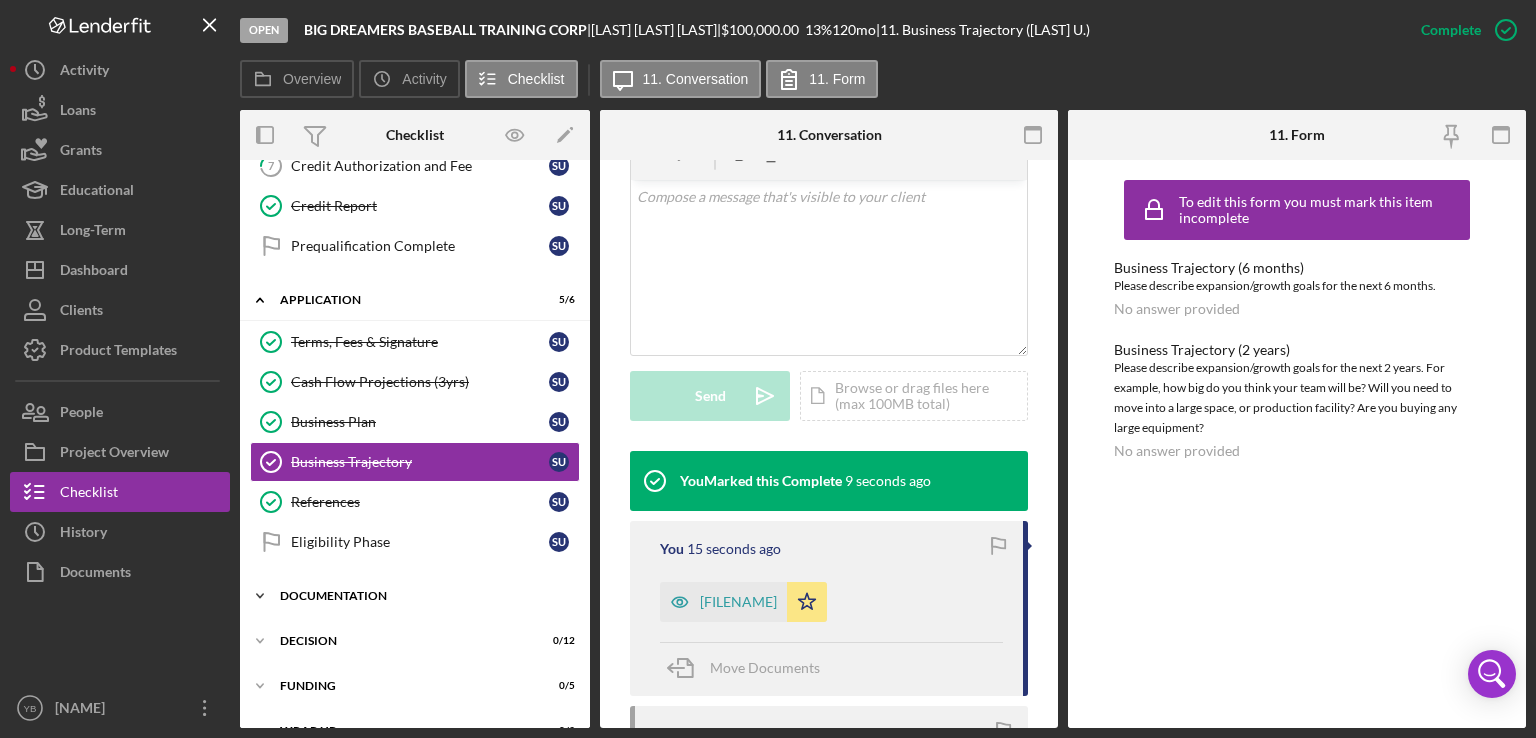 click on "Documentation" at bounding box center (422, 596) 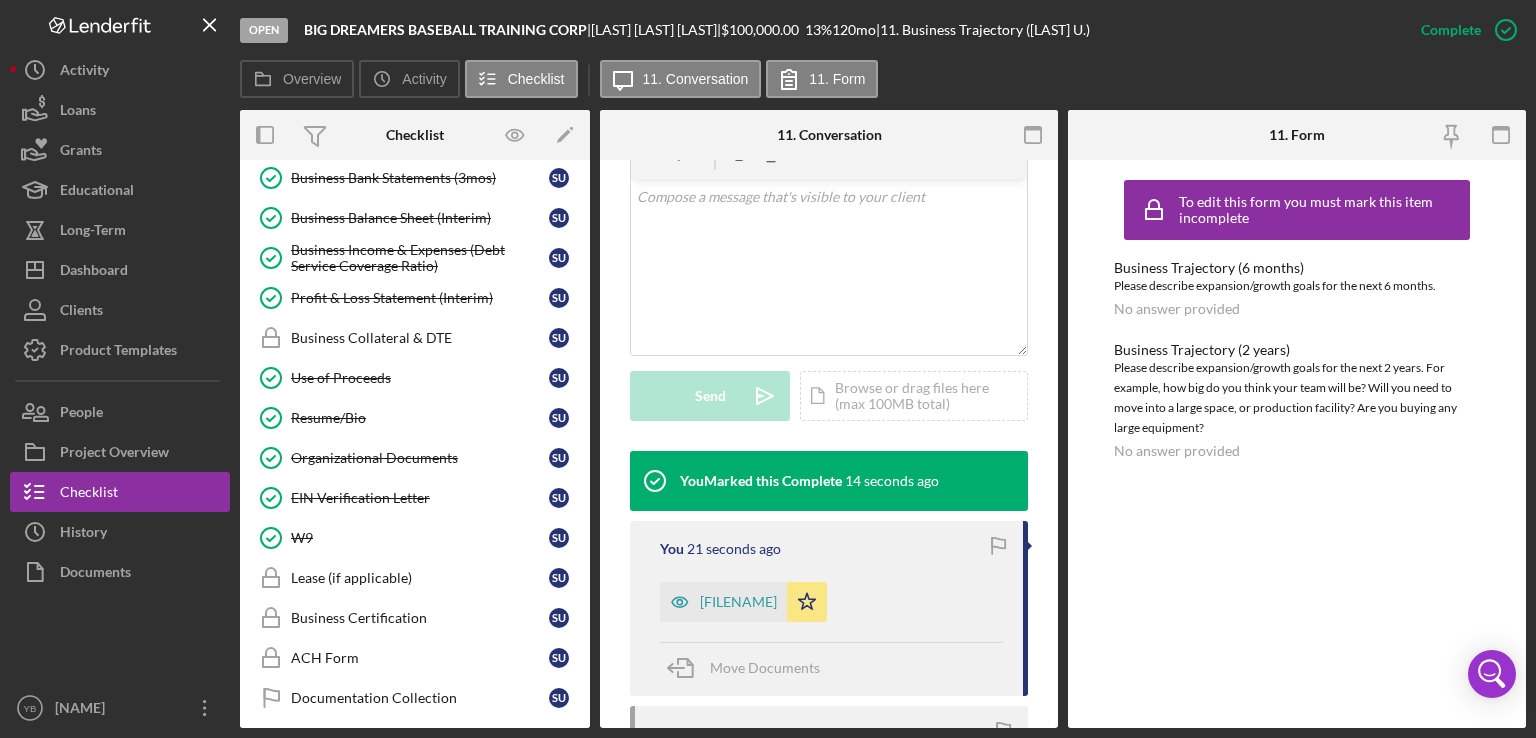 scroll, scrollTop: 512, scrollLeft: 0, axis: vertical 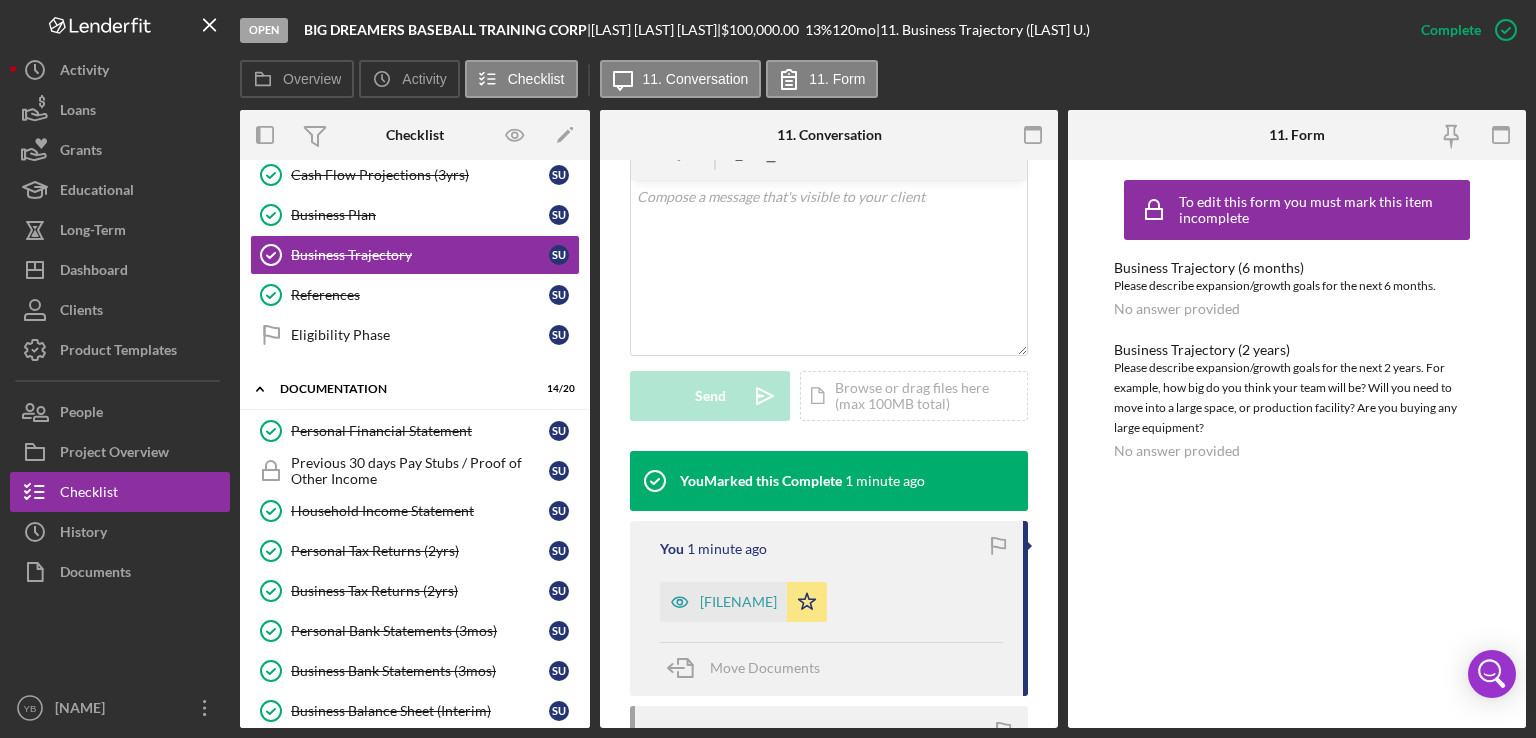 click at bounding box center (120, 640) 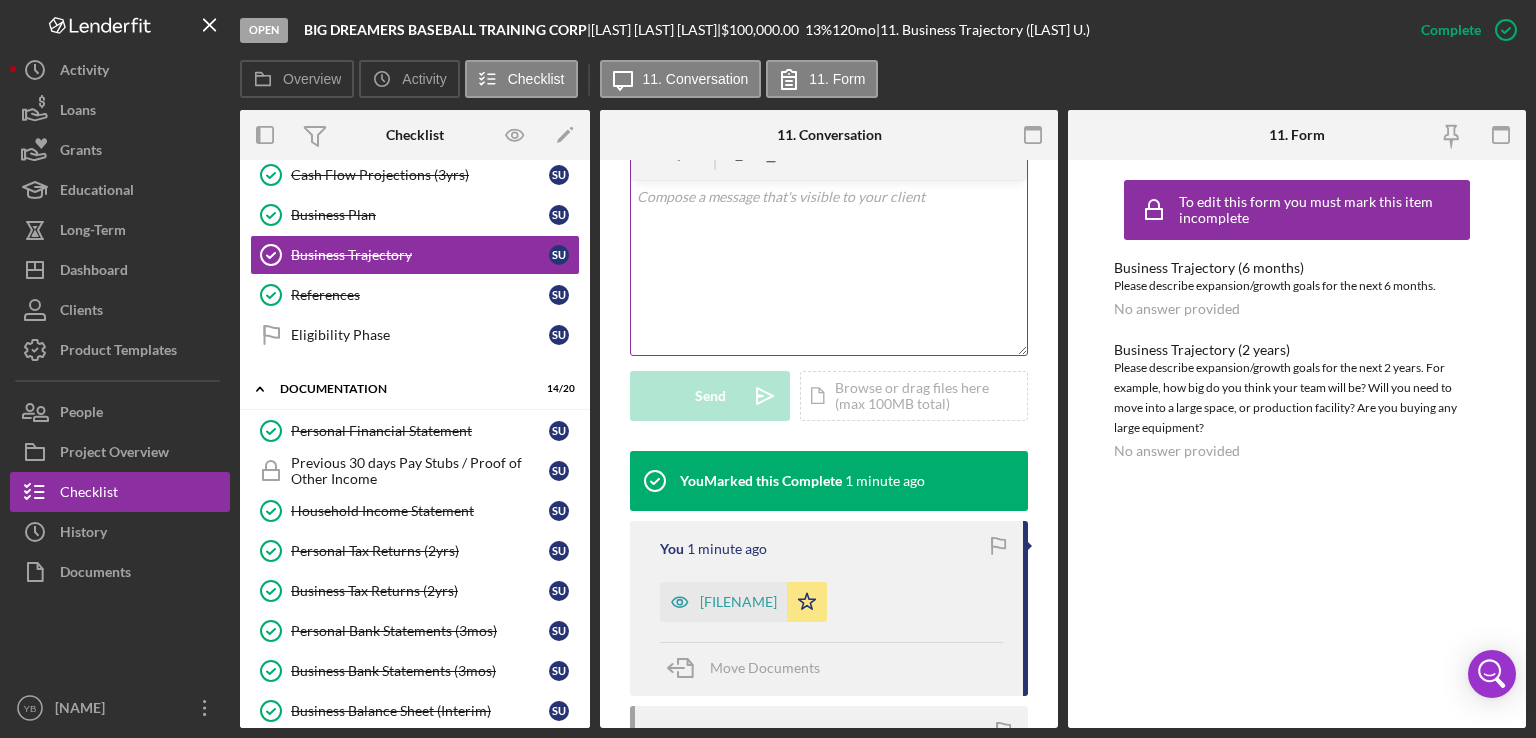 click on "v Color teal Color pink Remove color Add row above Add row below Add column before Add column after Merge cells Split cells Remove column Remove row Remove table" at bounding box center (829, 267) 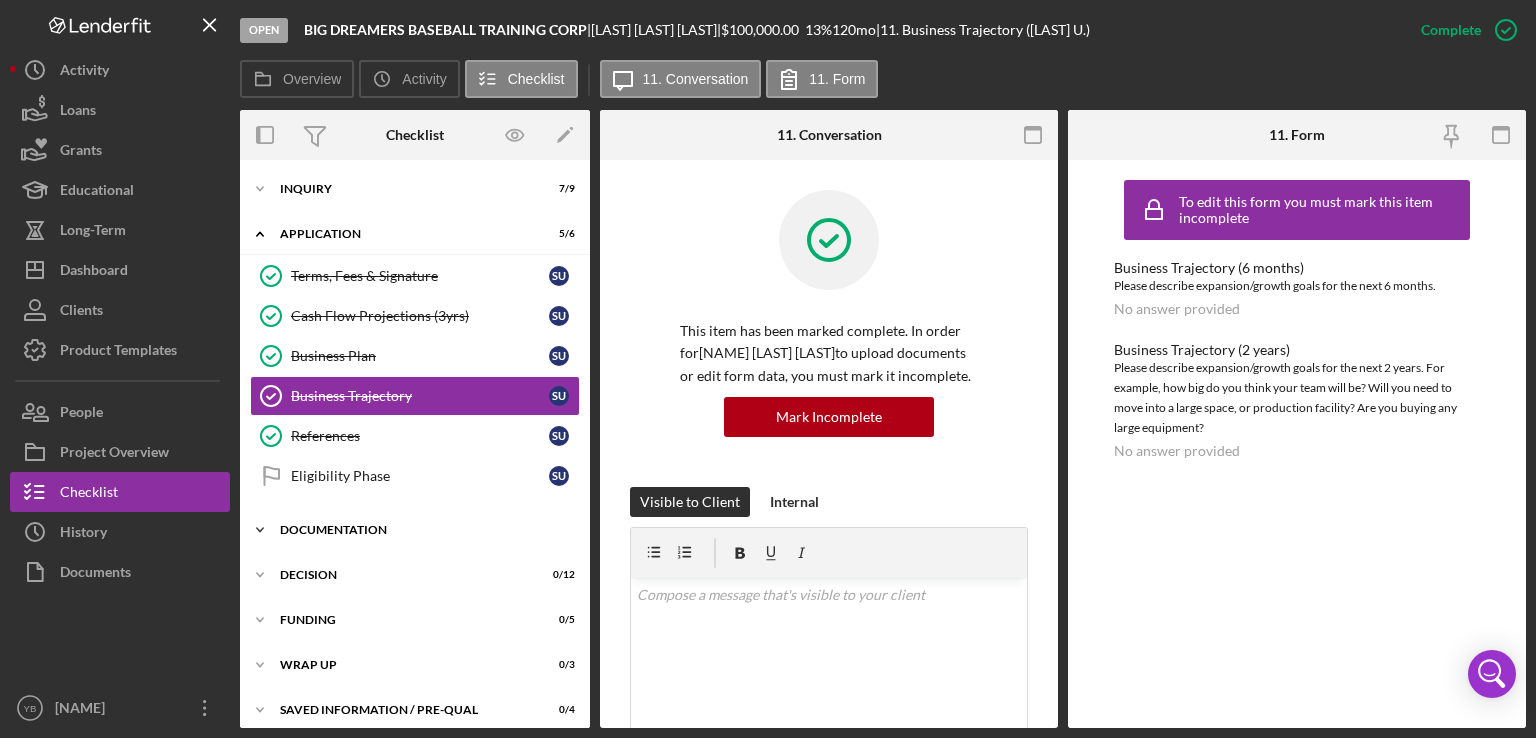 click on "Documentation" at bounding box center [422, 530] 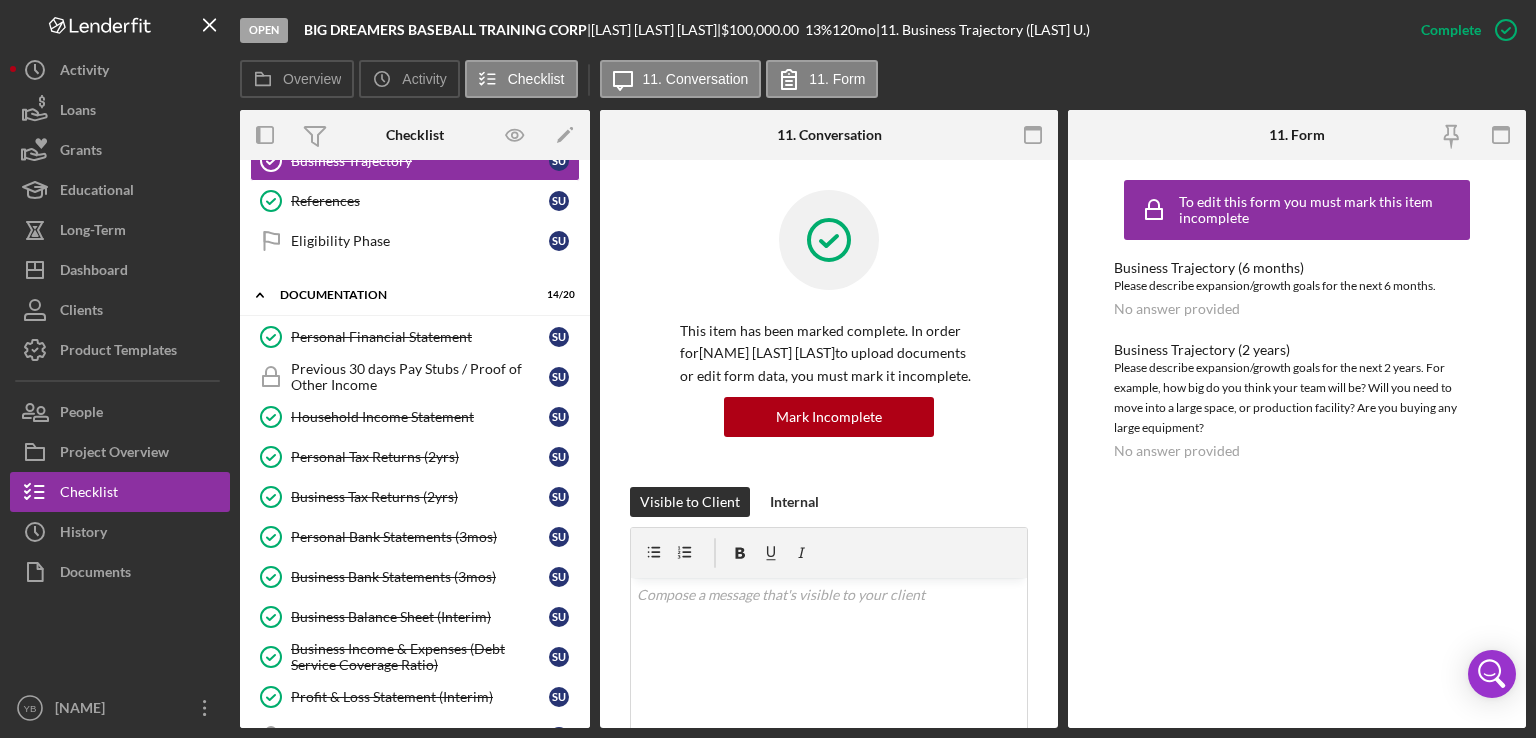 scroll, scrollTop: 237, scrollLeft: 0, axis: vertical 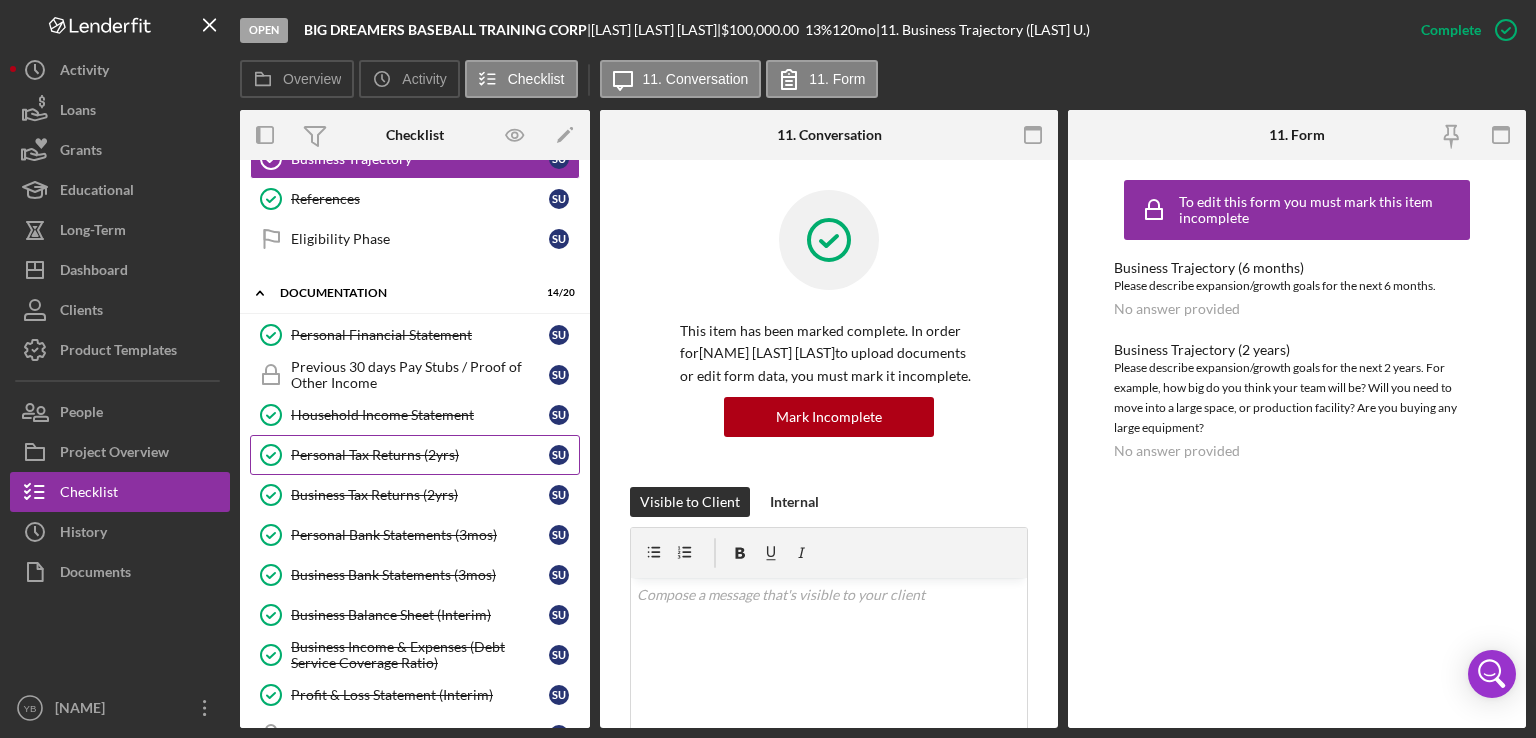 click on "Personal Tax Returns (2yrs) Personal Tax Returns (2yrs) S U" at bounding box center (415, 455) 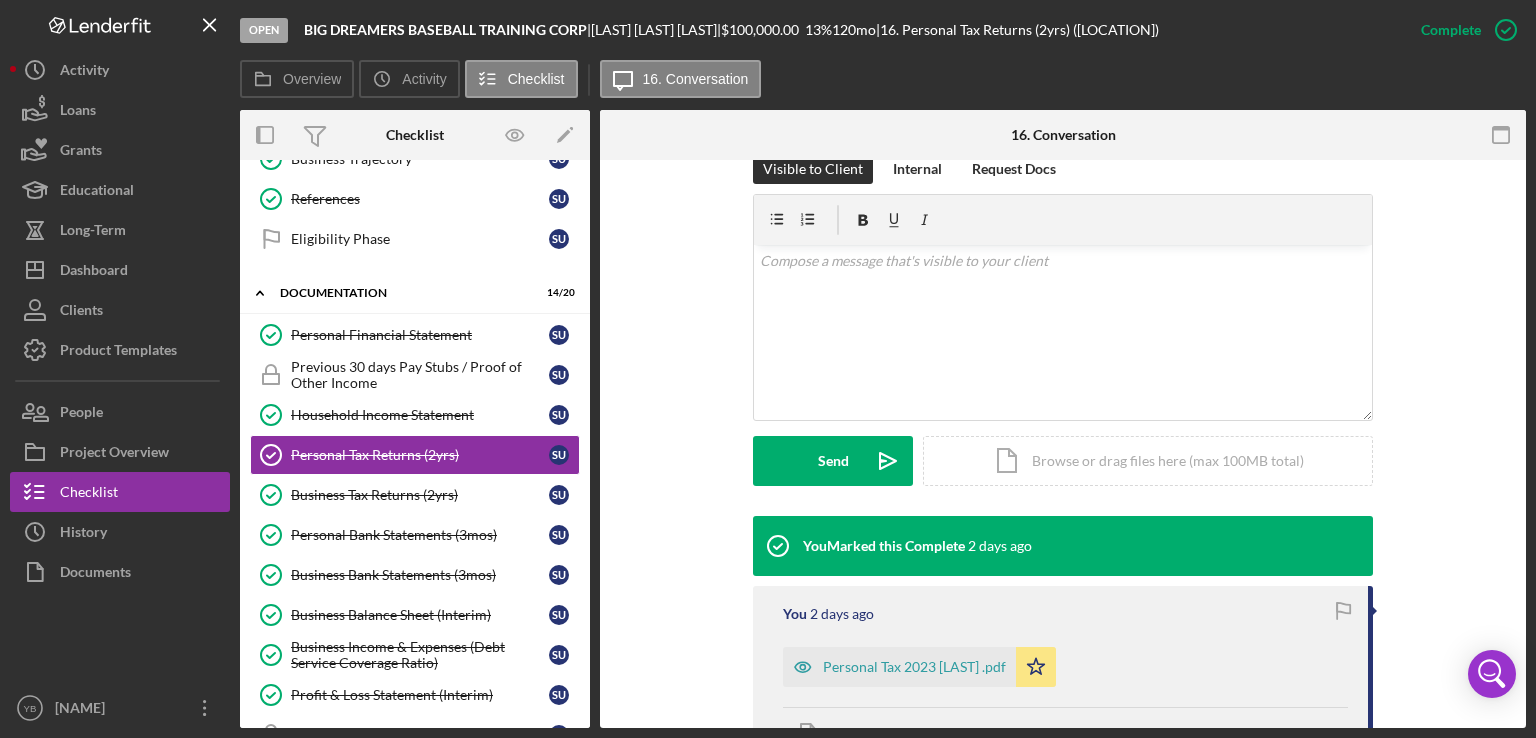 scroll, scrollTop: 339, scrollLeft: 0, axis: vertical 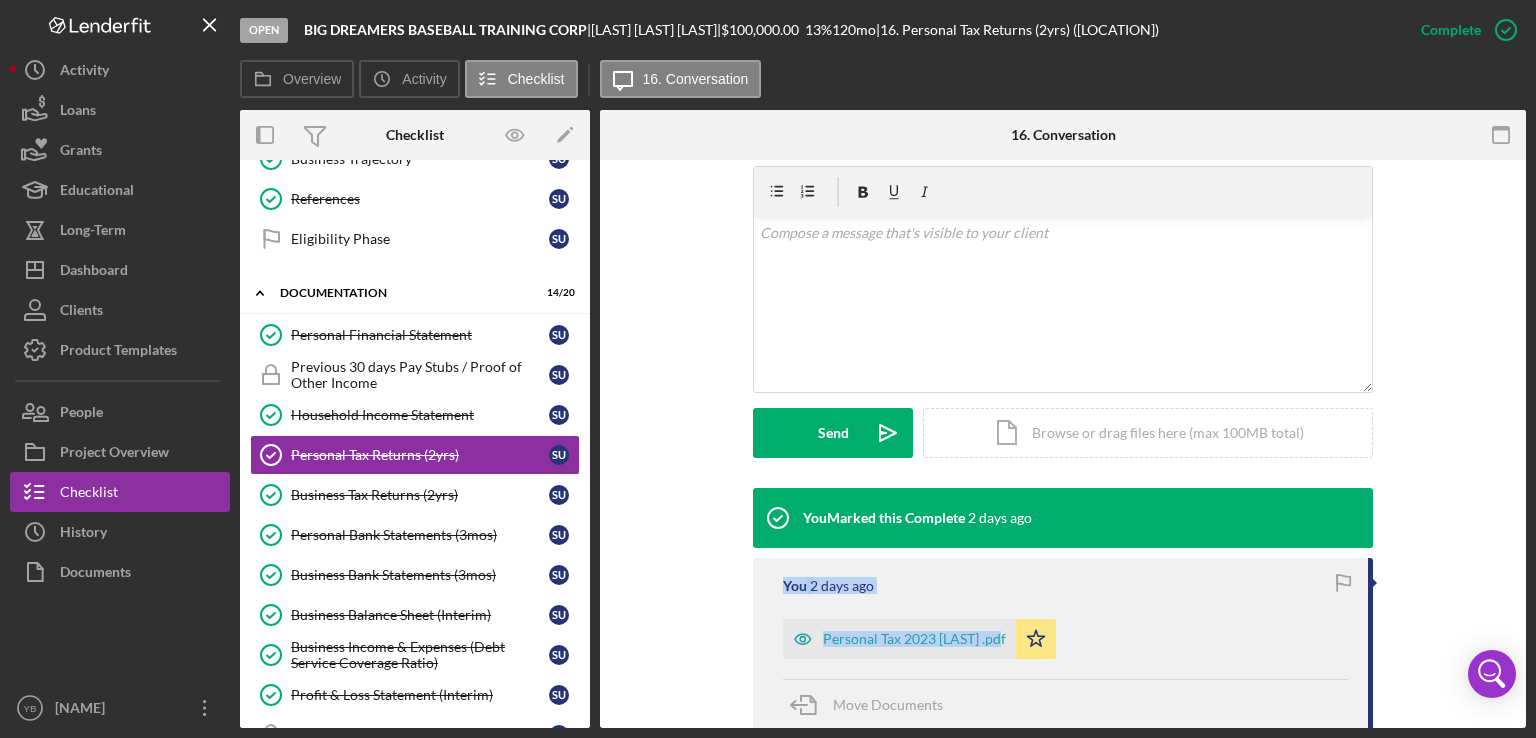 drag, startPoint x: 1527, startPoint y: 517, endPoint x: 1534, endPoint y: 638, distance: 121.20231 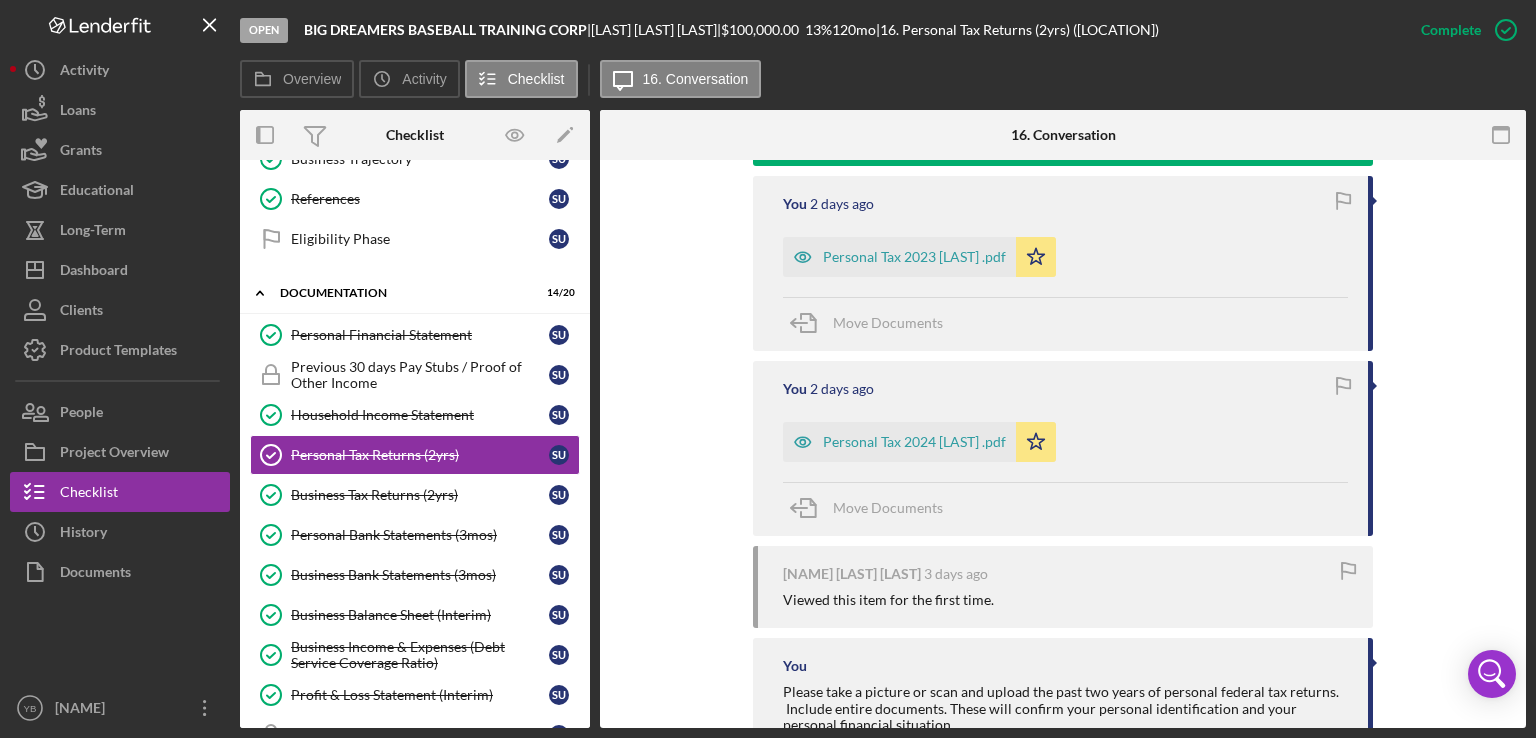 scroll, scrollTop: 785, scrollLeft: 0, axis: vertical 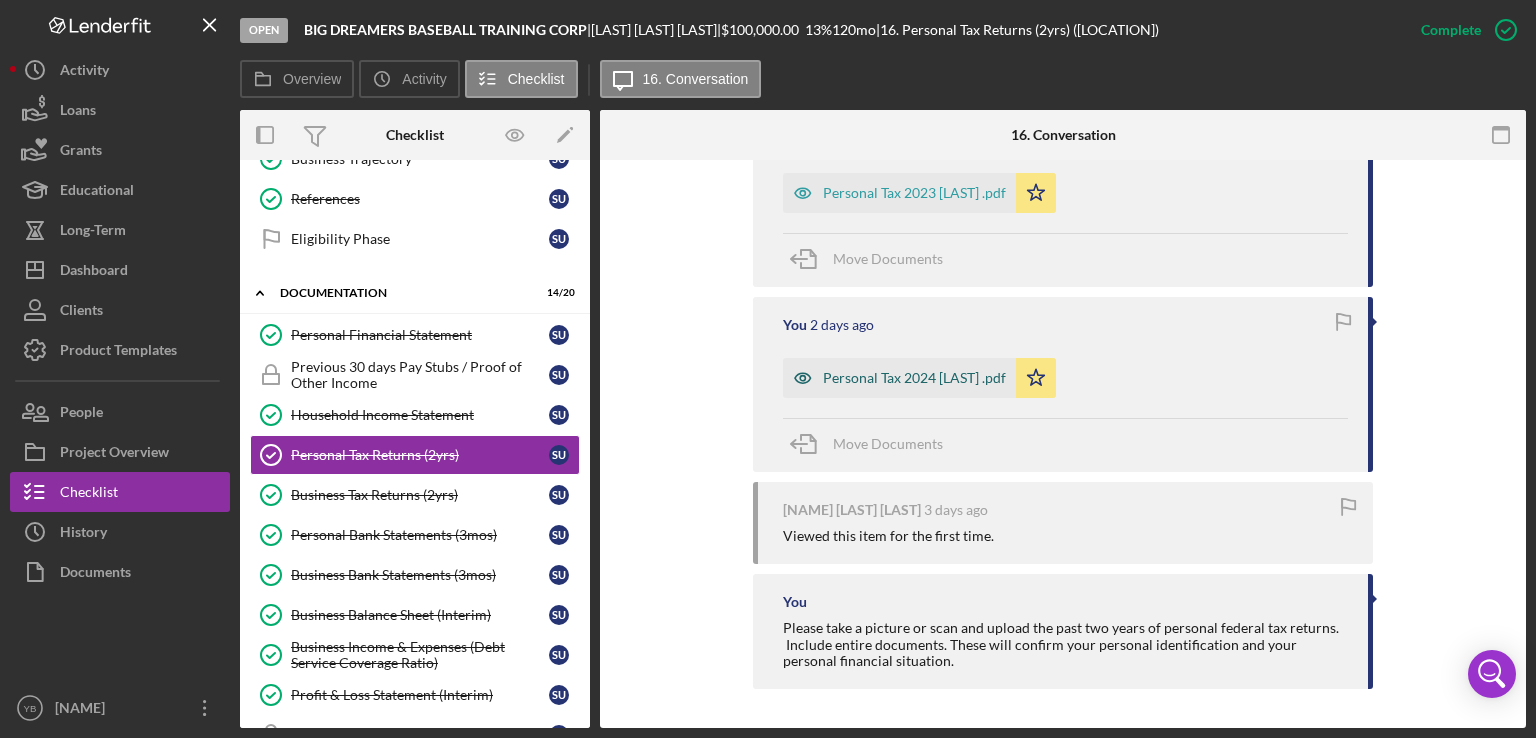 click on "Personal Tax 2024 [LAST] .pdf" at bounding box center [914, 378] 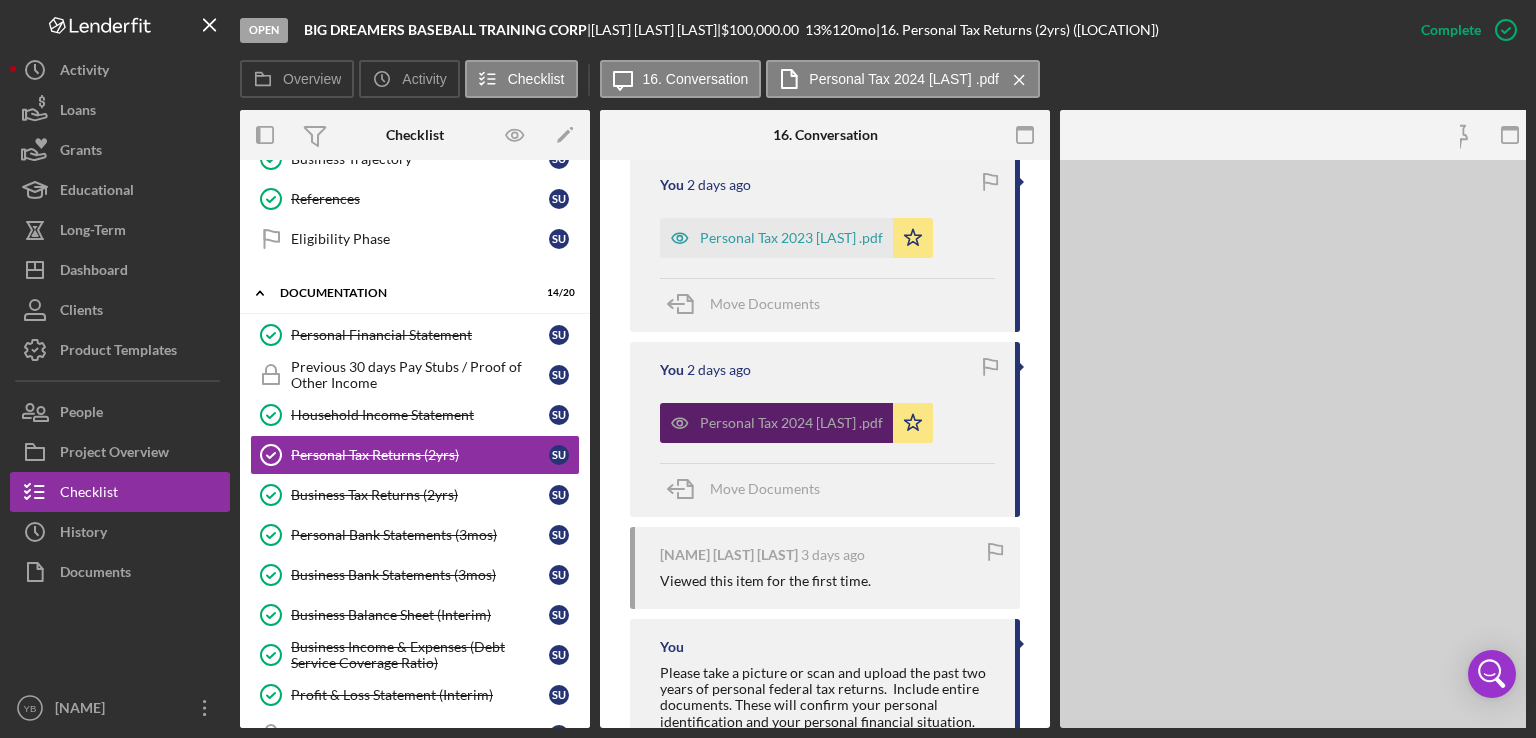 scroll, scrollTop: 808, scrollLeft: 0, axis: vertical 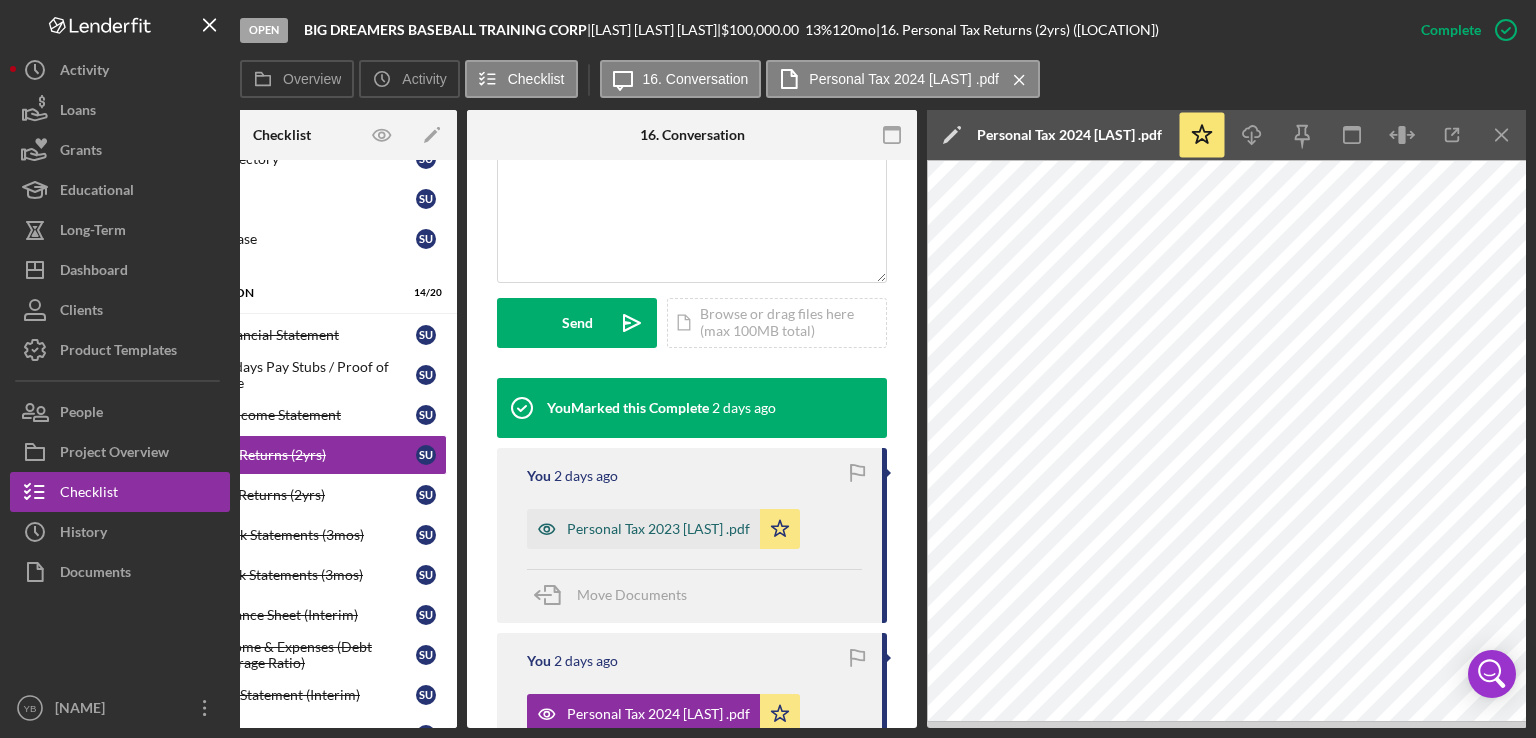 click on "Personal Tax 2023 [LAST] .pdf" at bounding box center (658, 529) 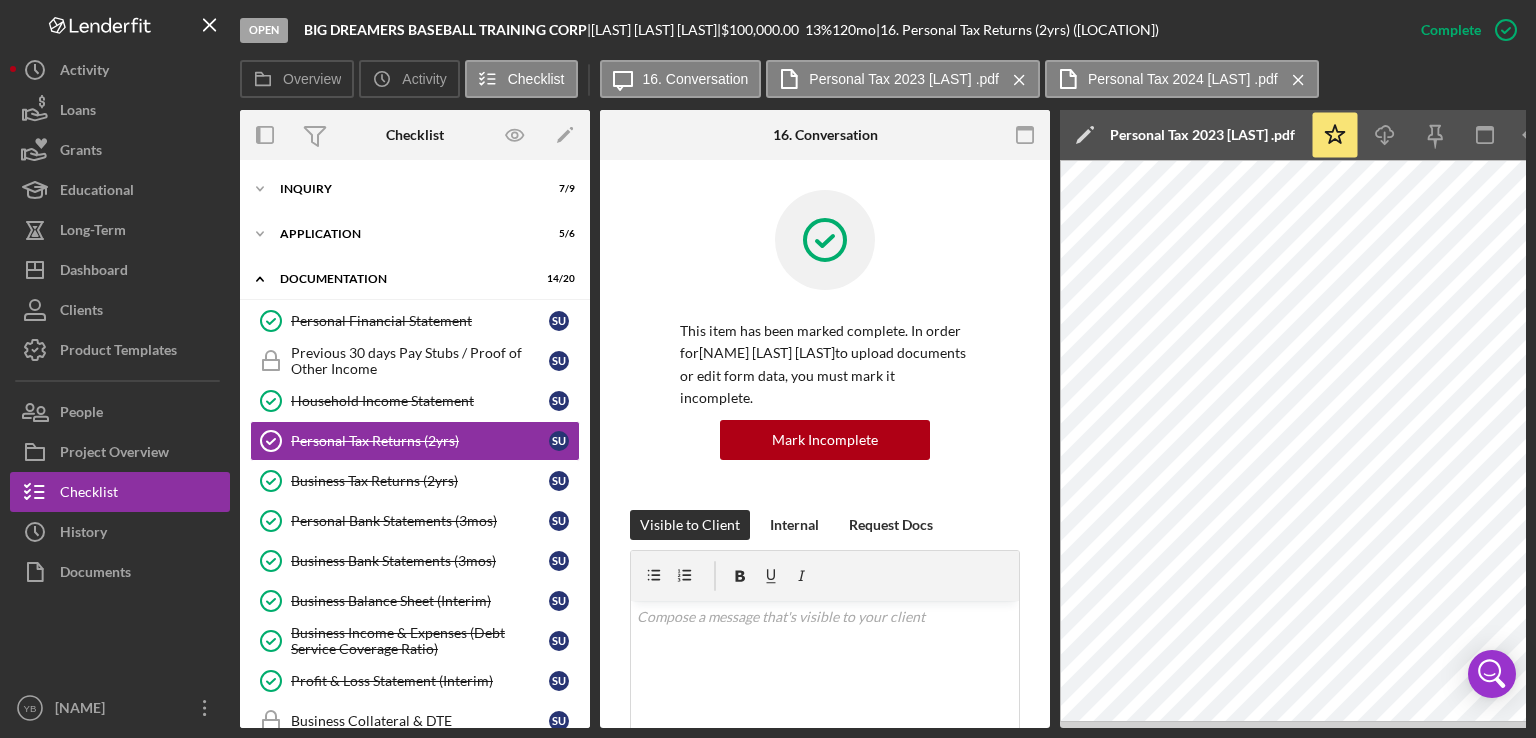scroll, scrollTop: 5, scrollLeft: 0, axis: vertical 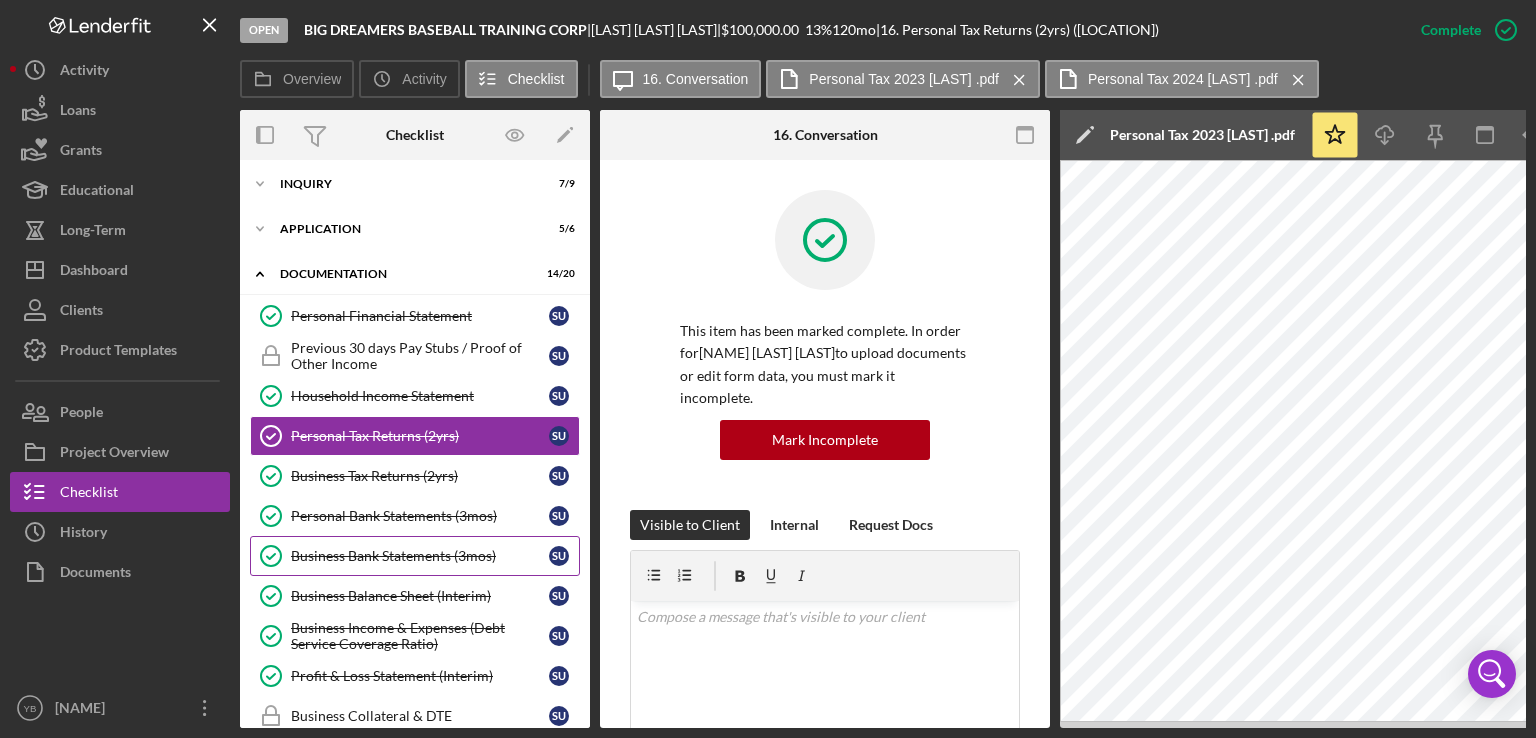 click on "Business Bank Statements (3mos)" at bounding box center [420, 556] 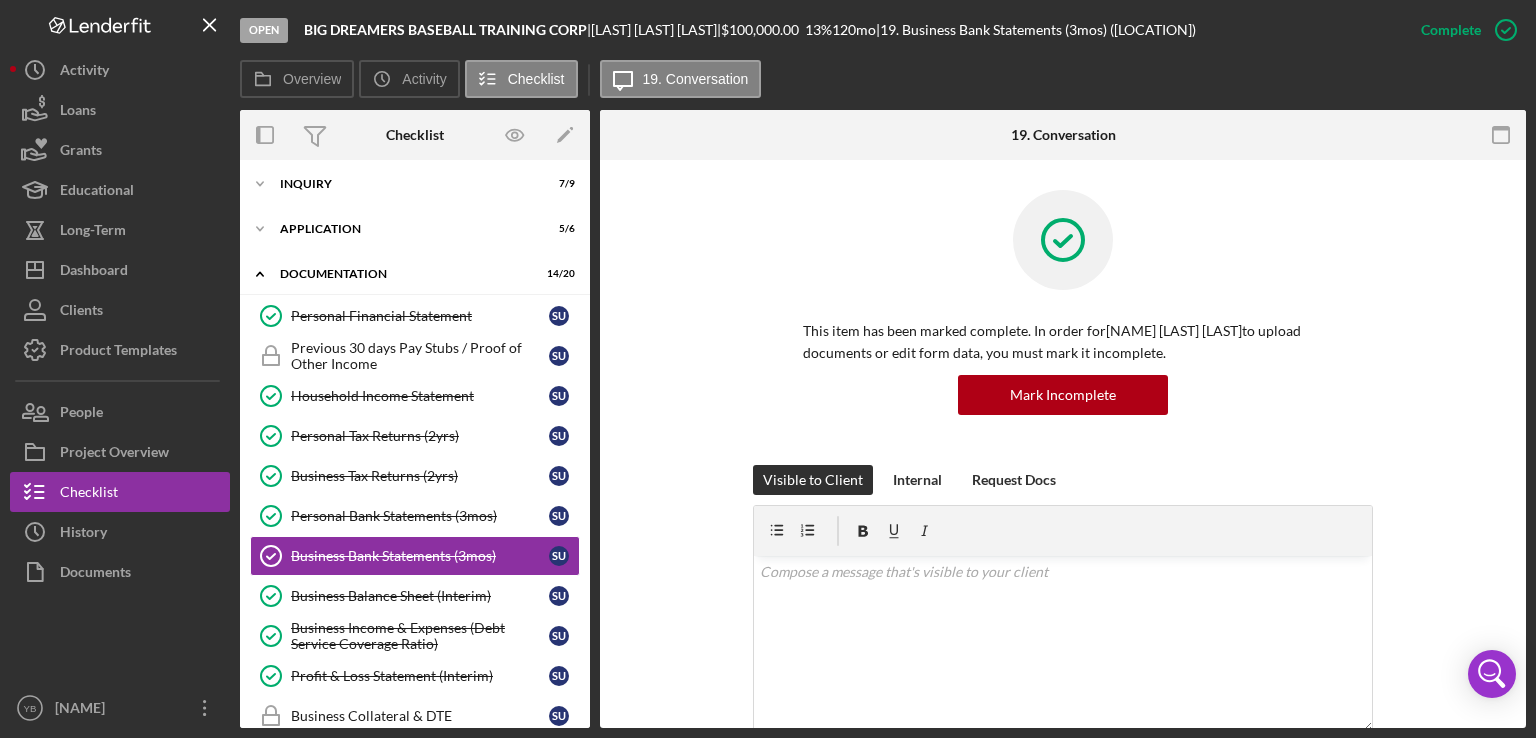 click on "Overview Overview Edit Icon/Edit Status Ongoing Risk Rating Sentiment Rating 5 Product Community Advantage Loan Created Date 7/30/2025 Started Date 7/30/2025 Closing Goal 9/13/2025 Amount $100,000.00 Rate 13.000% Term 120 months Contact Icon/User Photo YB [FIRST]   [LAST] Account Executive Stage Open Weekly Status Update Yes Inactivity Alerts Yes Key Ratios Edit Icon/Edit DSCR Collateral Coverage DTI LTV Global DSCR Global Collateral Coverage Global DTI NOI Recommendation Edit Icon/Edit Payment Type Rate Term Amount Down Payment Closing Fee Include closing fee in amount financed? No Origination Fee Include origination fee in amount financed? No Amount Financed Closing Date First Payment Date Maturity Date Resolution Edit Icon/Edit Resolved On Resolution New Activity No new activity. Checklist Icon/Edit Icon/Expander Inquiry 7 / 9 Icon/Expander Application 5 / 6 Icon/Expander Documentation 14 / 20 Personal Financial Statement  Personal Financial Statement  S U Previous 30 days Pay Stubs / Proof of Other Income" at bounding box center (883, 419) 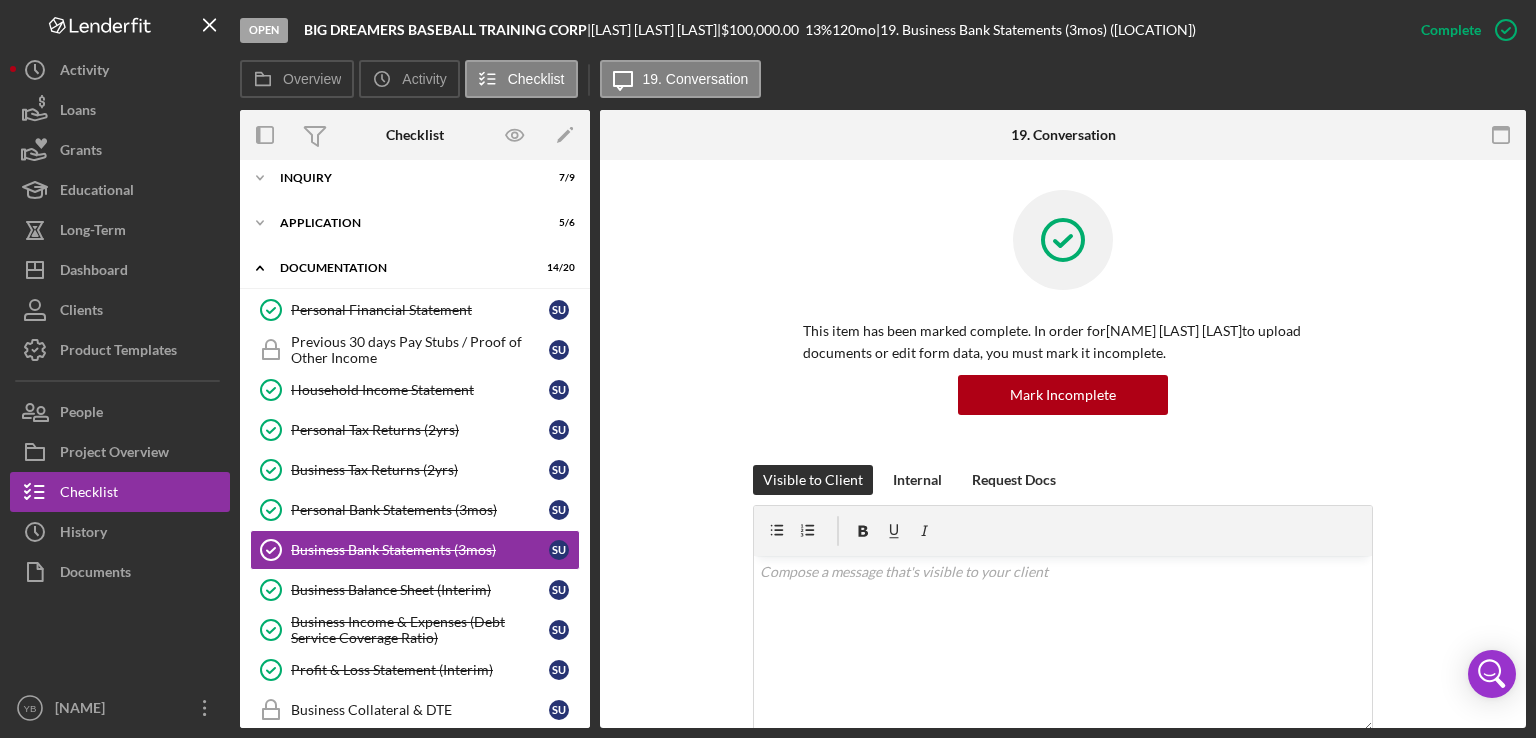 scroll, scrollTop: 16, scrollLeft: 0, axis: vertical 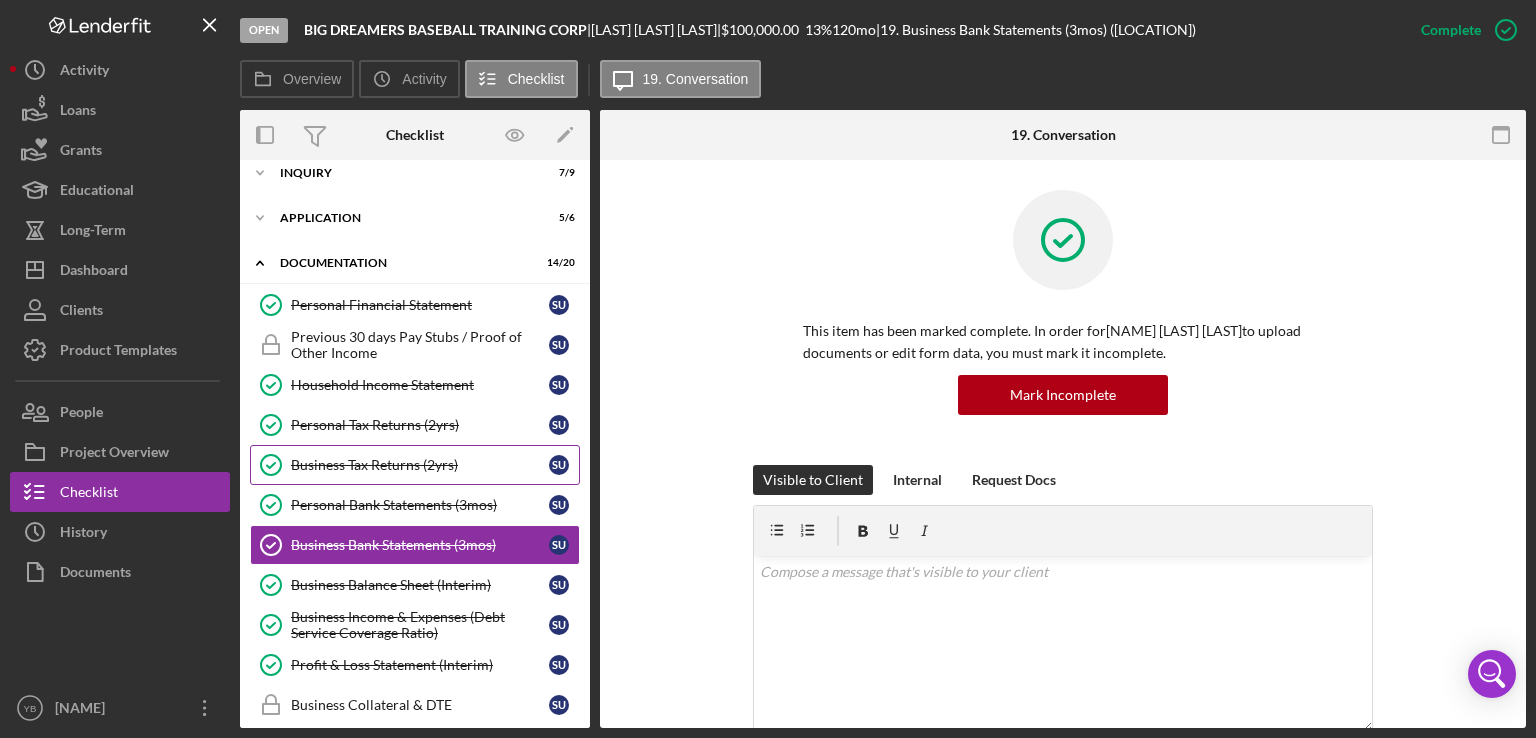 click on "Business Tax Returns (2yrs)" at bounding box center (420, 465) 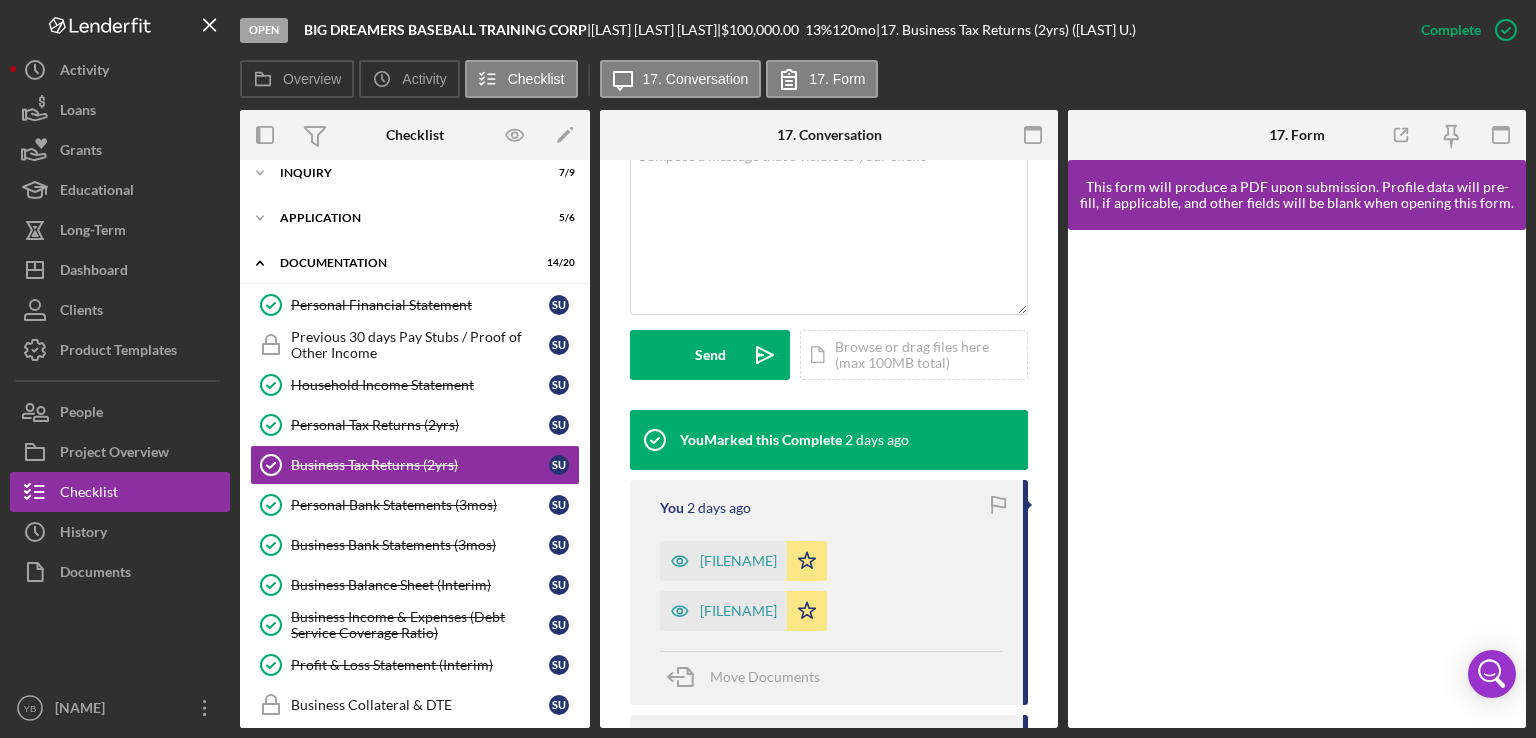 scroll, scrollTop: 444, scrollLeft: 0, axis: vertical 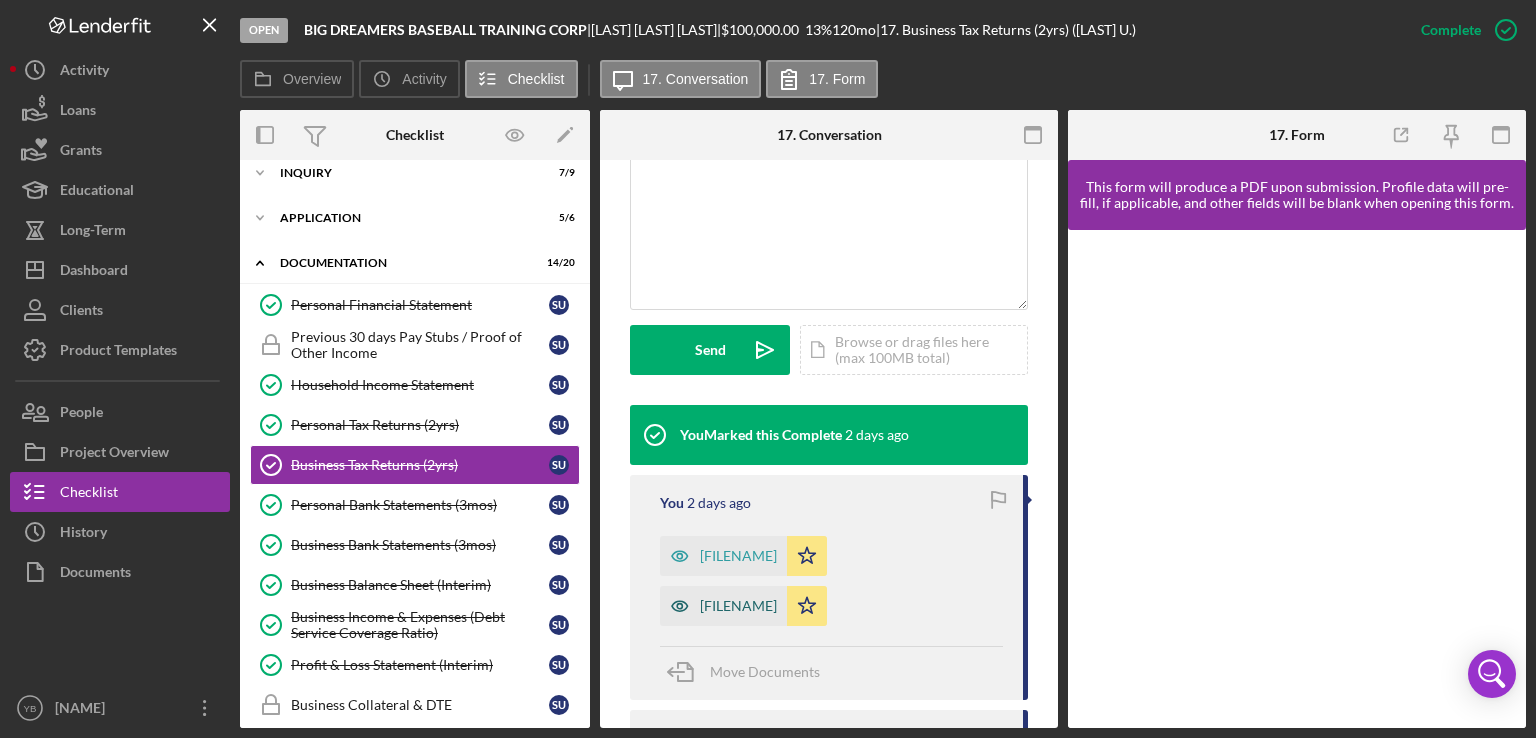 click on "[FILENAME]" at bounding box center (738, 606) 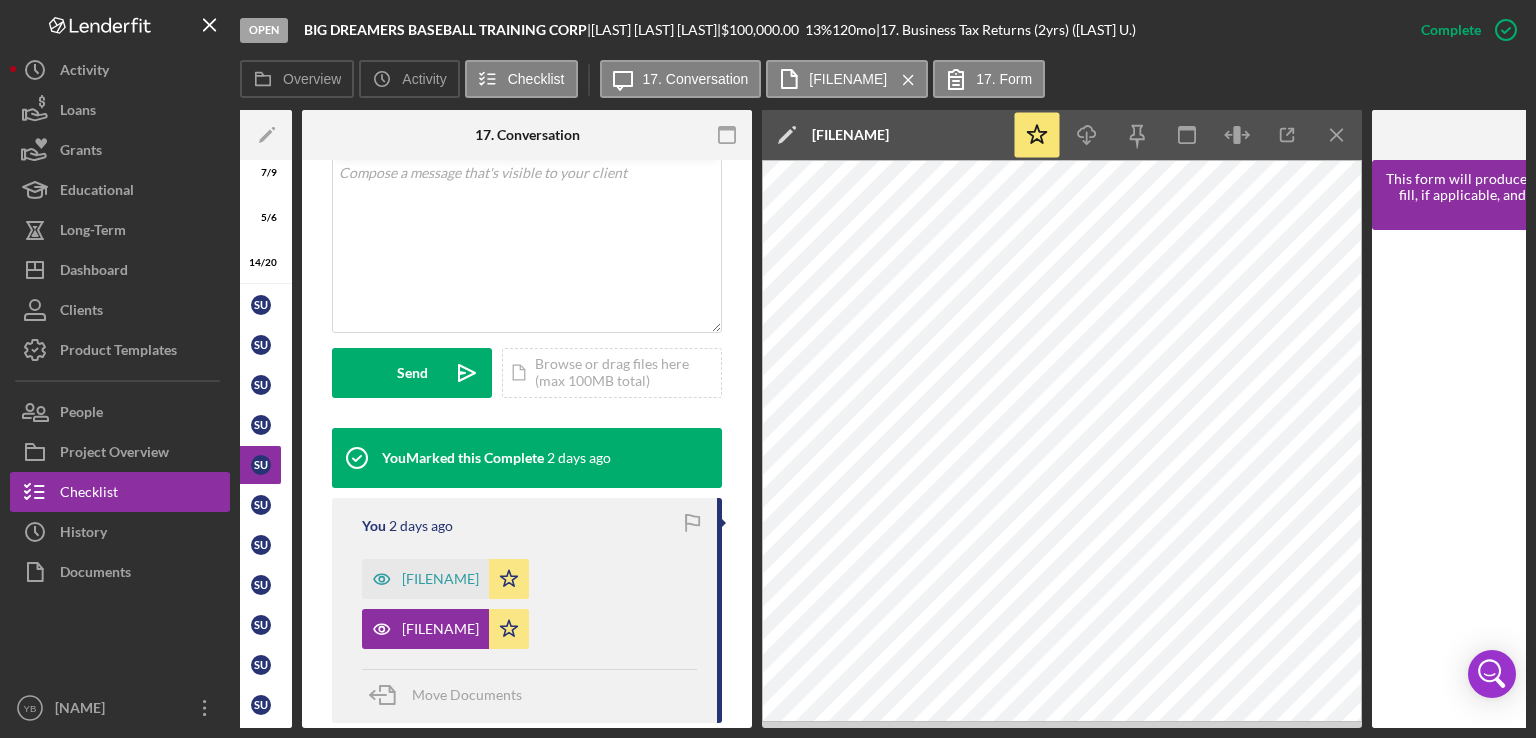 scroll, scrollTop: 0, scrollLeft: 299, axis: horizontal 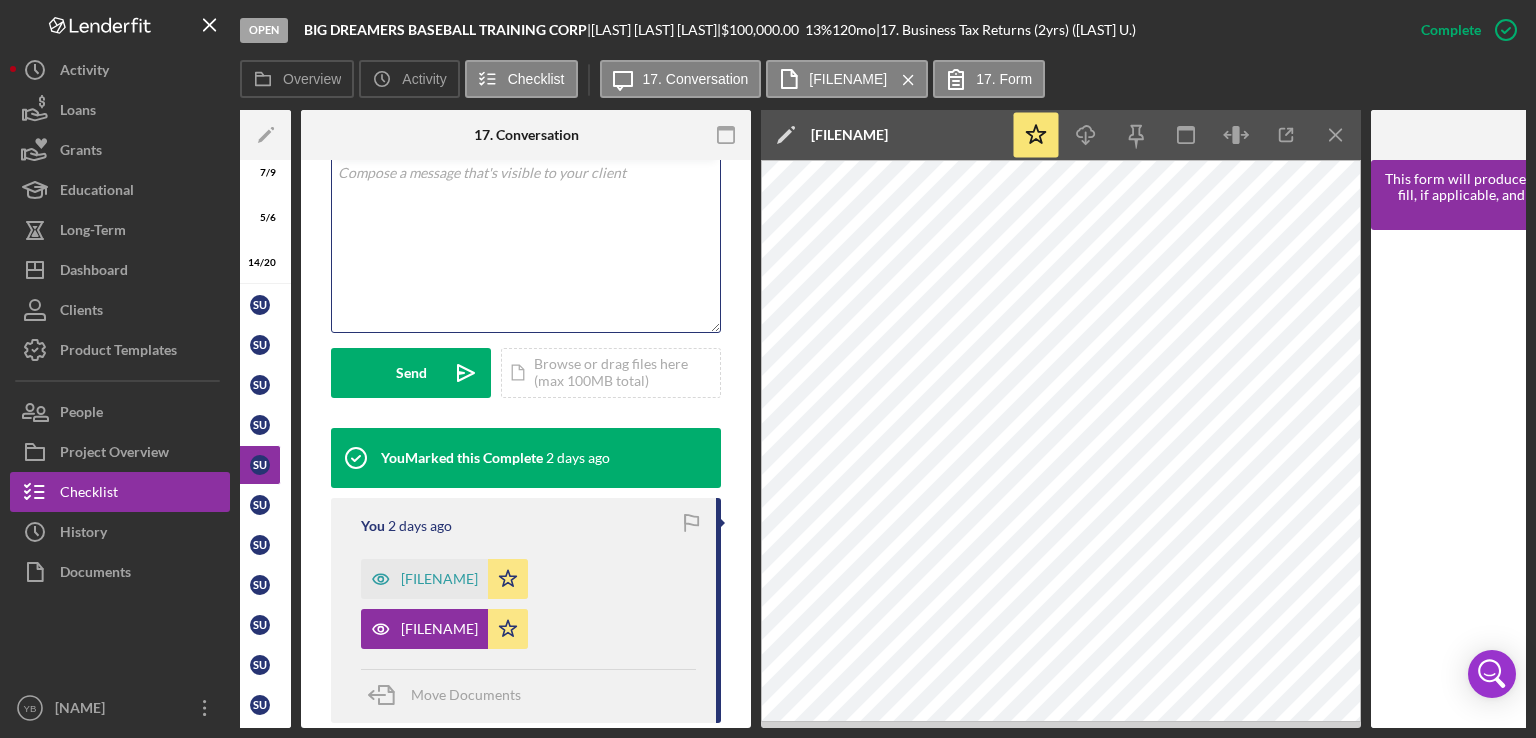 click on "v Color teal Color pink Remove color Add row above Add row below Add column before Add column after Merge cells Split cells Remove column Remove row Remove table" at bounding box center [526, 244] 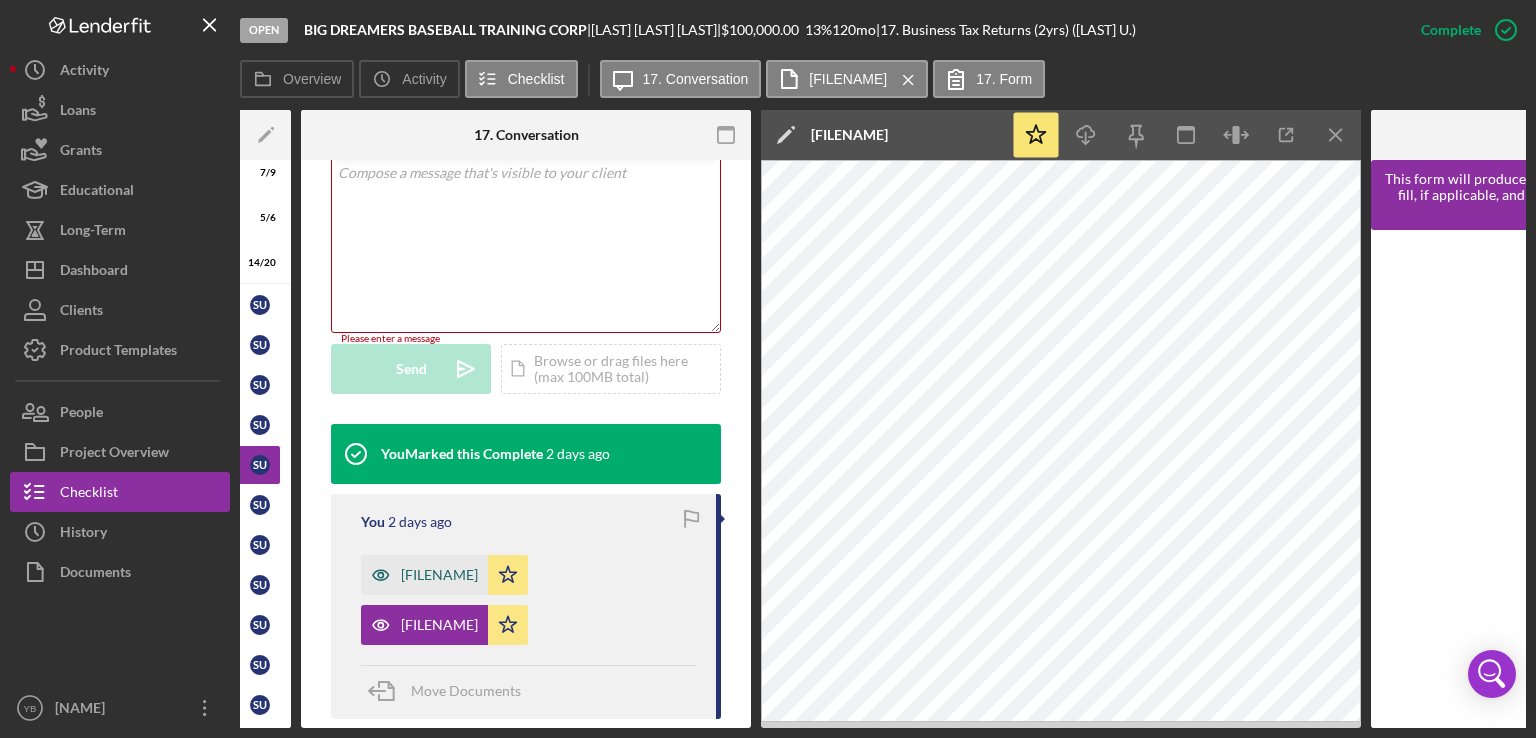 click on "[FILENAME]" at bounding box center [439, 575] 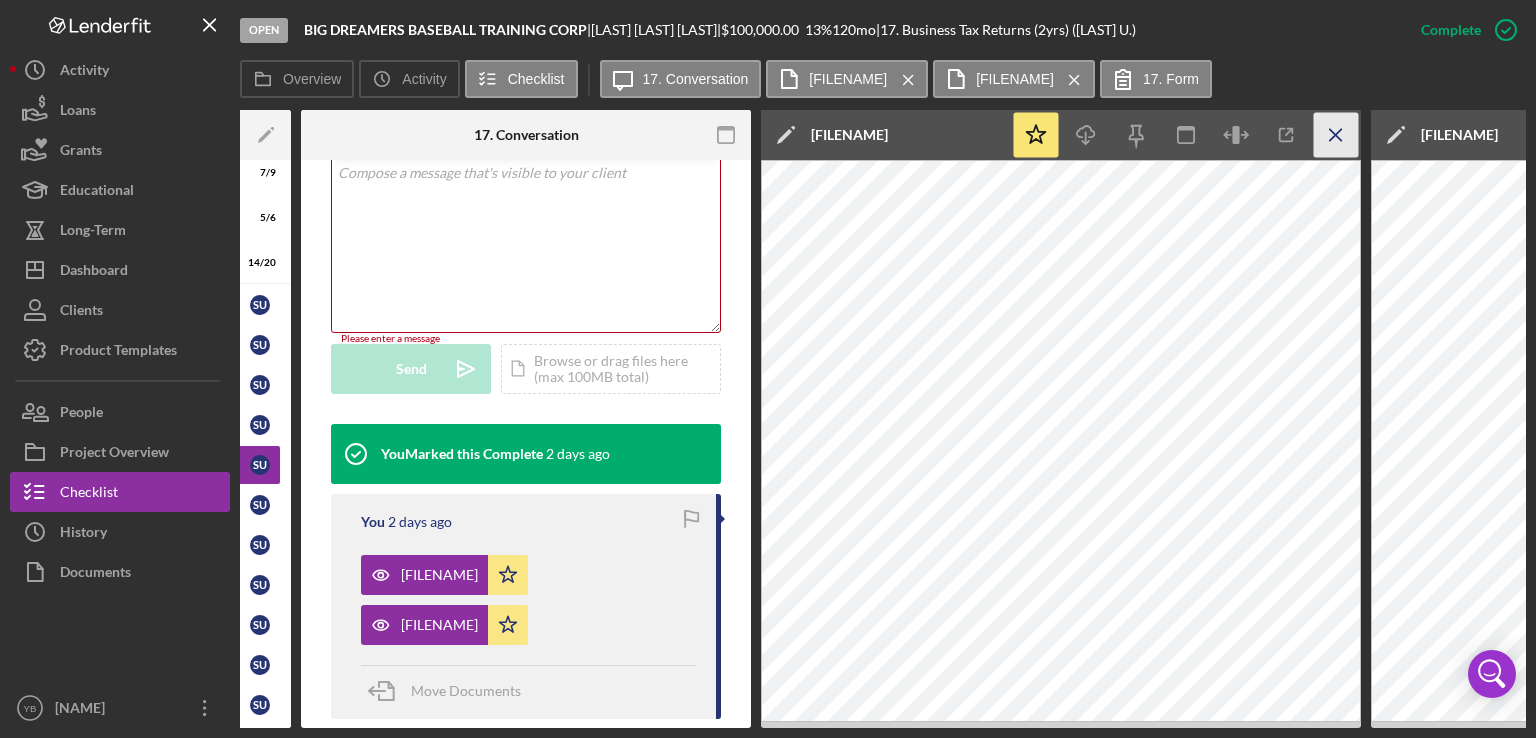 click 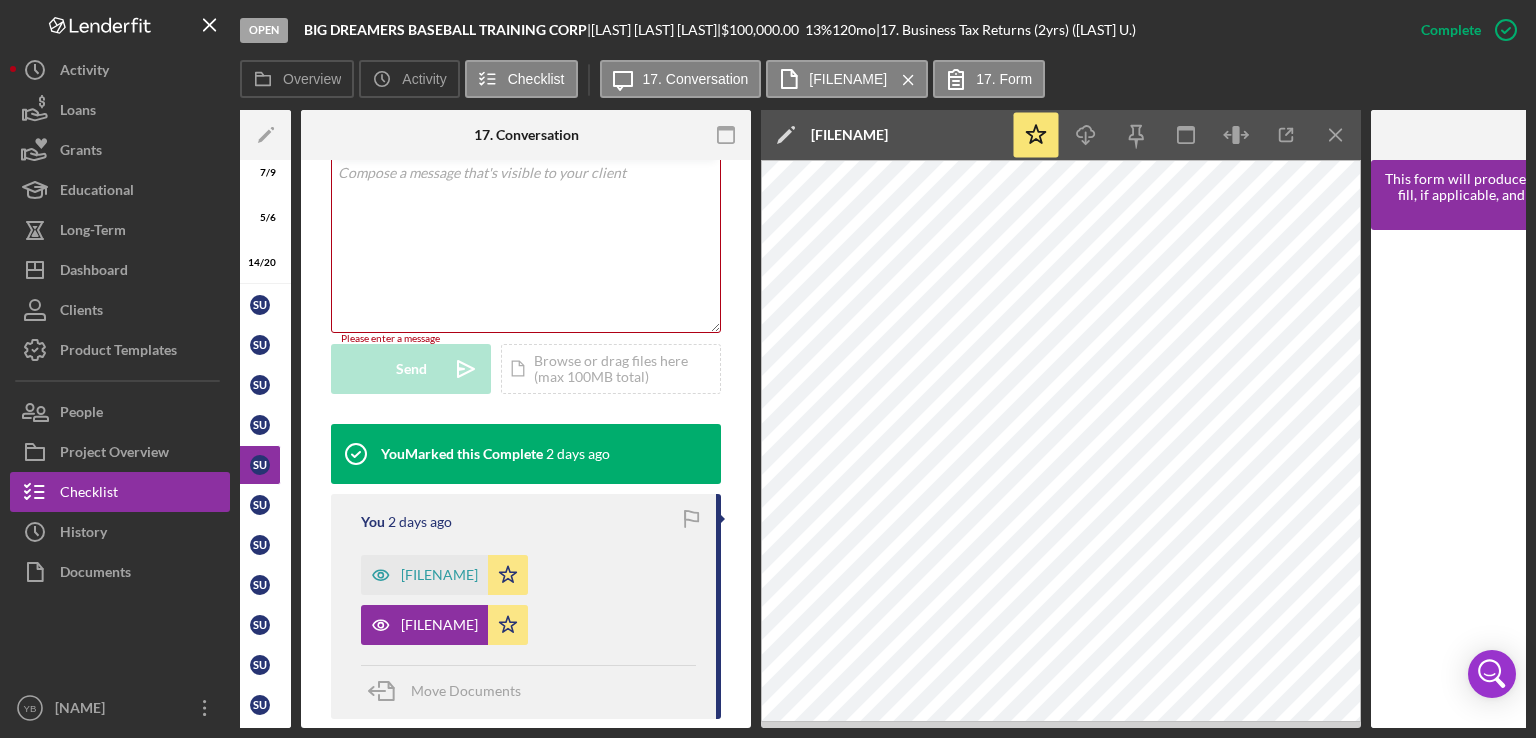 click 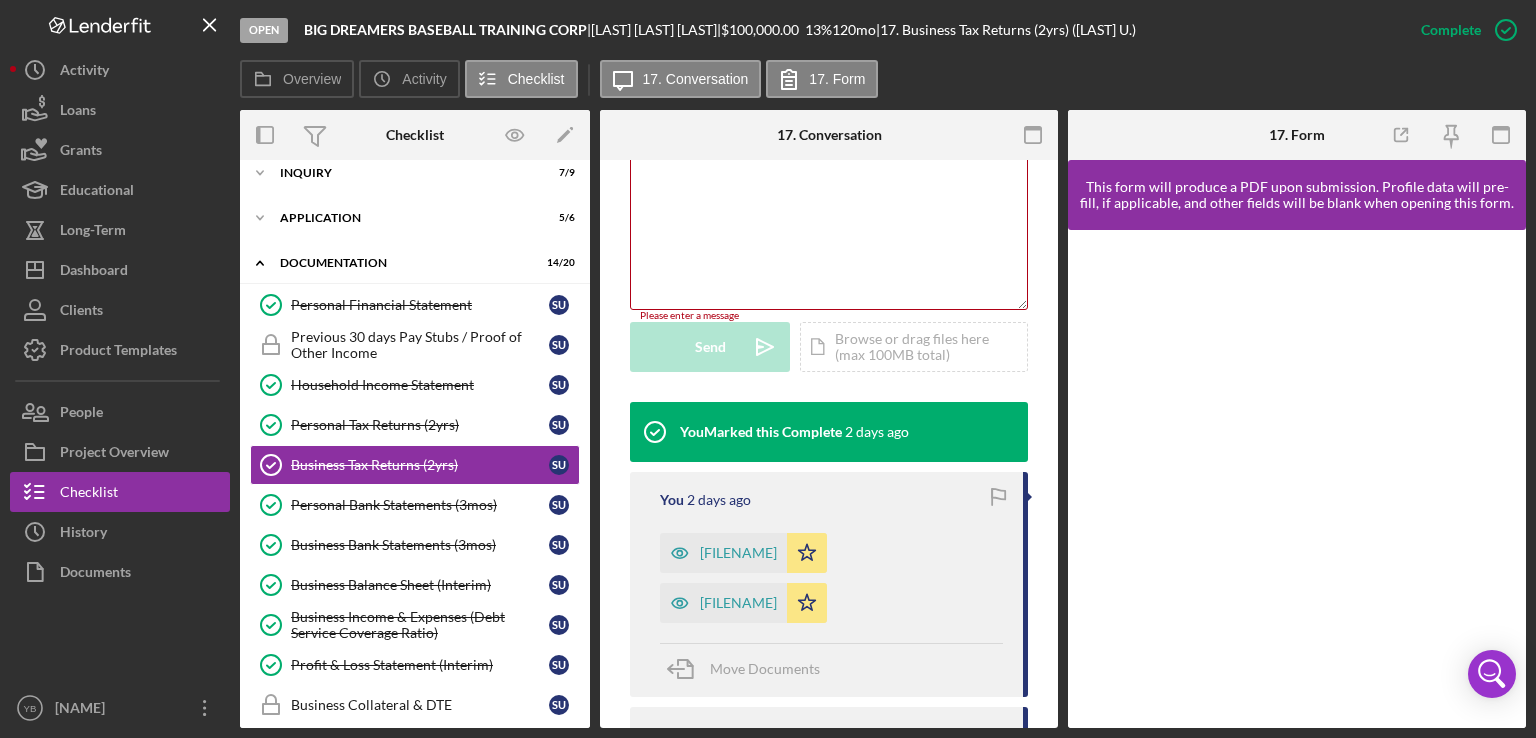 drag, startPoint x: 591, startPoint y: 406, endPoint x: 588, endPoint y: 451, distance: 45.099888 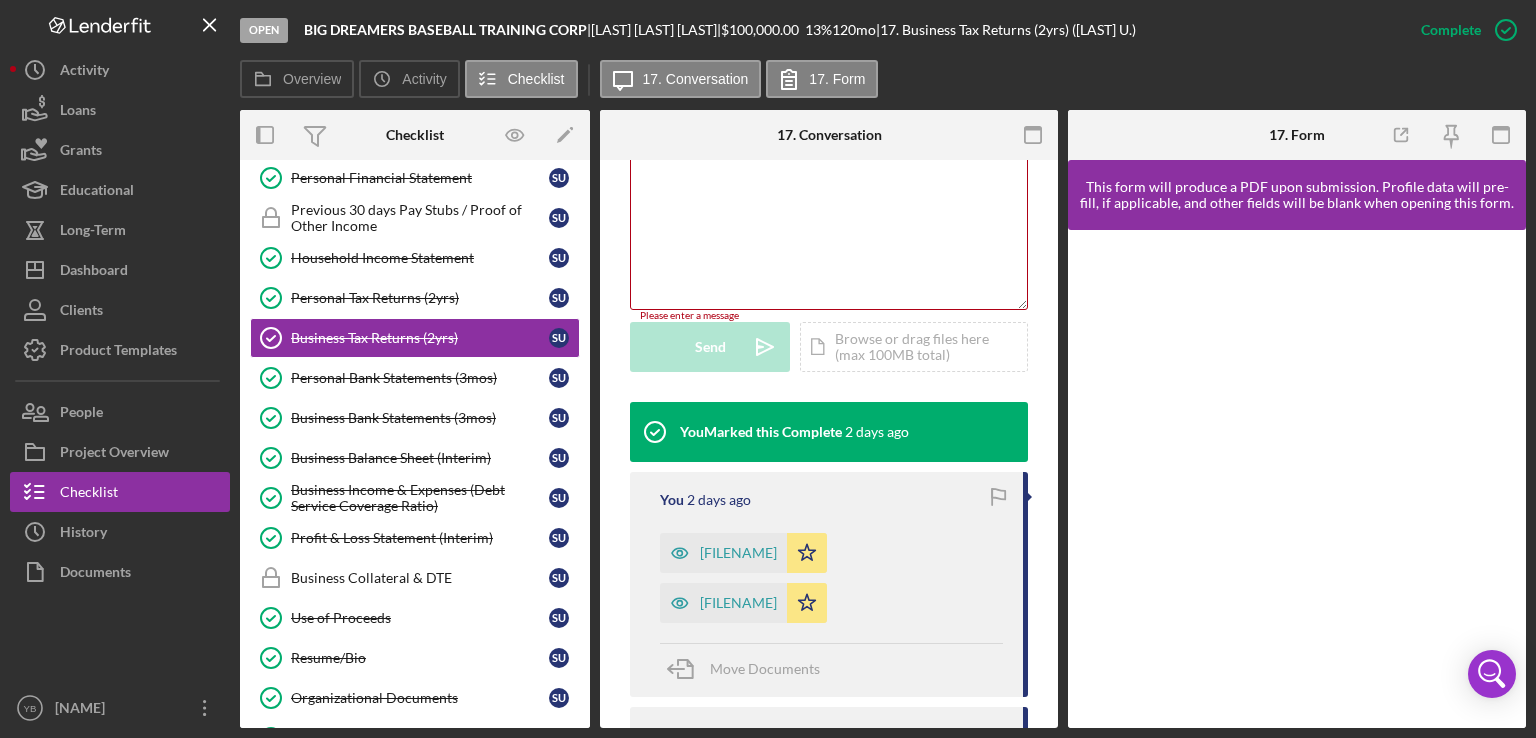 scroll, scrollTop: 145, scrollLeft: 0, axis: vertical 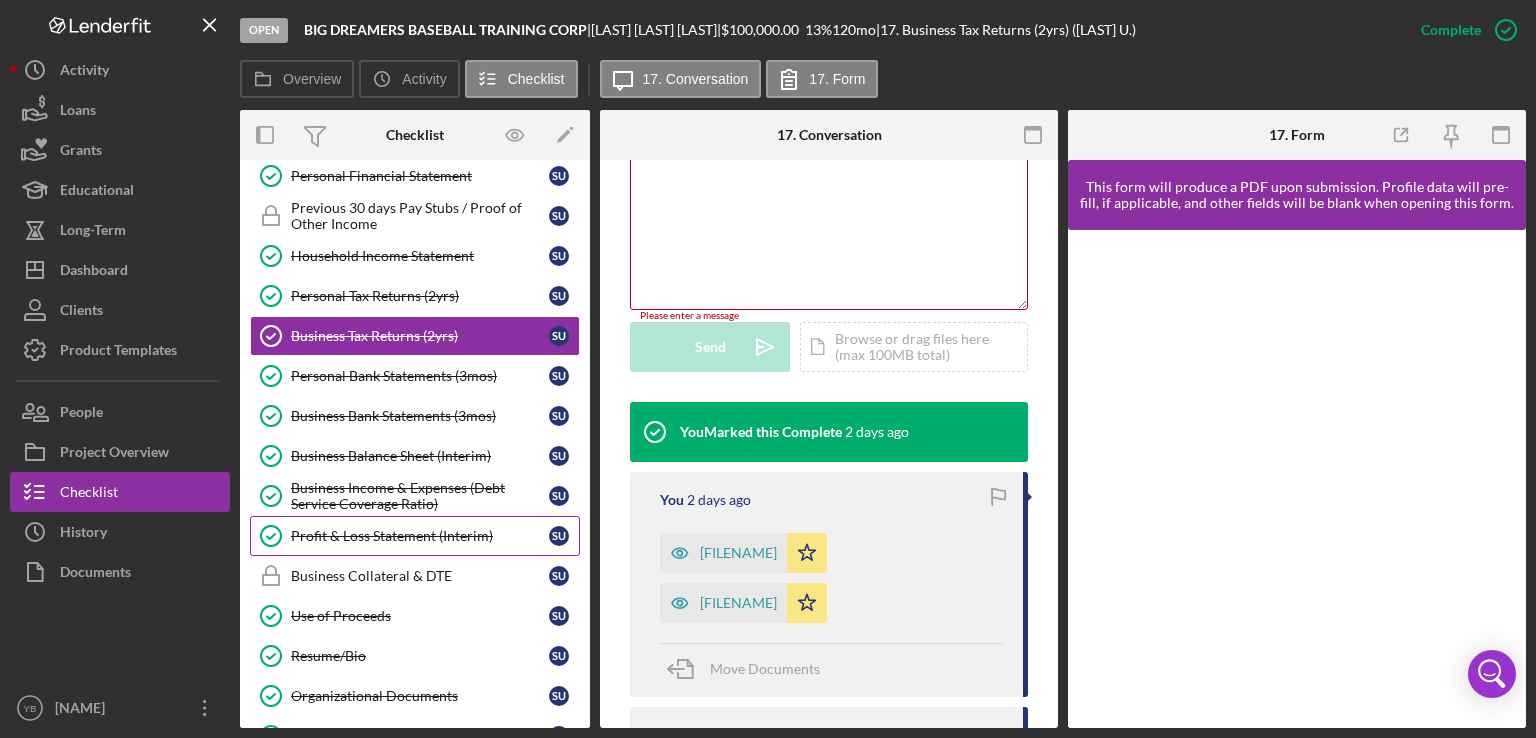 click on "Profit & Loss Statement (Interim)" at bounding box center (420, 536) 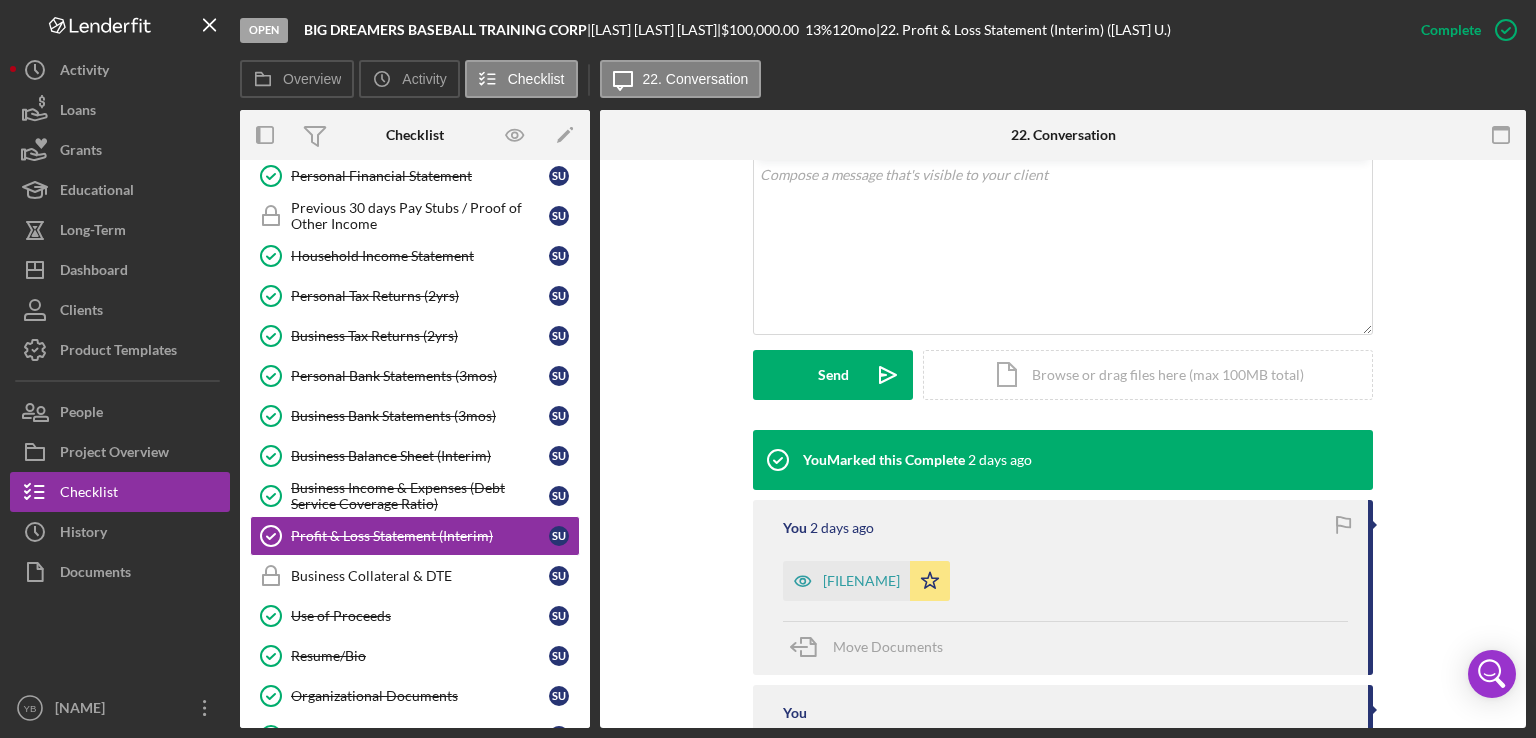 scroll, scrollTop: 400, scrollLeft: 0, axis: vertical 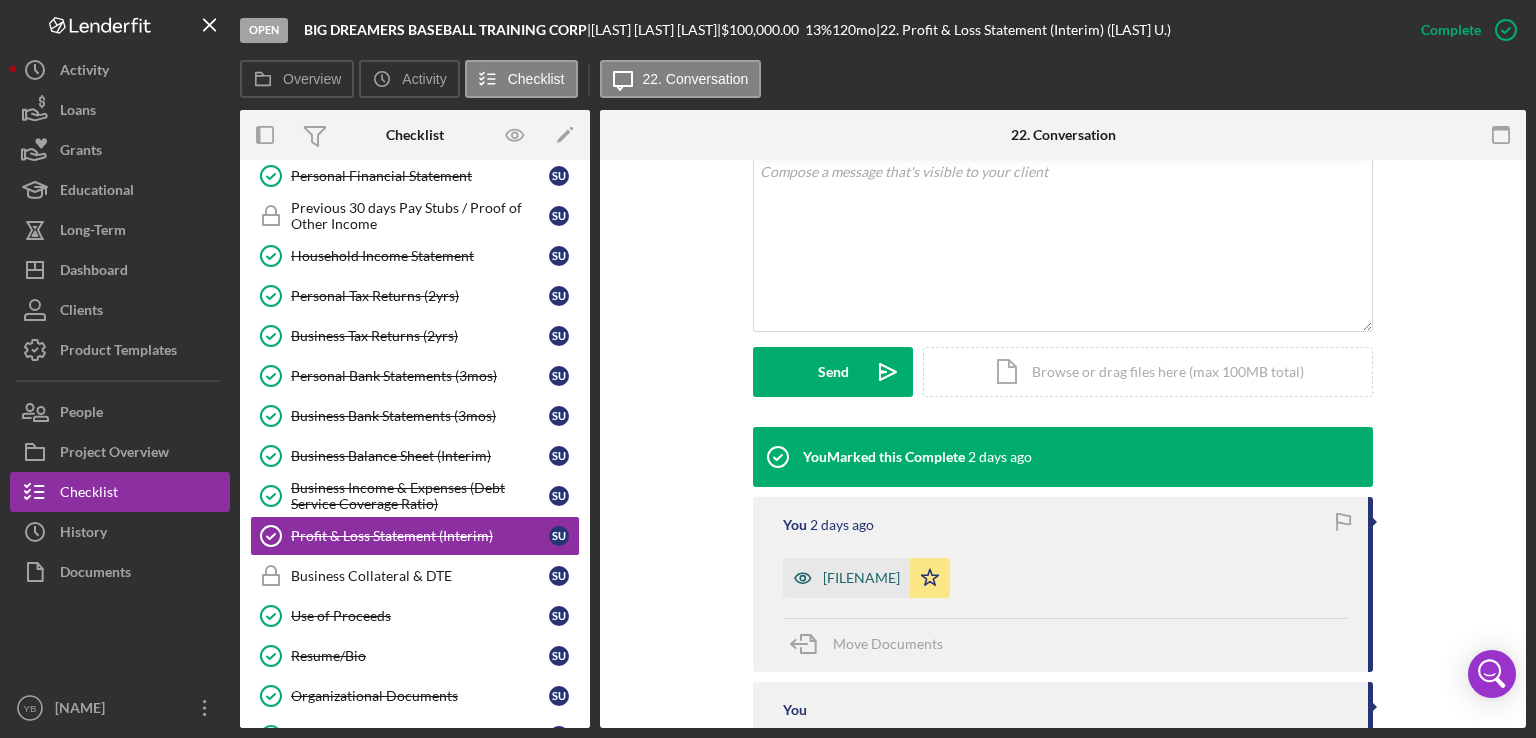 click on "[FILENAME]" at bounding box center (861, 578) 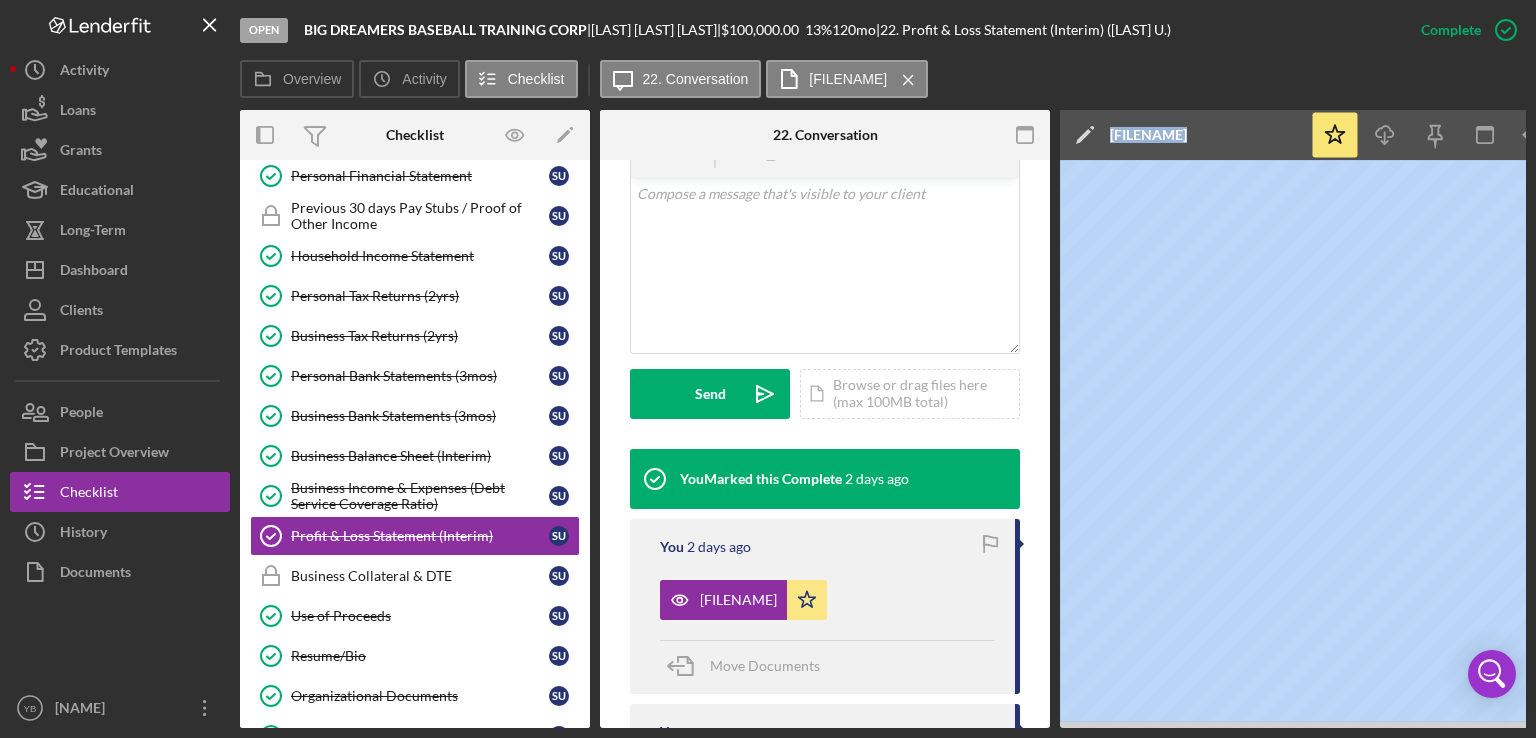 drag, startPoint x: 879, startPoint y: 728, endPoint x: 1068, endPoint y: 730, distance: 189.01057 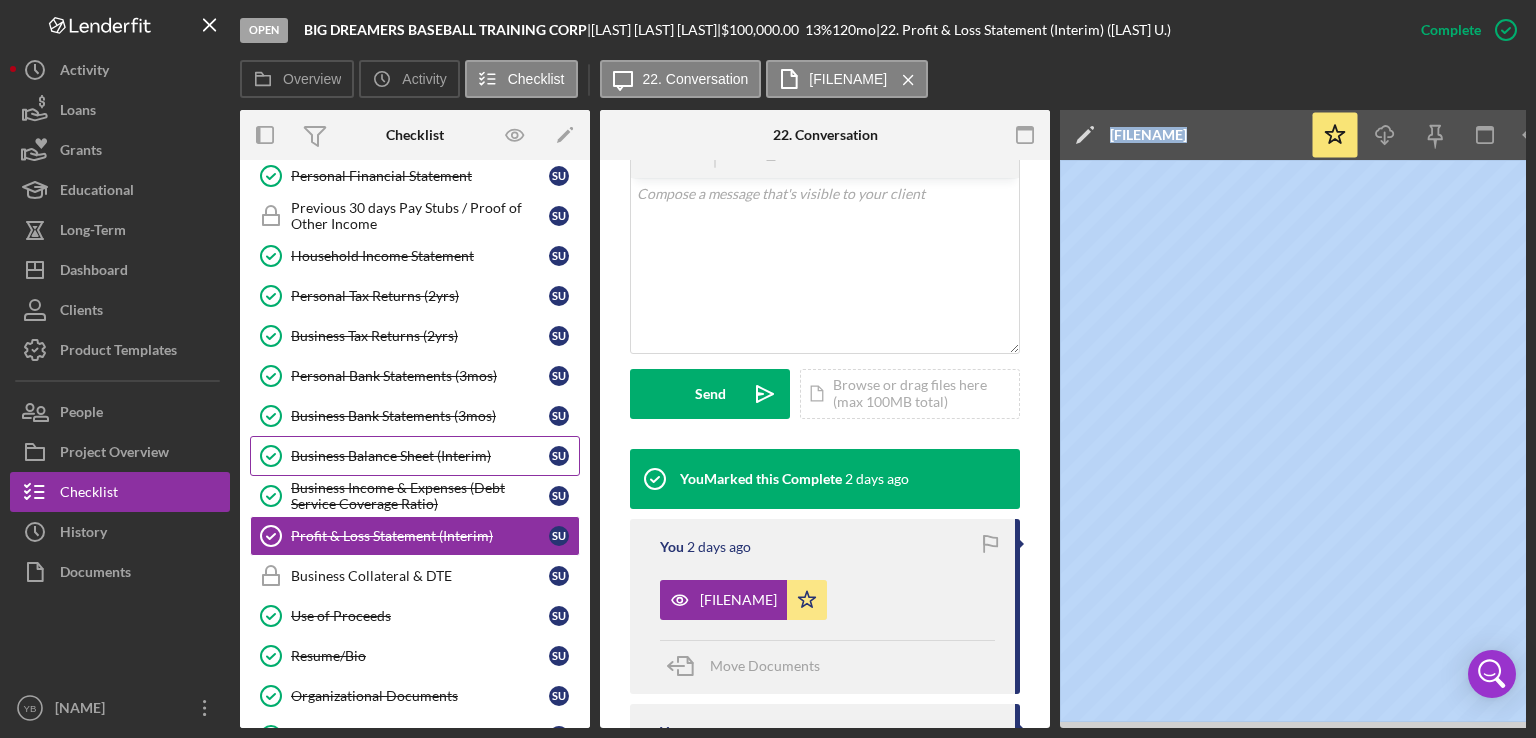 click on "Business Balance Sheet (Interim)" at bounding box center (420, 456) 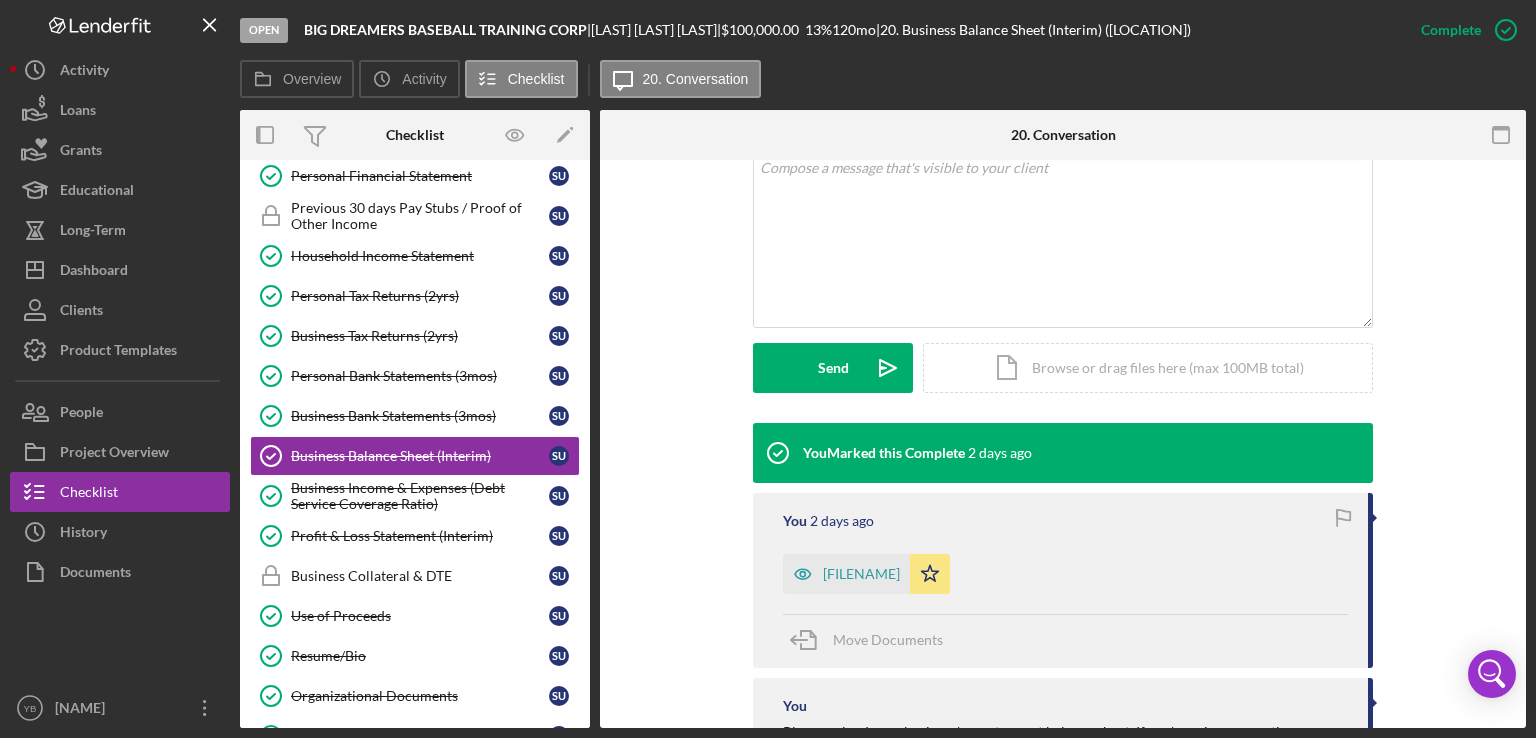 scroll, scrollTop: 598, scrollLeft: 0, axis: vertical 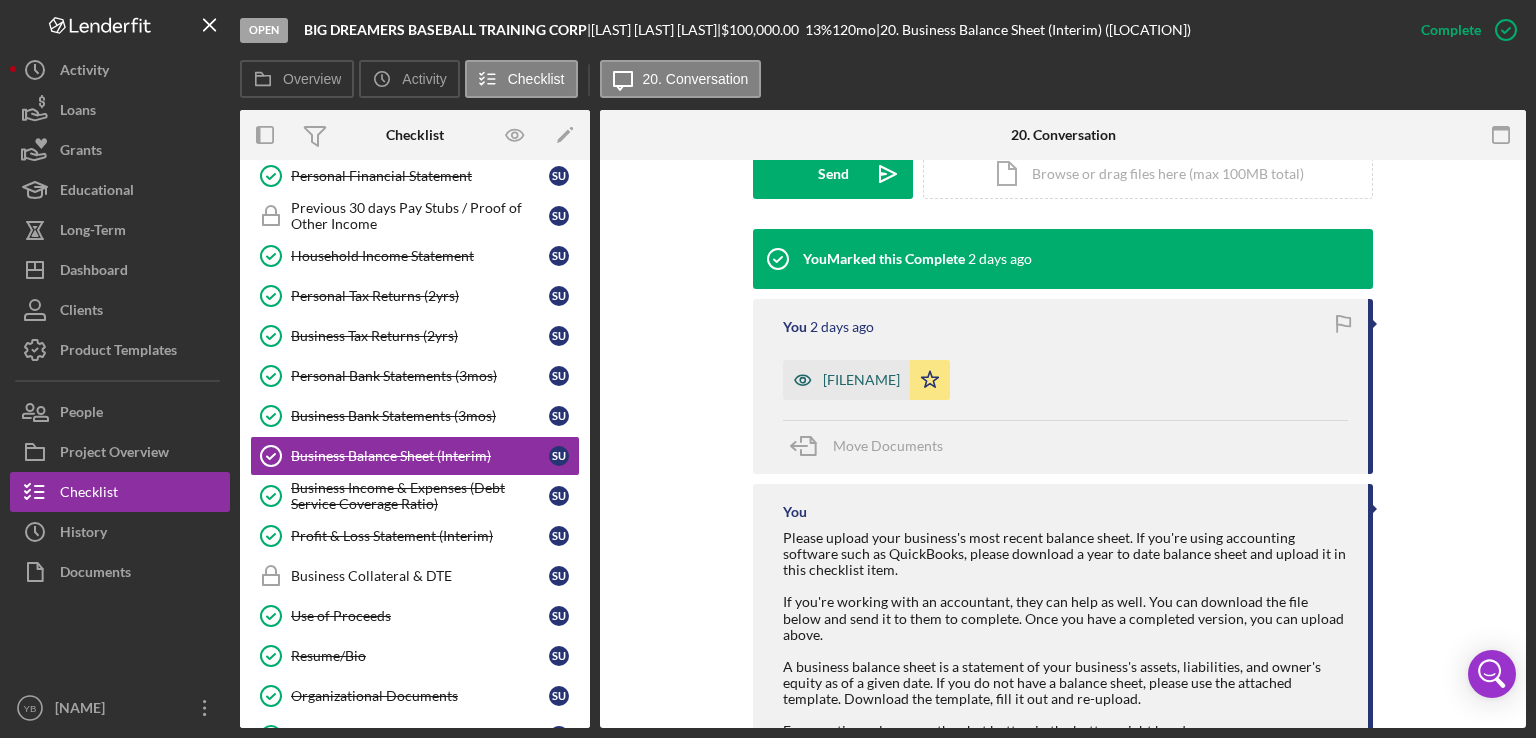 click on "[FILENAME]" at bounding box center [861, 380] 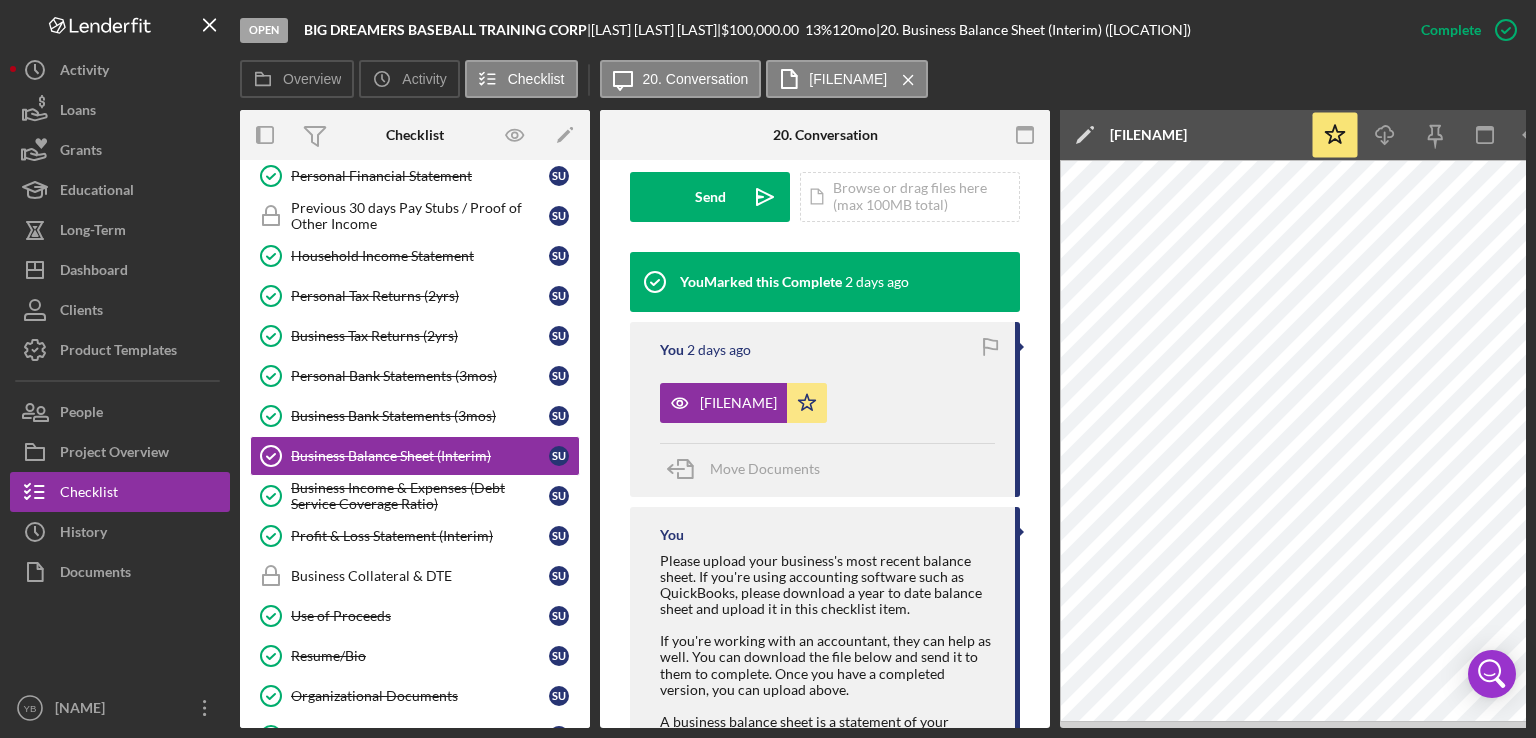 drag, startPoint x: 1225, startPoint y: 729, endPoint x: 1319, endPoint y: 722, distance: 94.26028 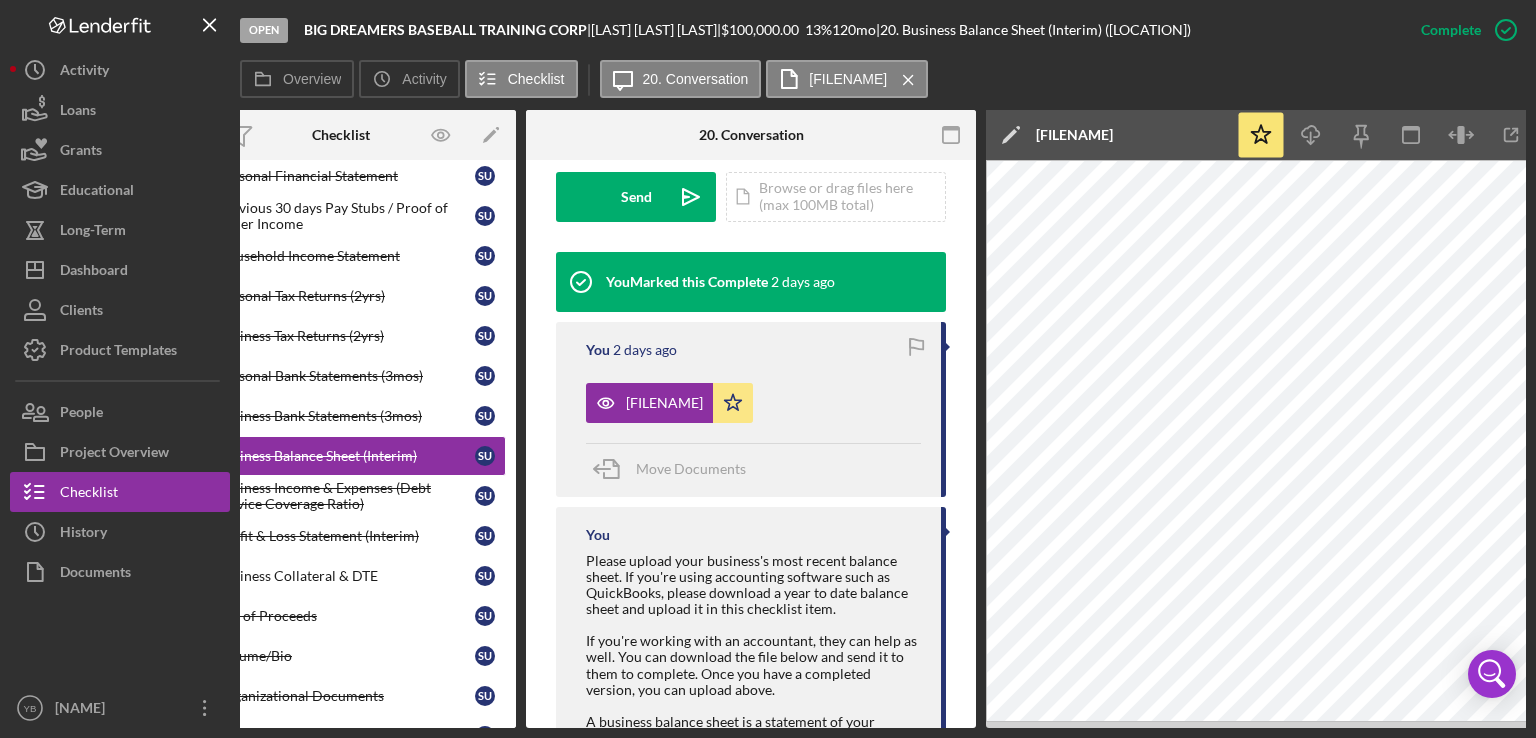 scroll, scrollTop: 0, scrollLeft: 133, axis: horizontal 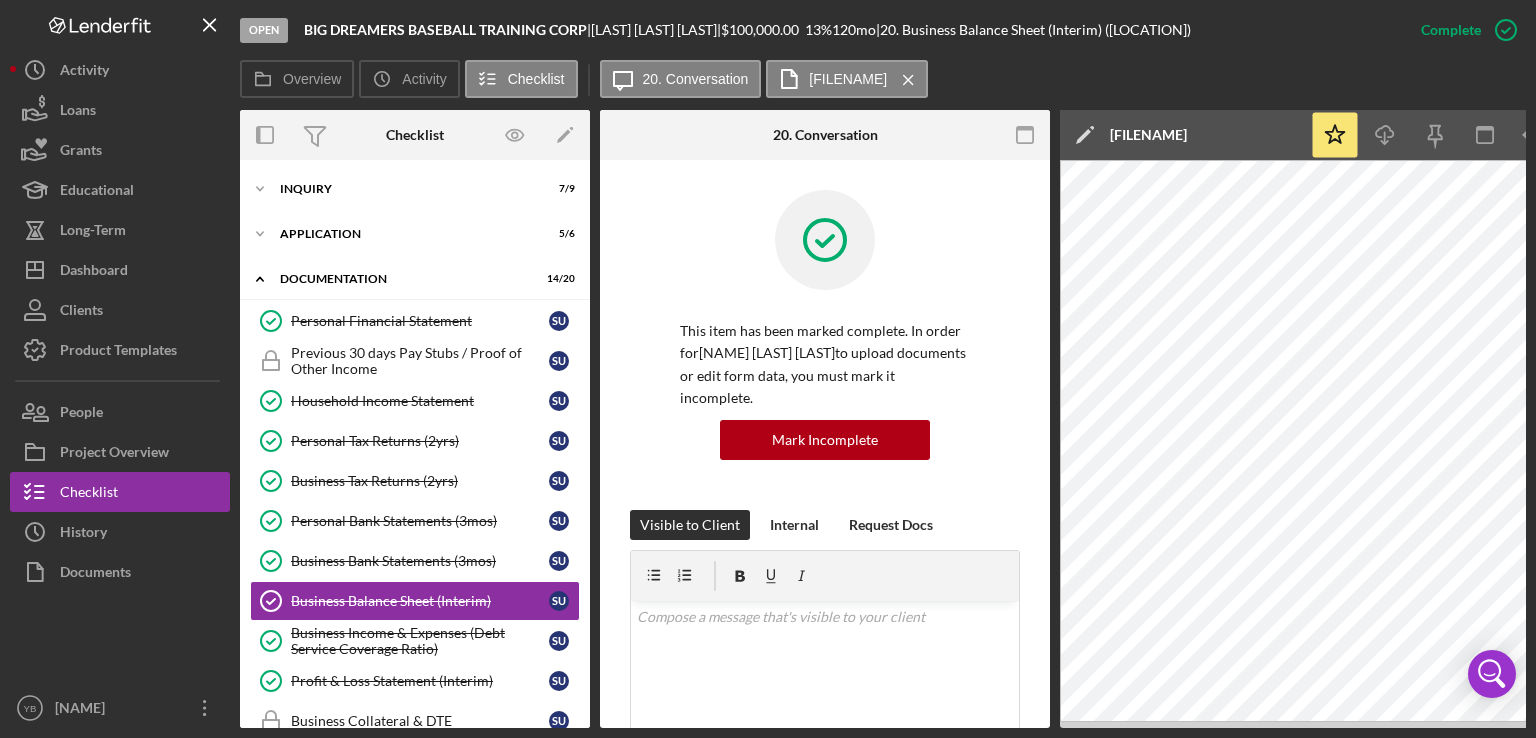 drag, startPoint x: 590, startPoint y: 377, endPoint x: 590, endPoint y: 413, distance: 36 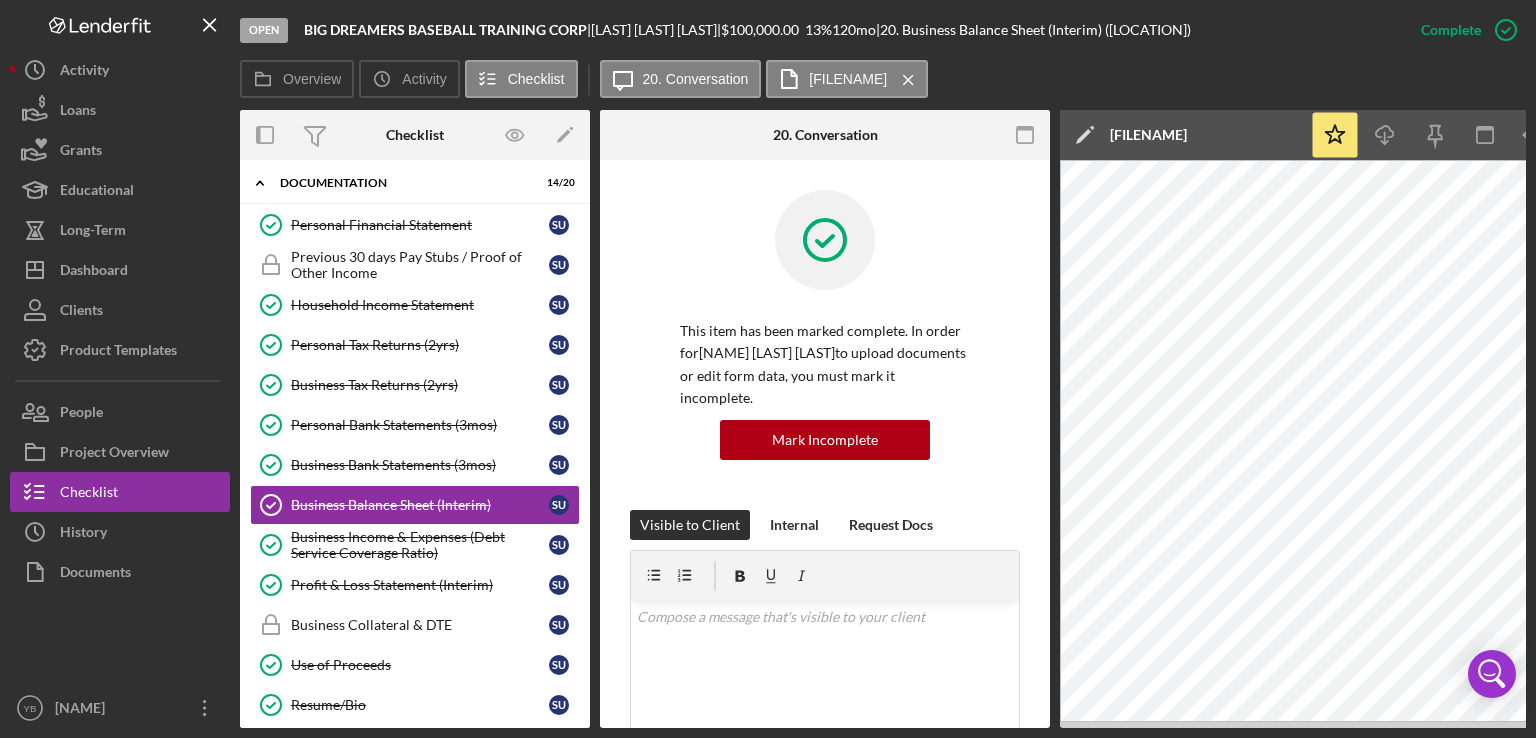 scroll, scrollTop: 0, scrollLeft: 0, axis: both 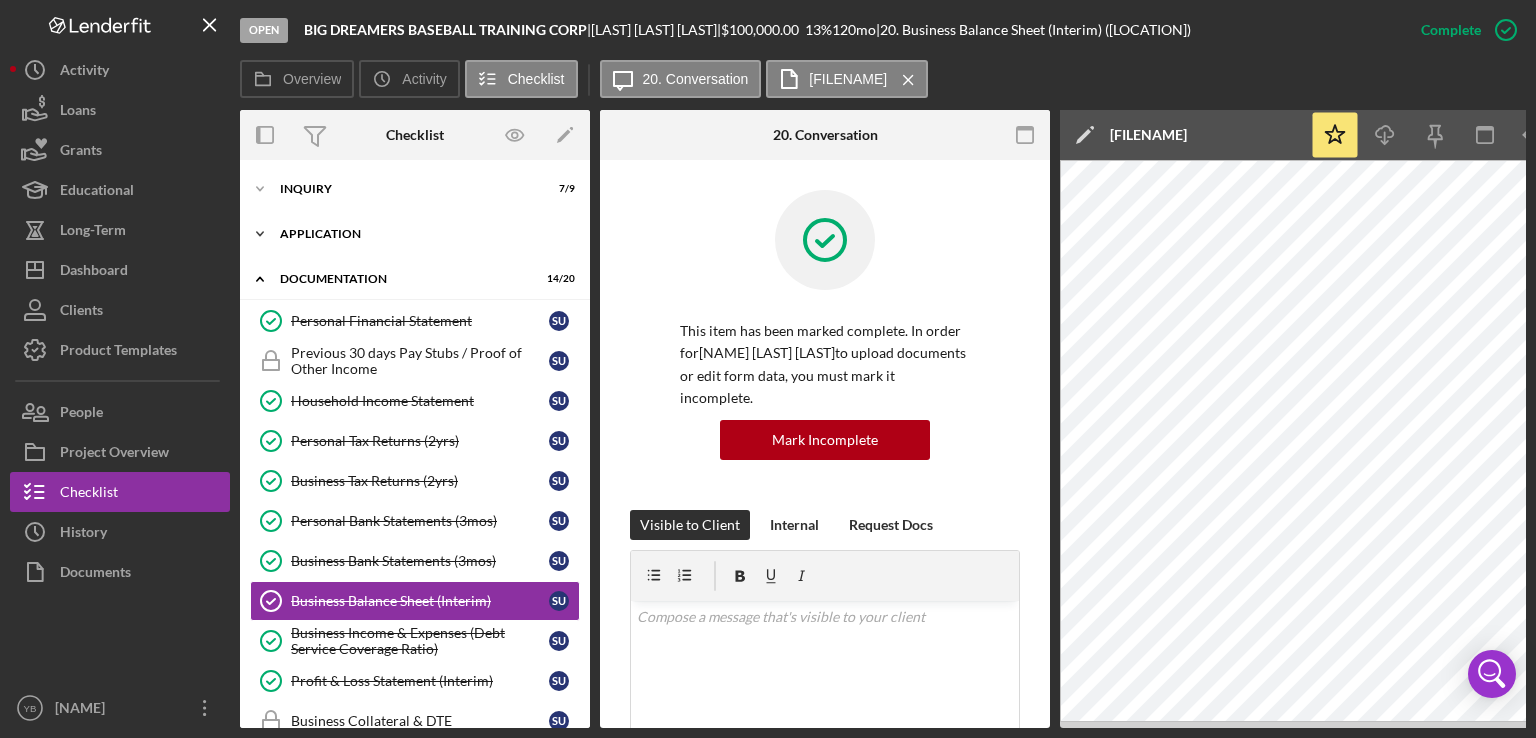 click on "Application" at bounding box center [422, 234] 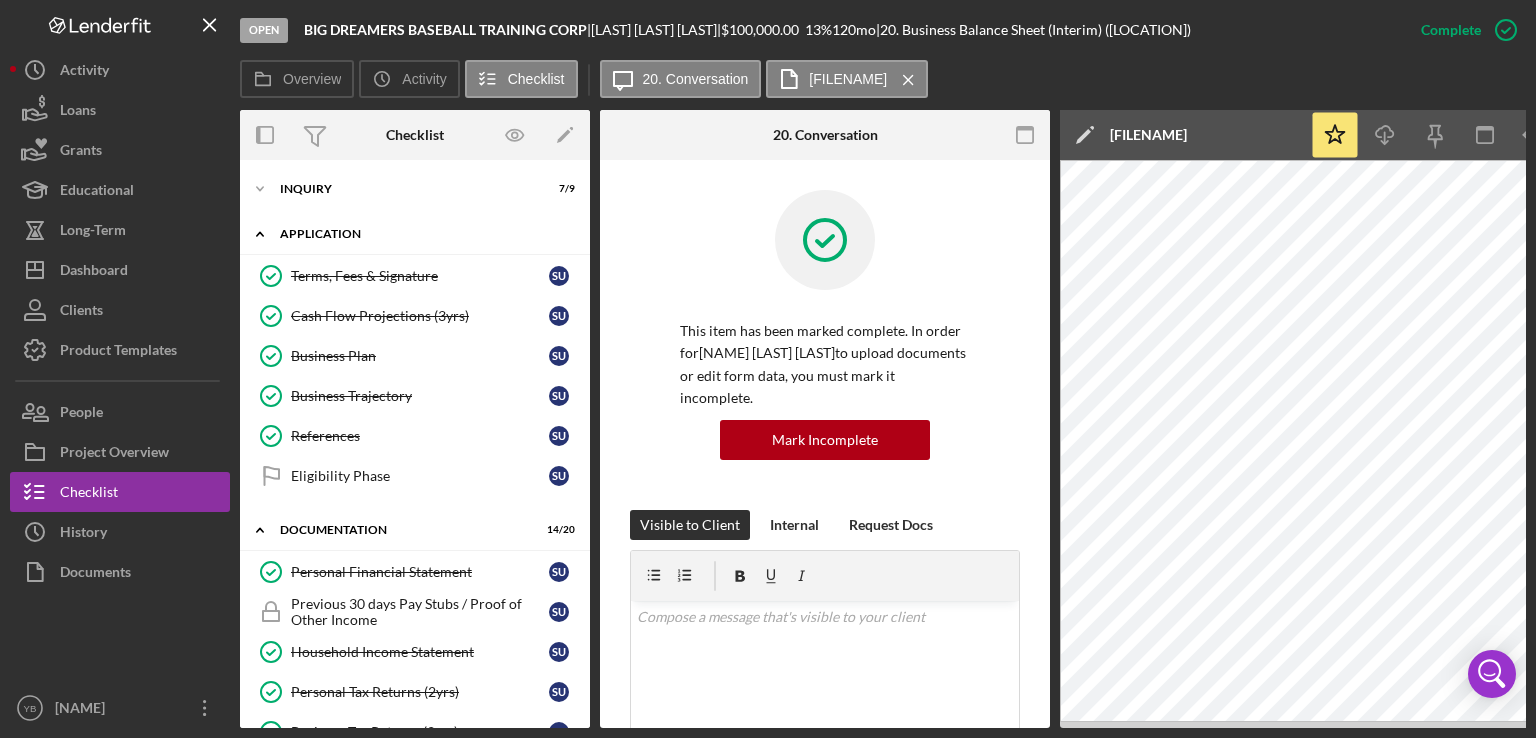 click on "Application" at bounding box center (422, 234) 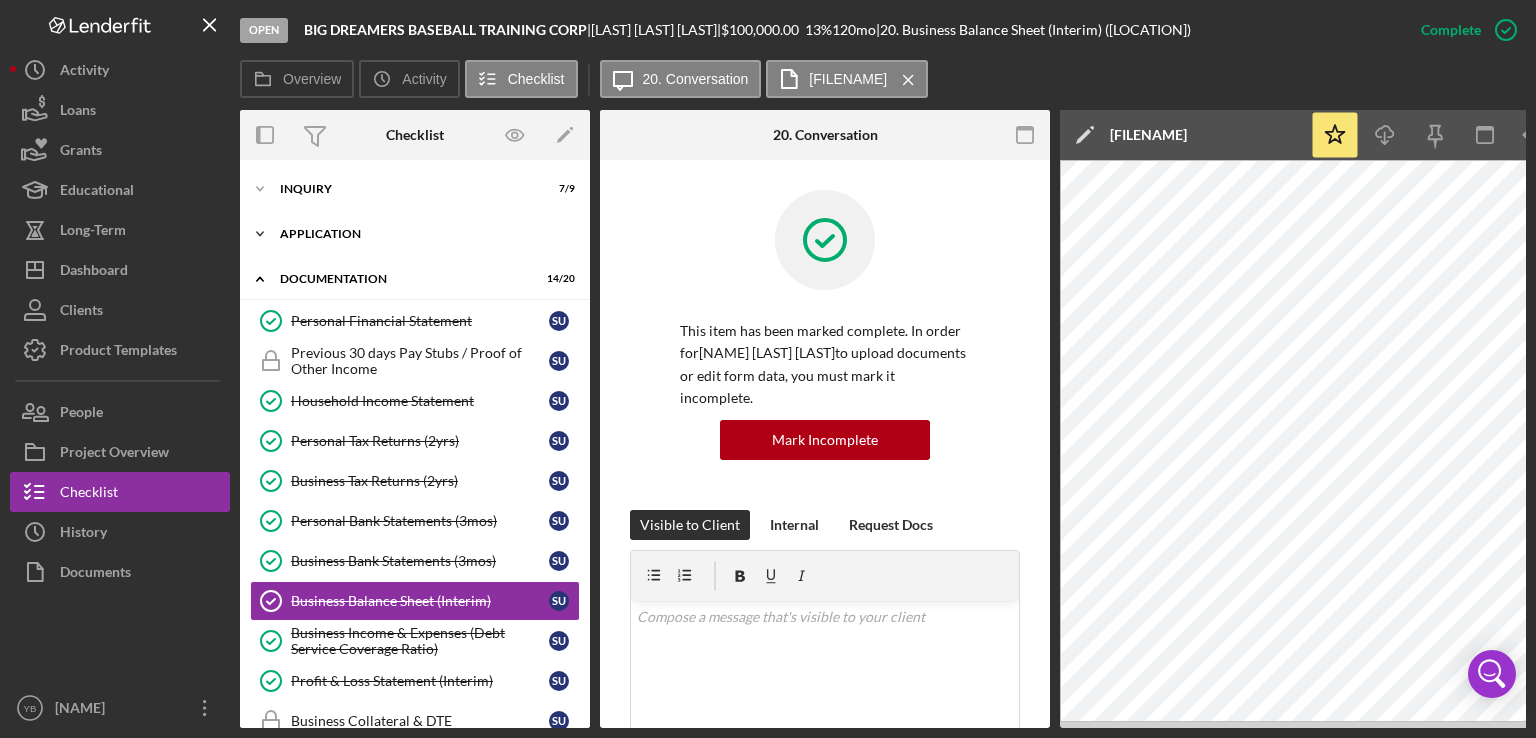 click on "Application" at bounding box center (422, 234) 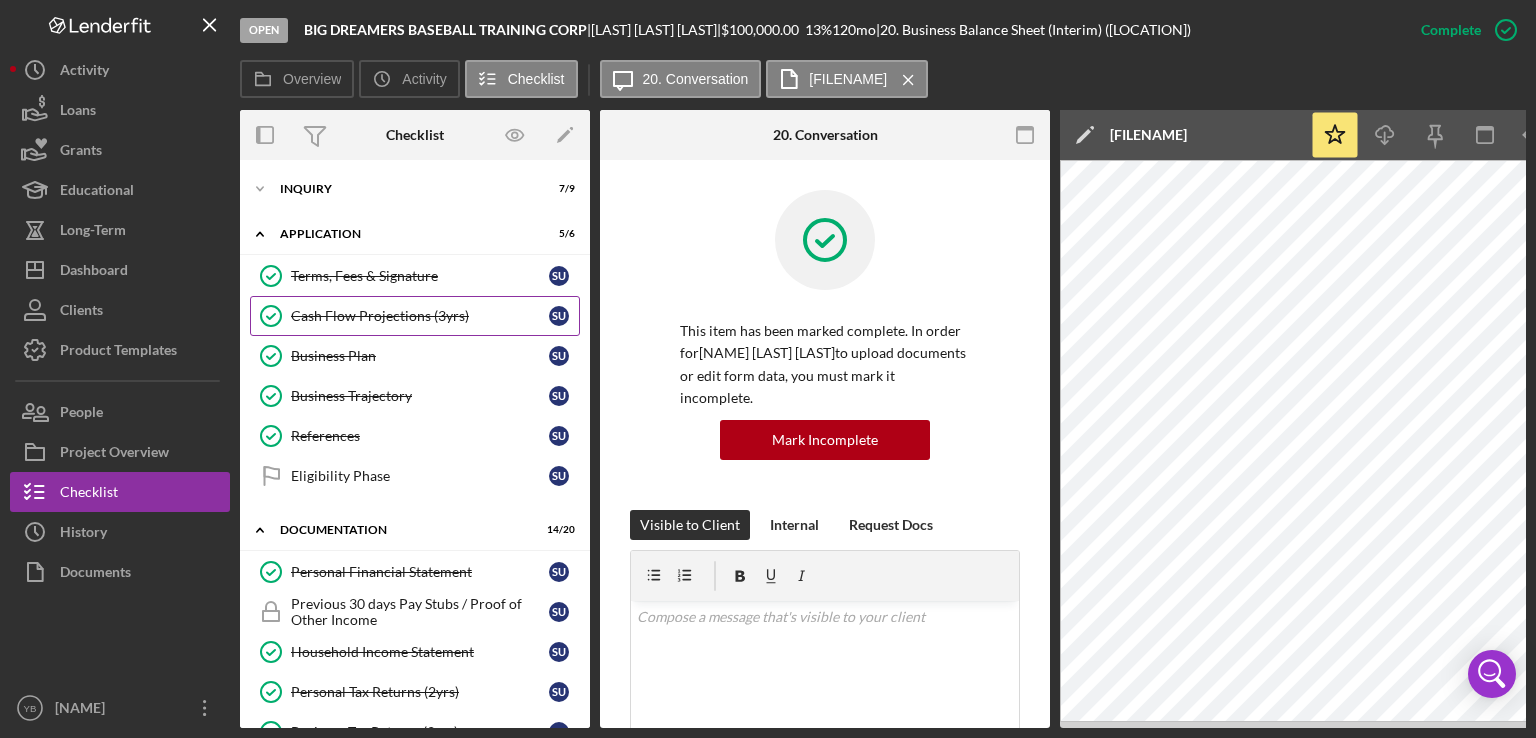 click on "Cash Flow Projections (3yrs)" at bounding box center (420, 316) 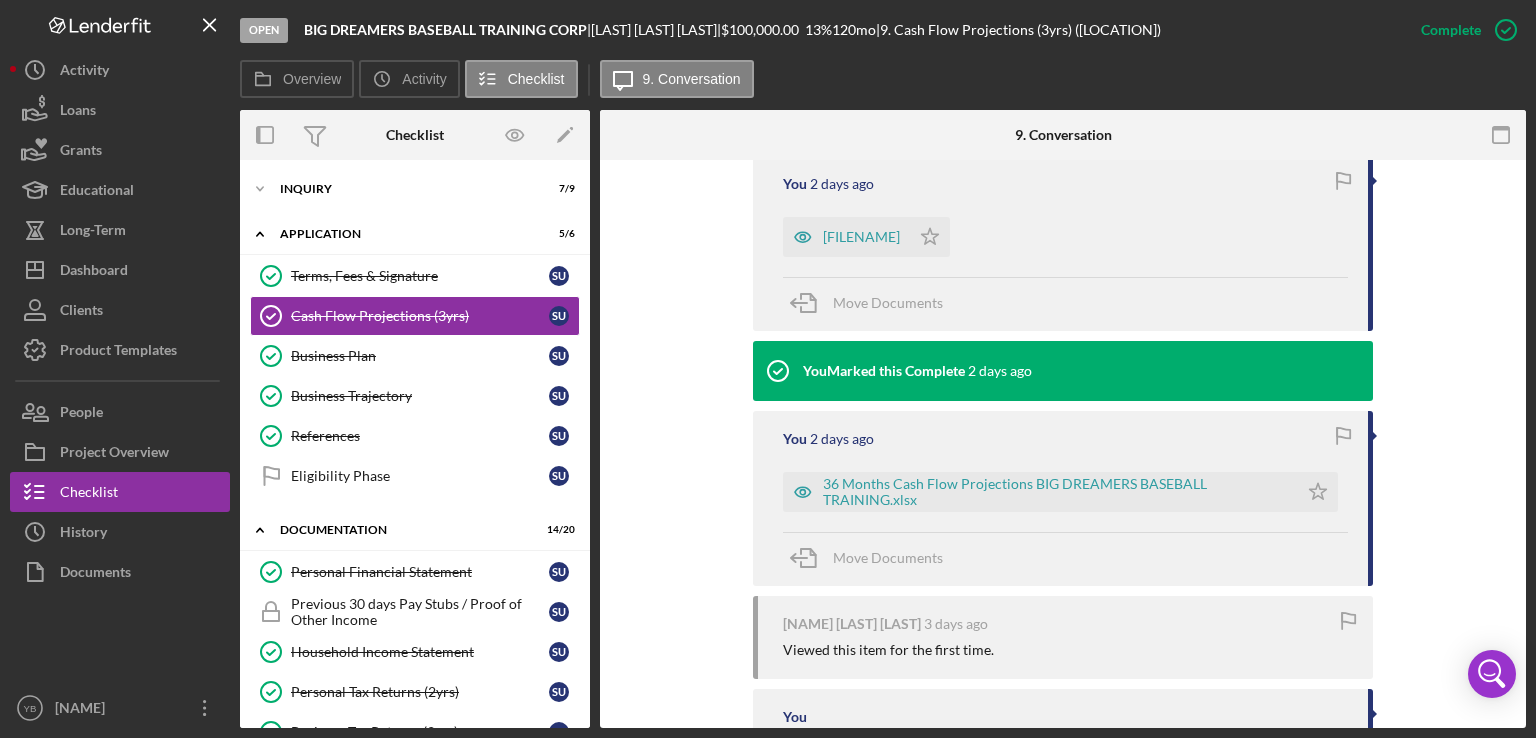scroll, scrollTop: 864, scrollLeft: 0, axis: vertical 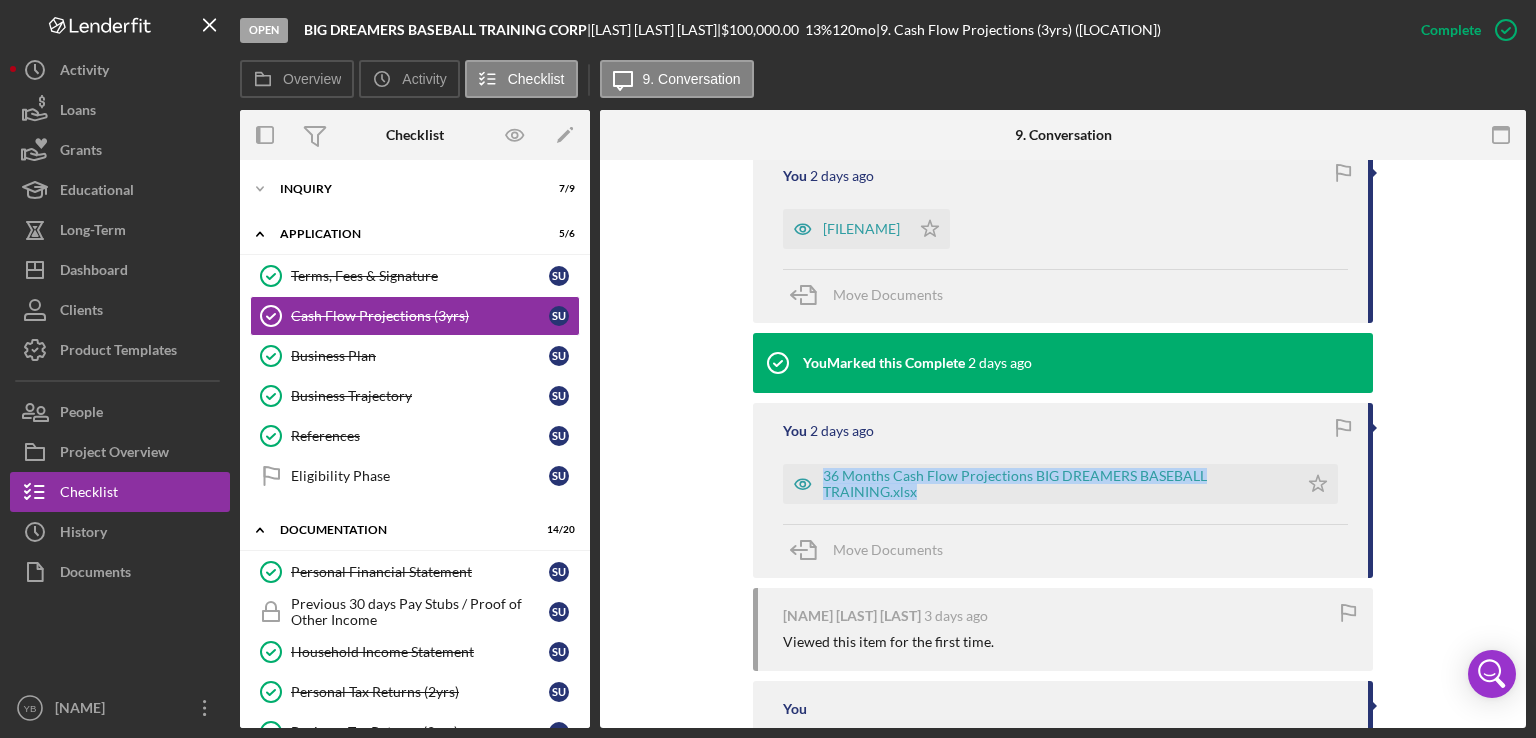 drag, startPoint x: 1530, startPoint y: 452, endPoint x: 1524, endPoint y: 436, distance: 17.088007 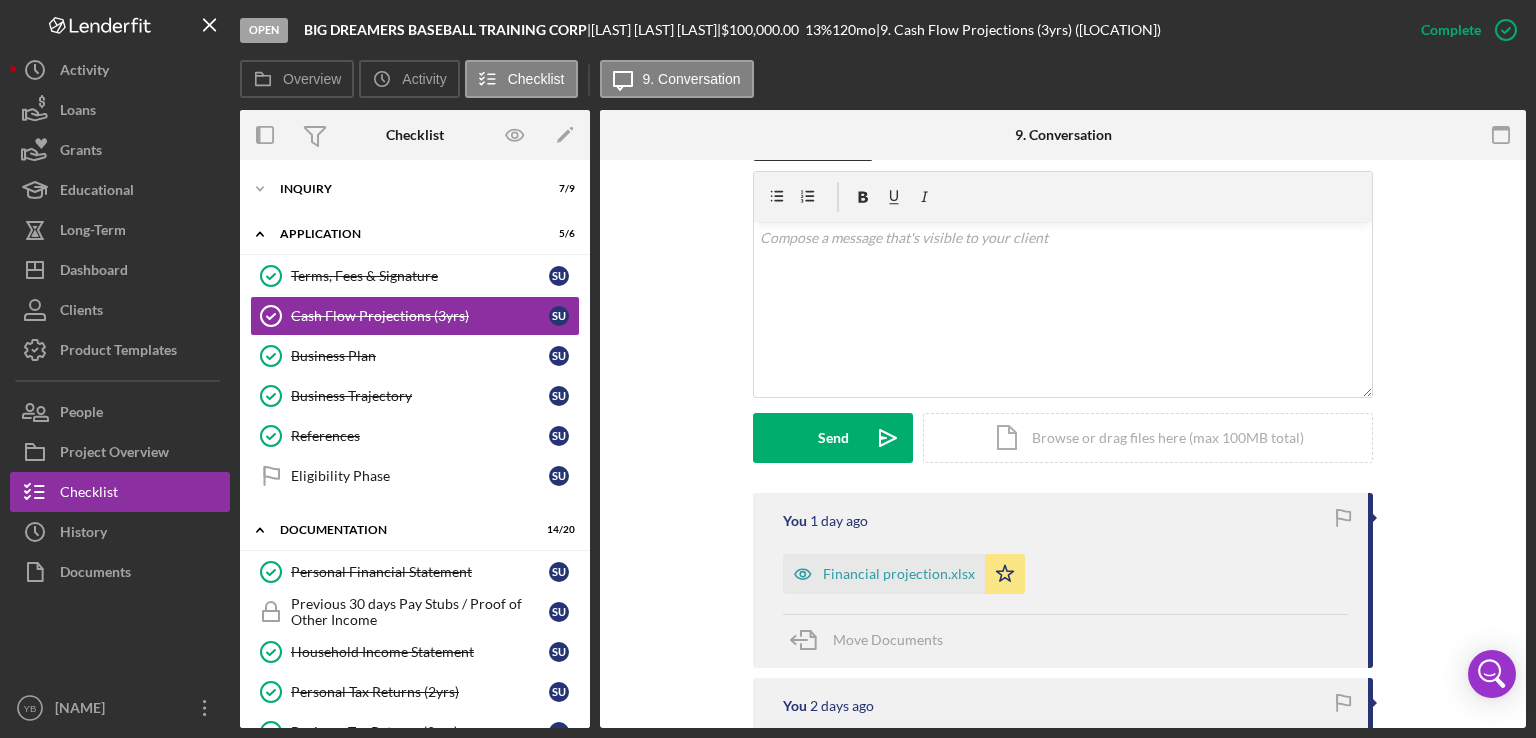 scroll, scrollTop: 319, scrollLeft: 0, axis: vertical 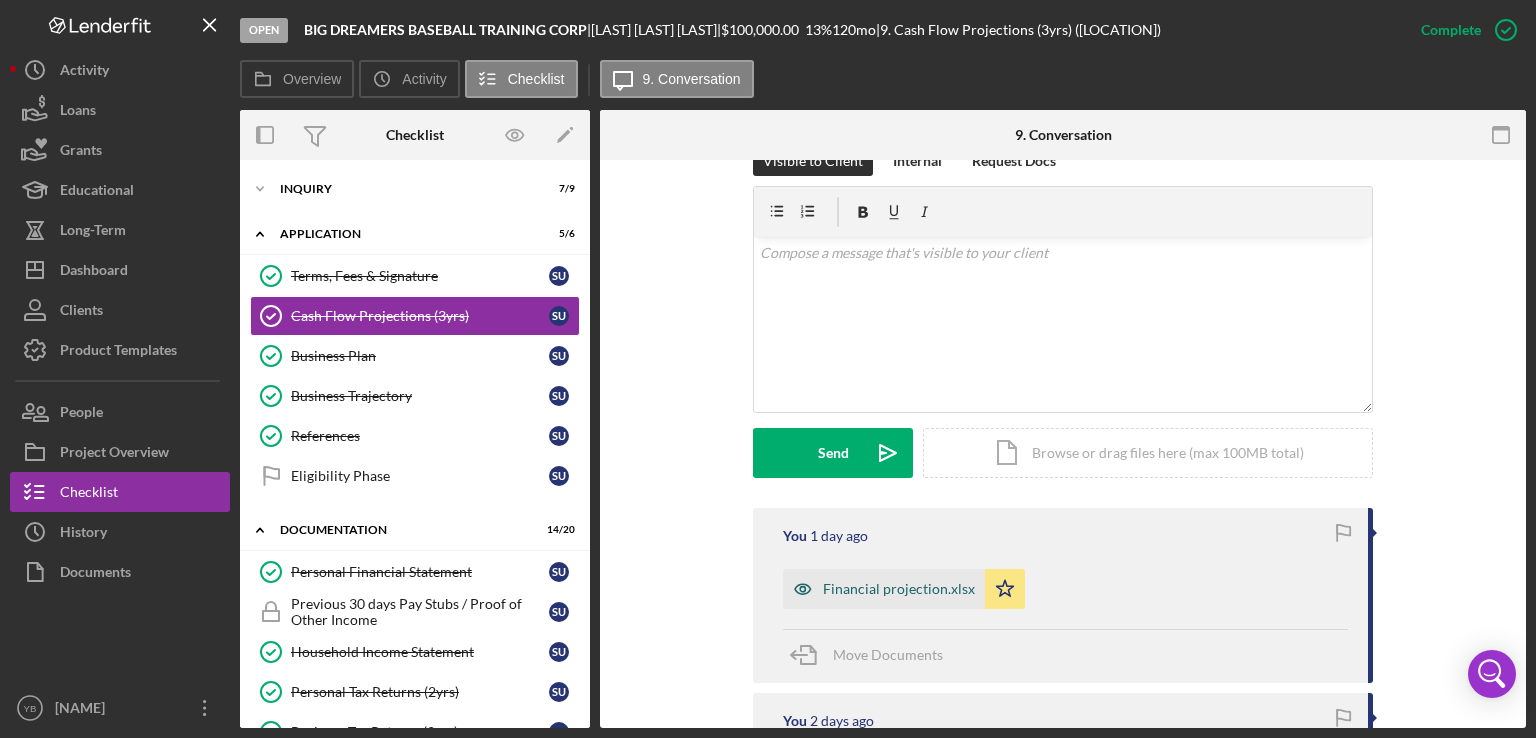 click on "Financial projection.xlsx" at bounding box center (899, 589) 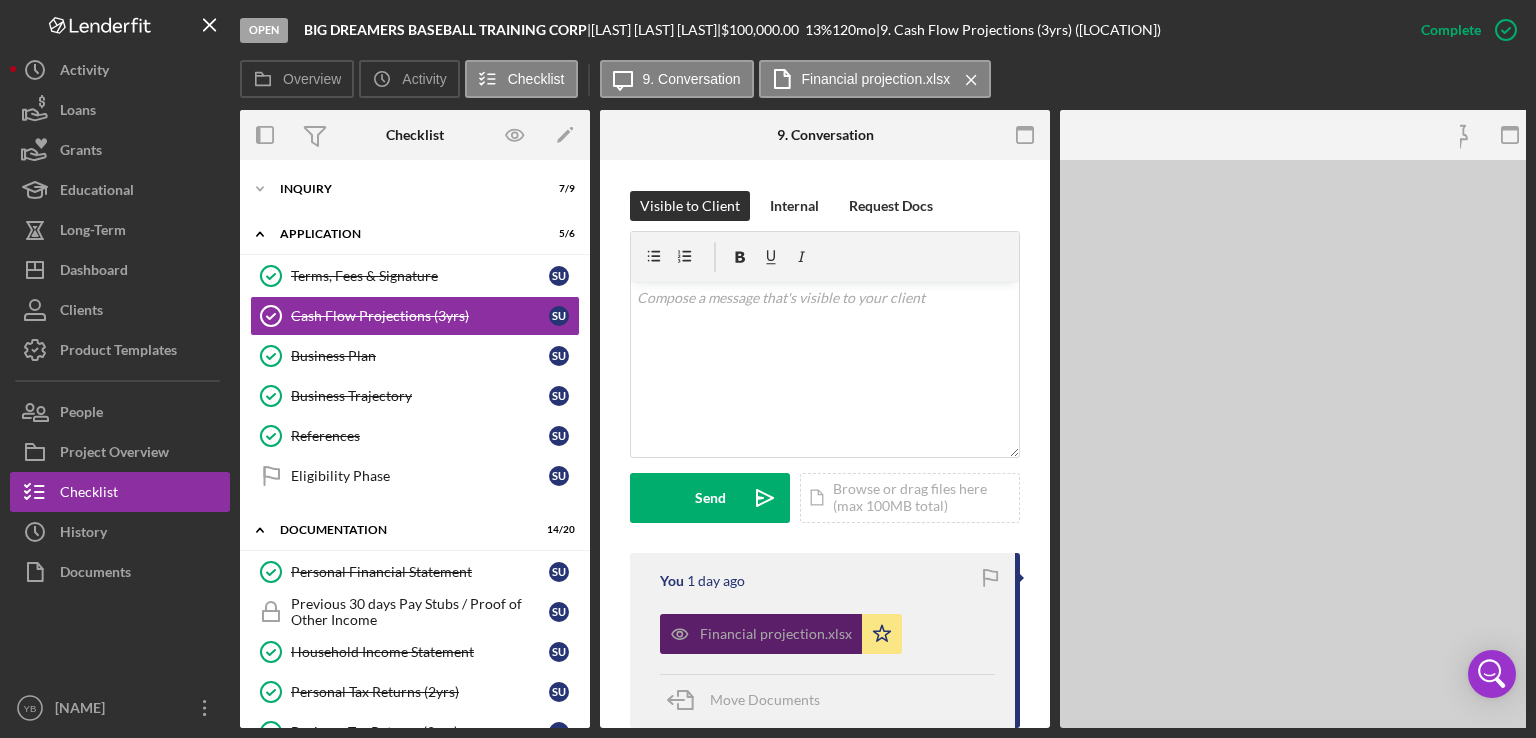 scroll, scrollTop: 341, scrollLeft: 0, axis: vertical 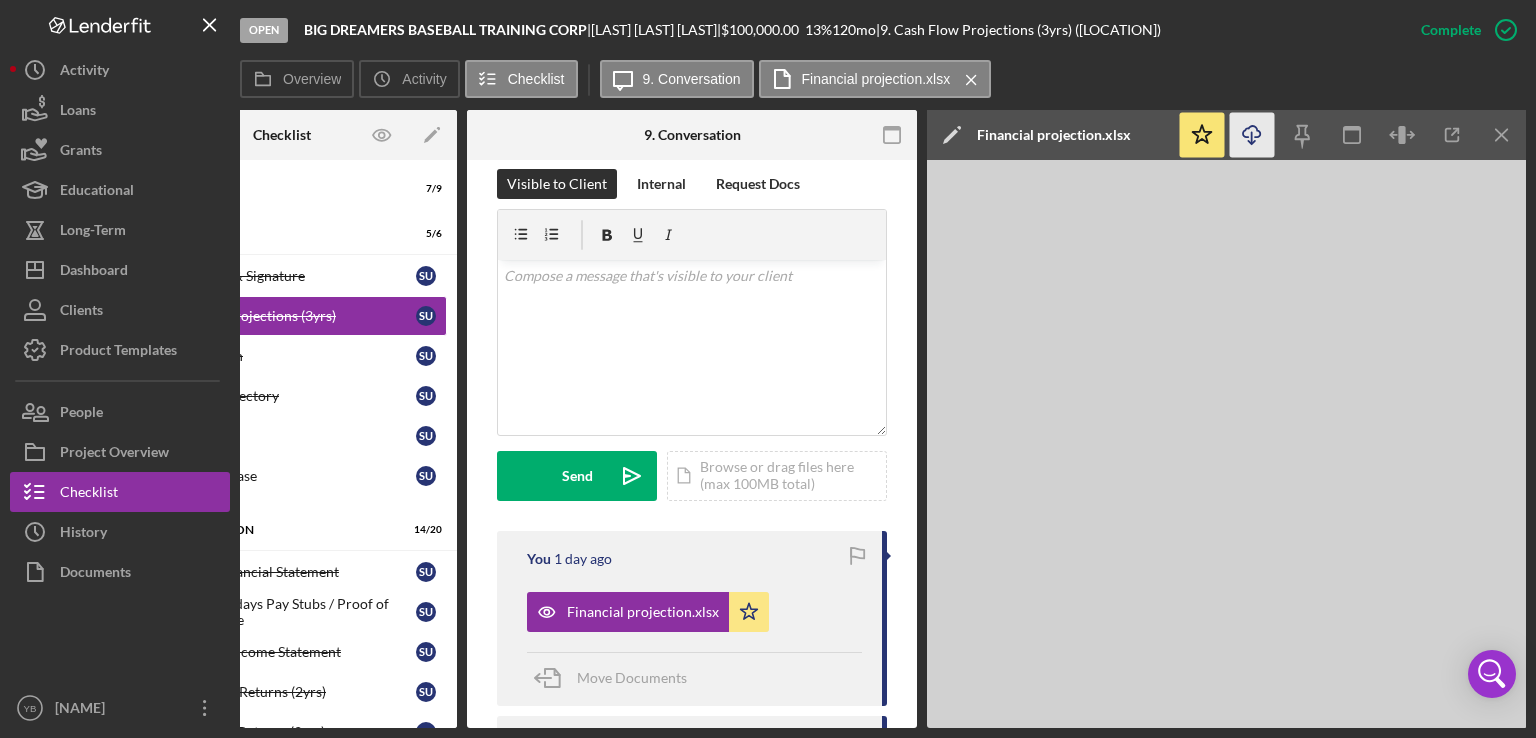 click 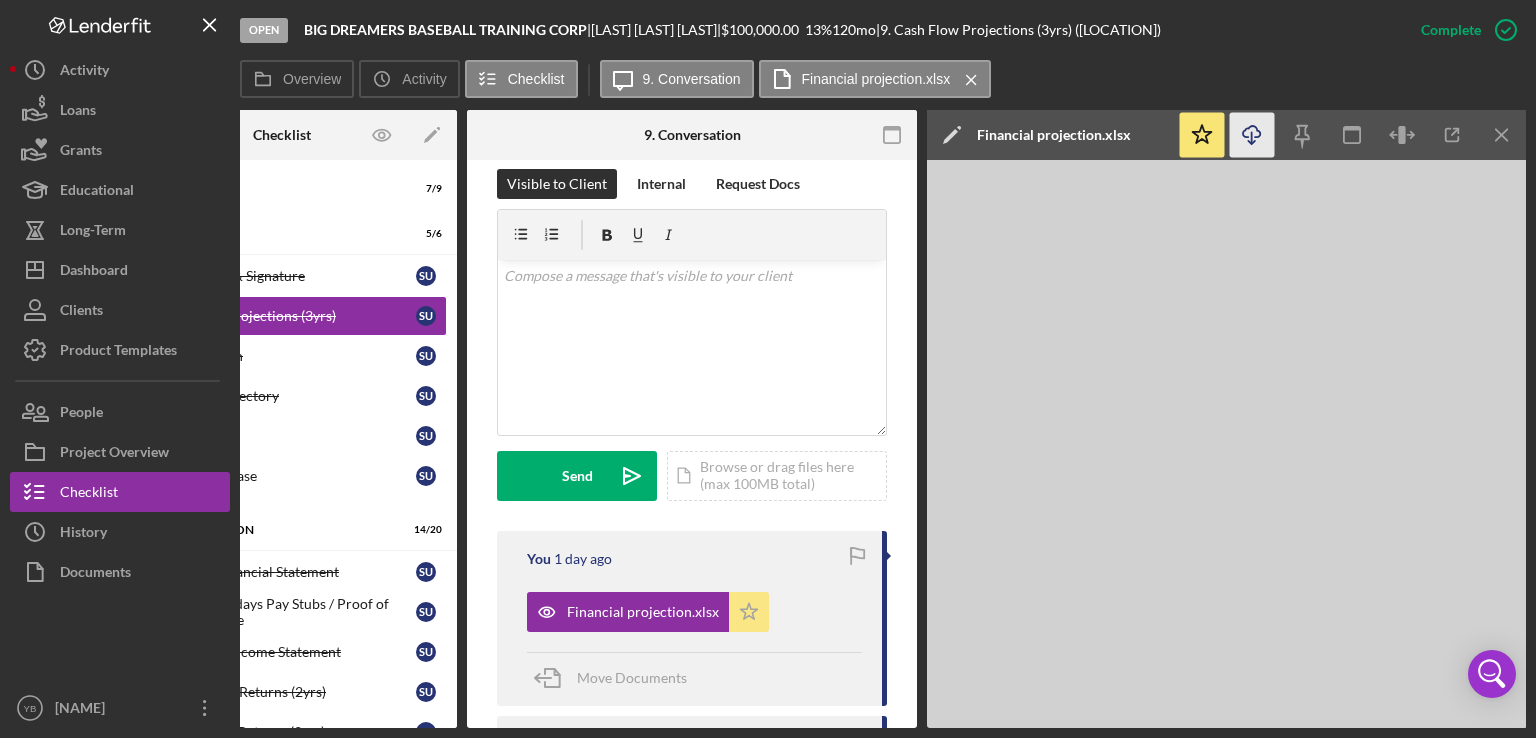 click 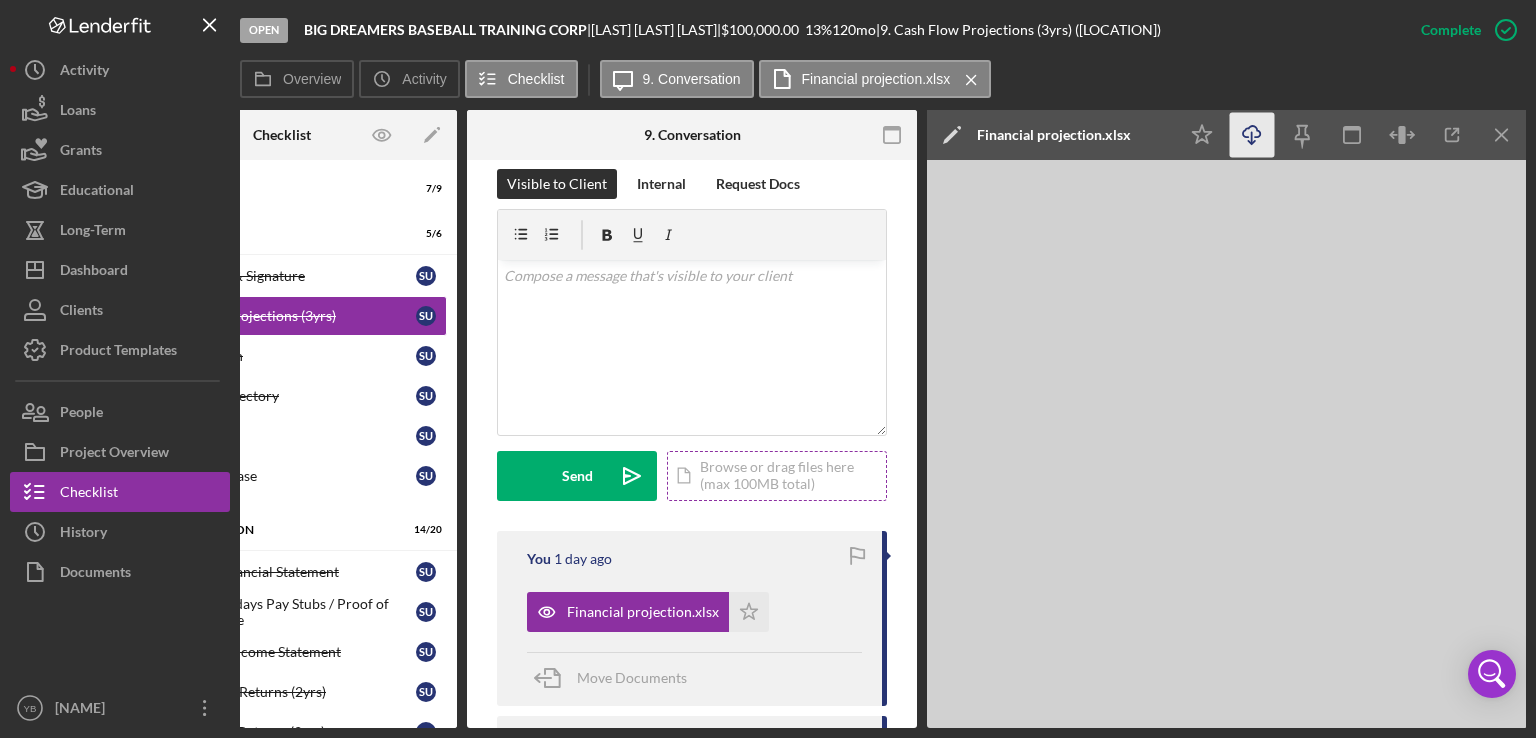 click on "Icon/Document Browse or drag files here (max 100MB total) Tap to choose files or take a photo" at bounding box center (777, 476) 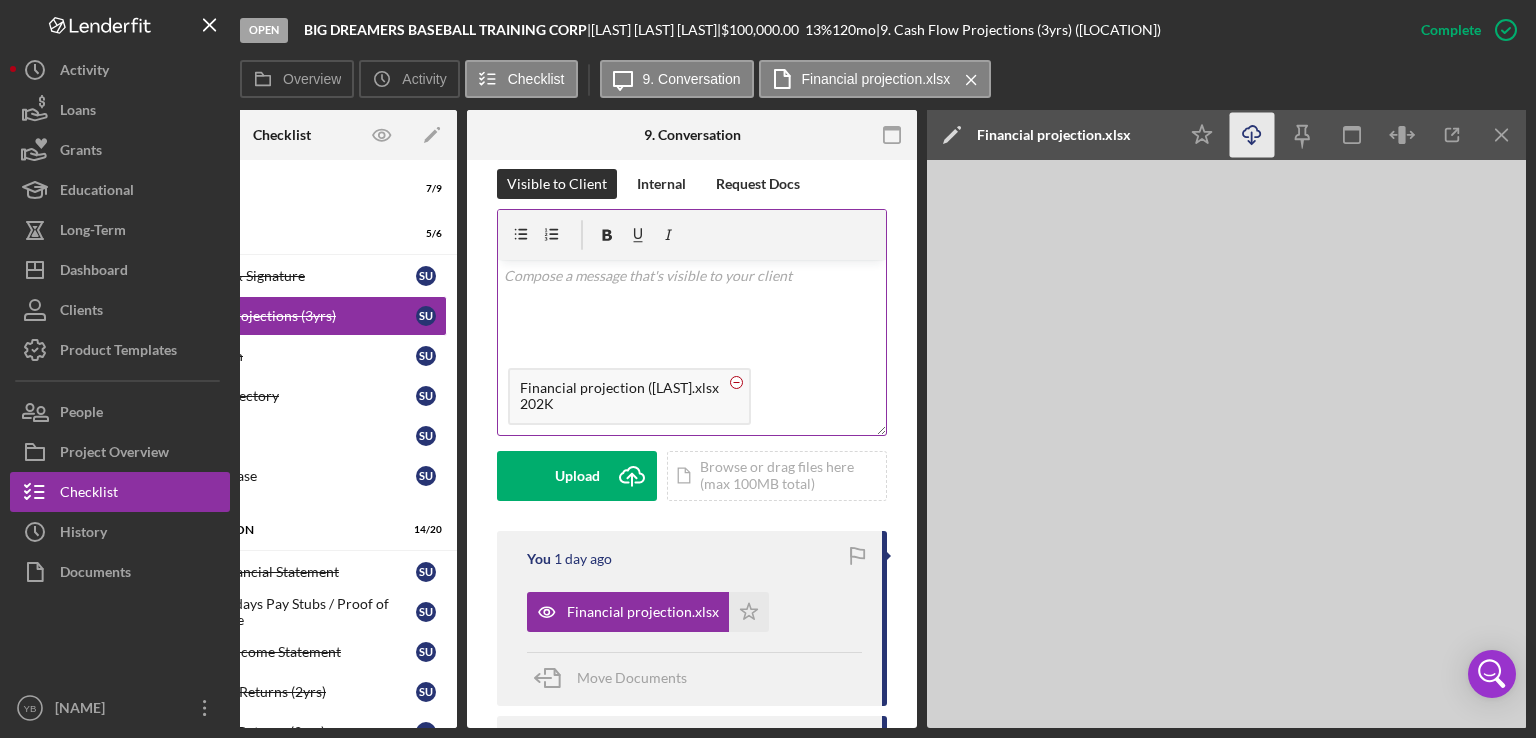 click 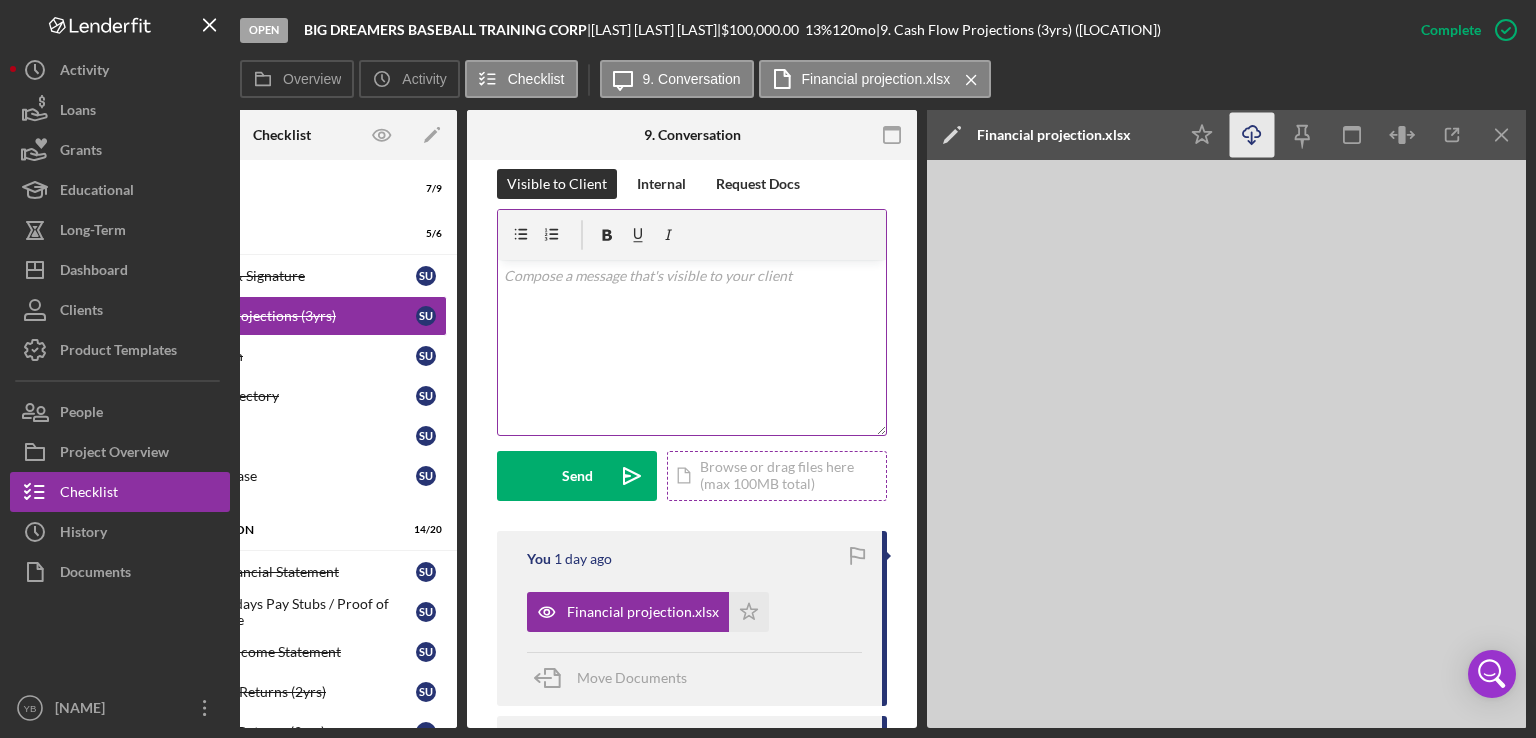 click on "Icon/Document Browse or drag files here (max 100MB total) Tap to choose files or take a photo" at bounding box center (777, 476) 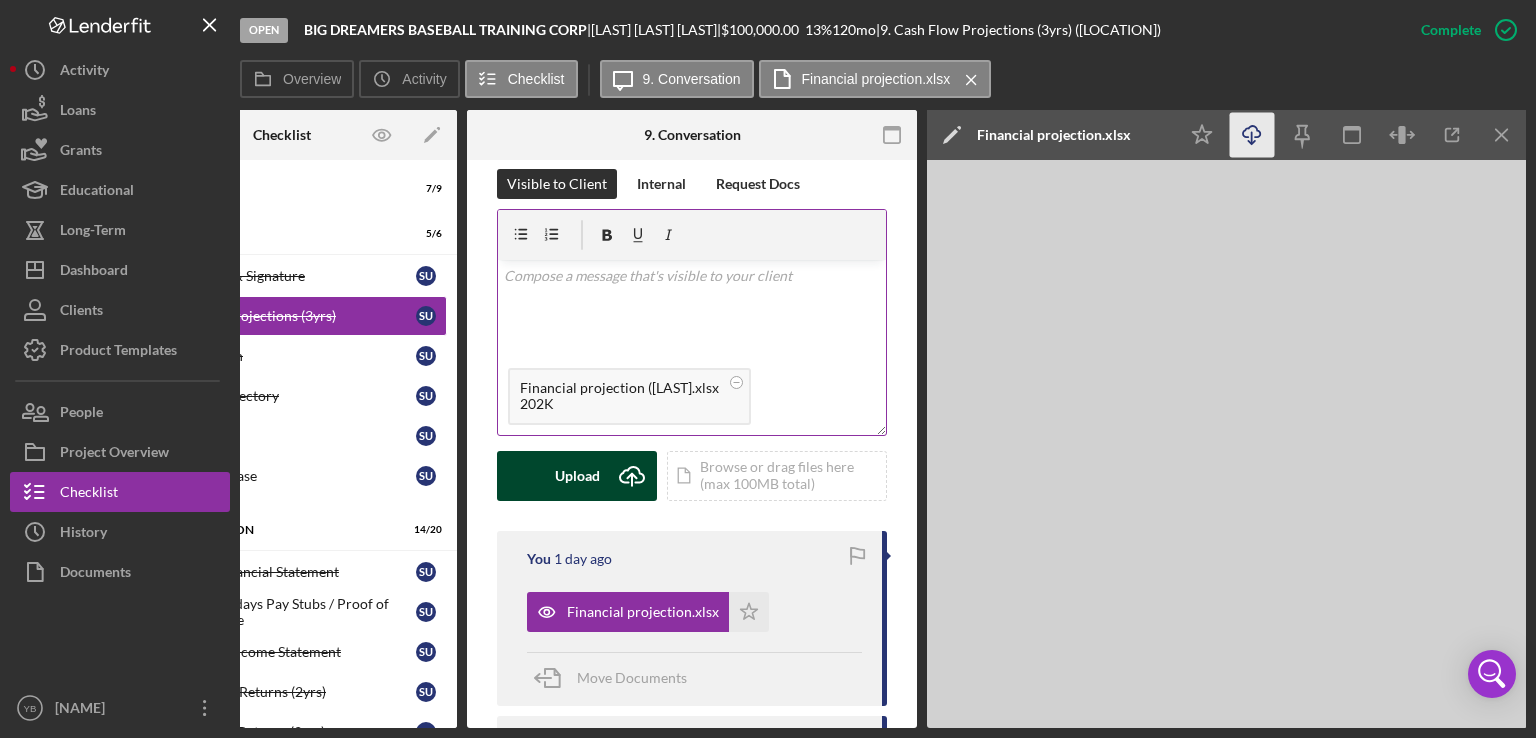 click on "Upload" at bounding box center (577, 476) 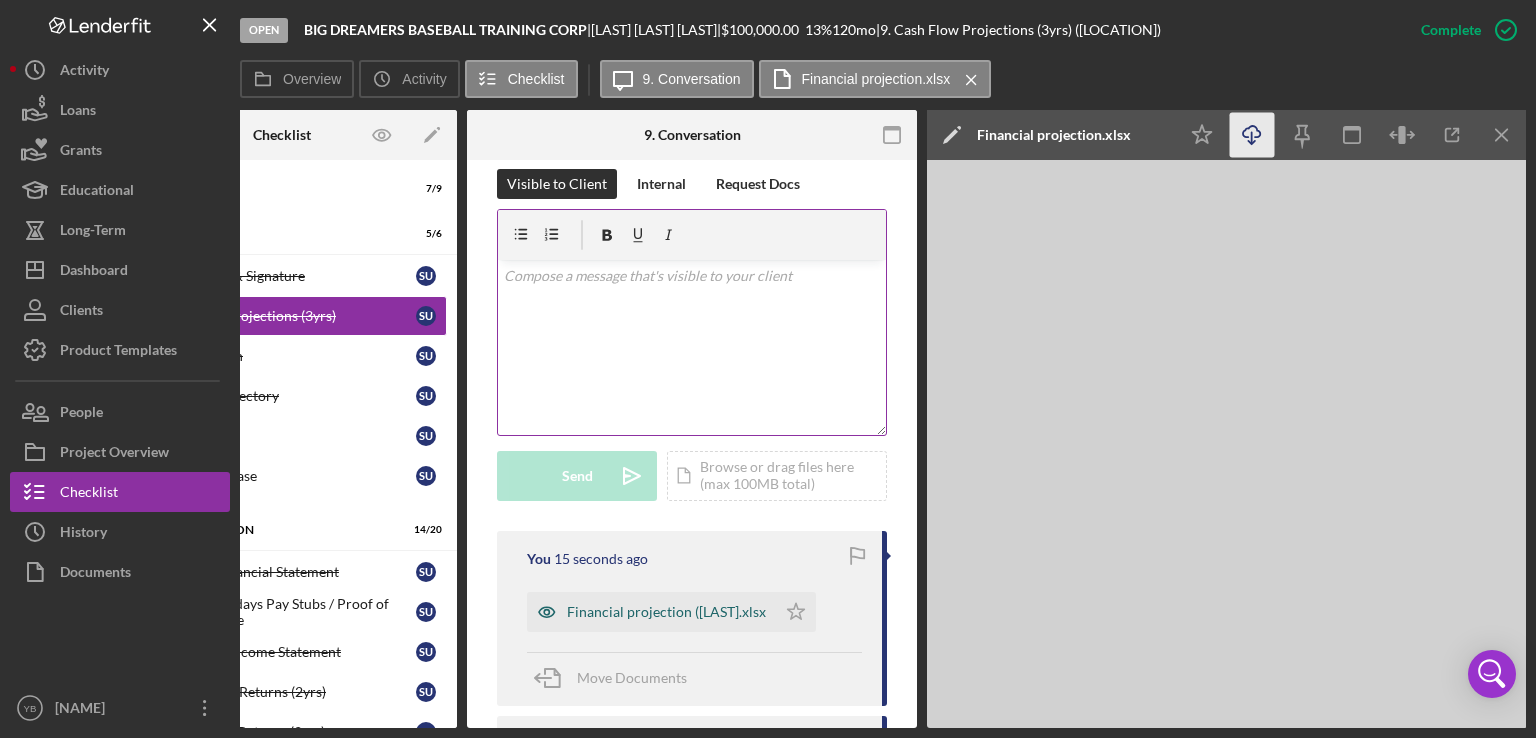 click on "Financial projection ([LAST].xlsx" at bounding box center (666, 612) 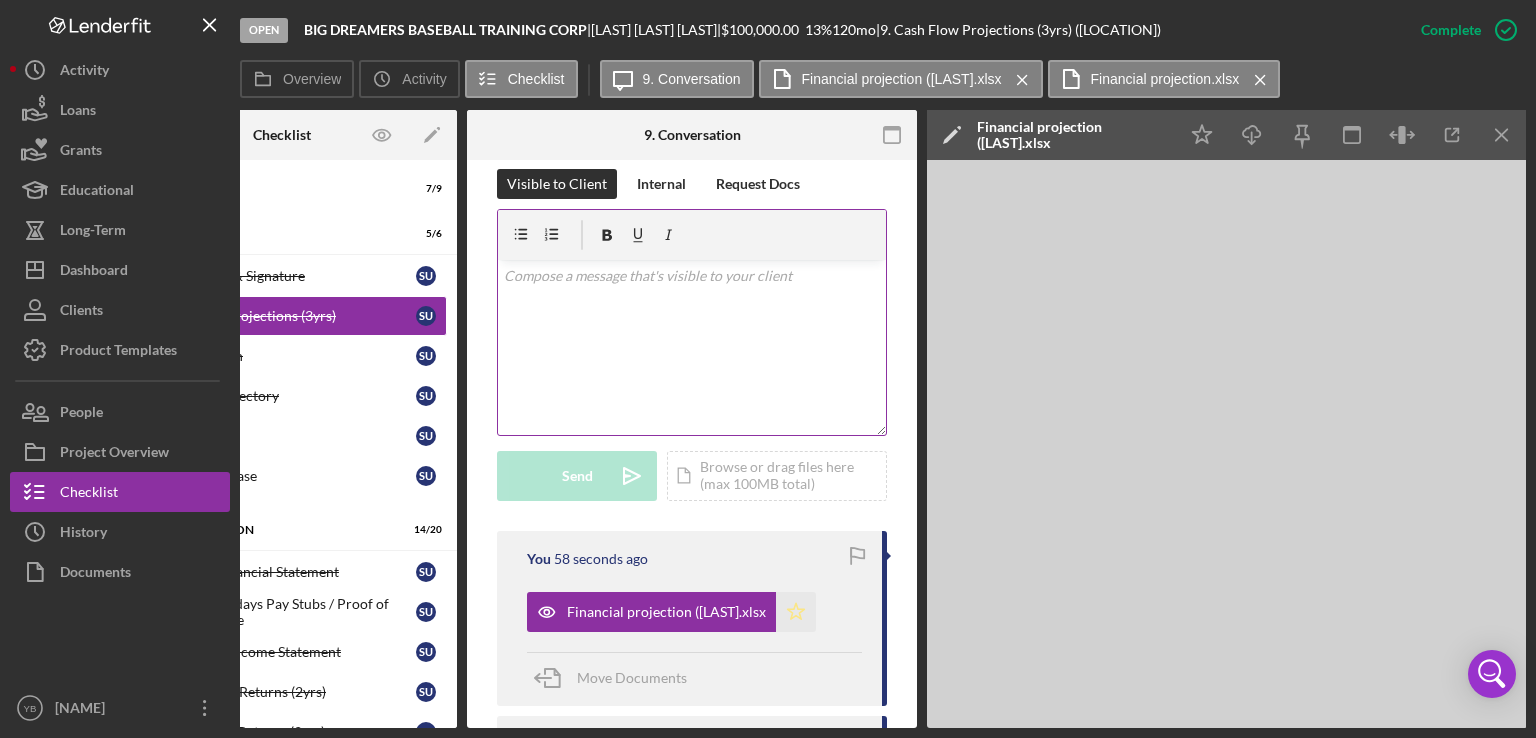 click 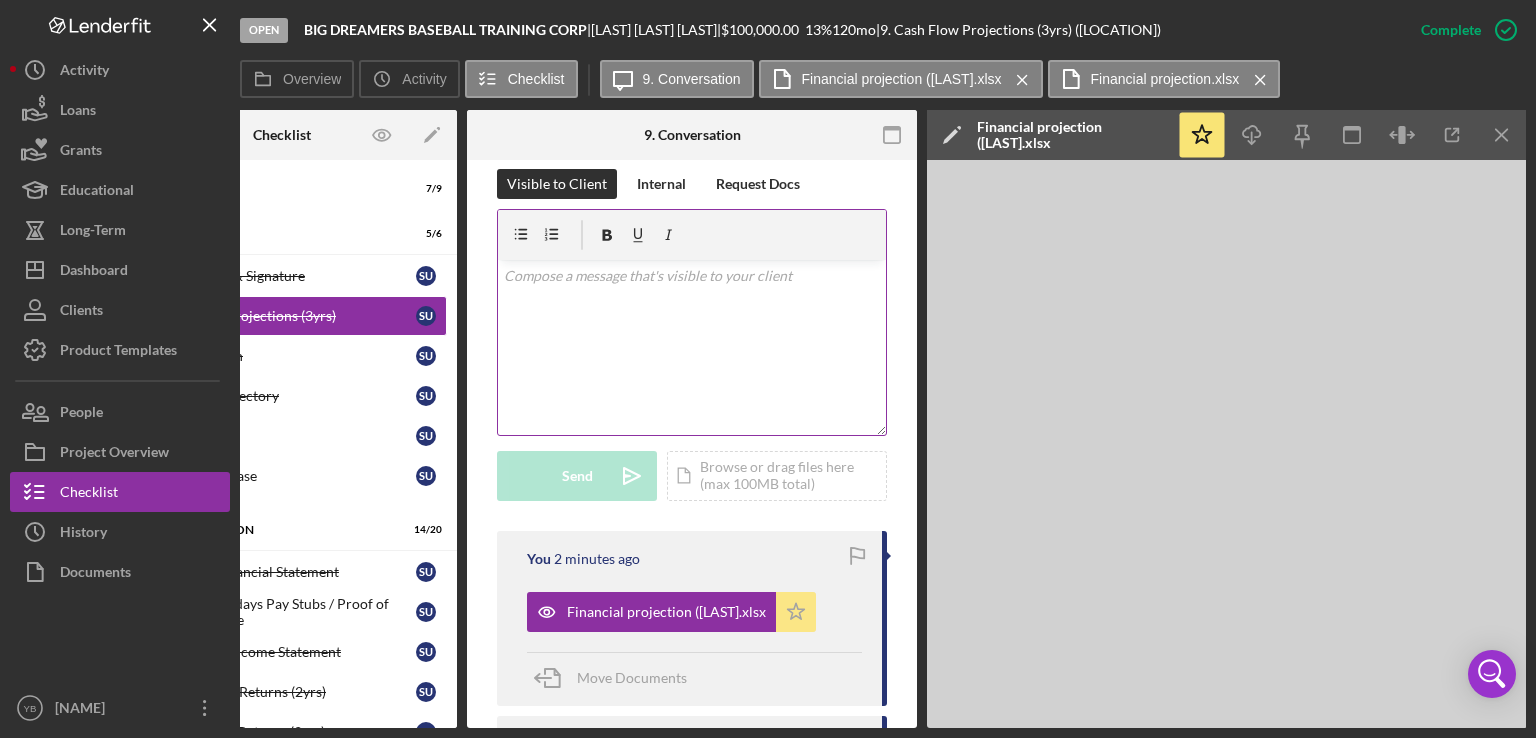 click on "Icon/Star" 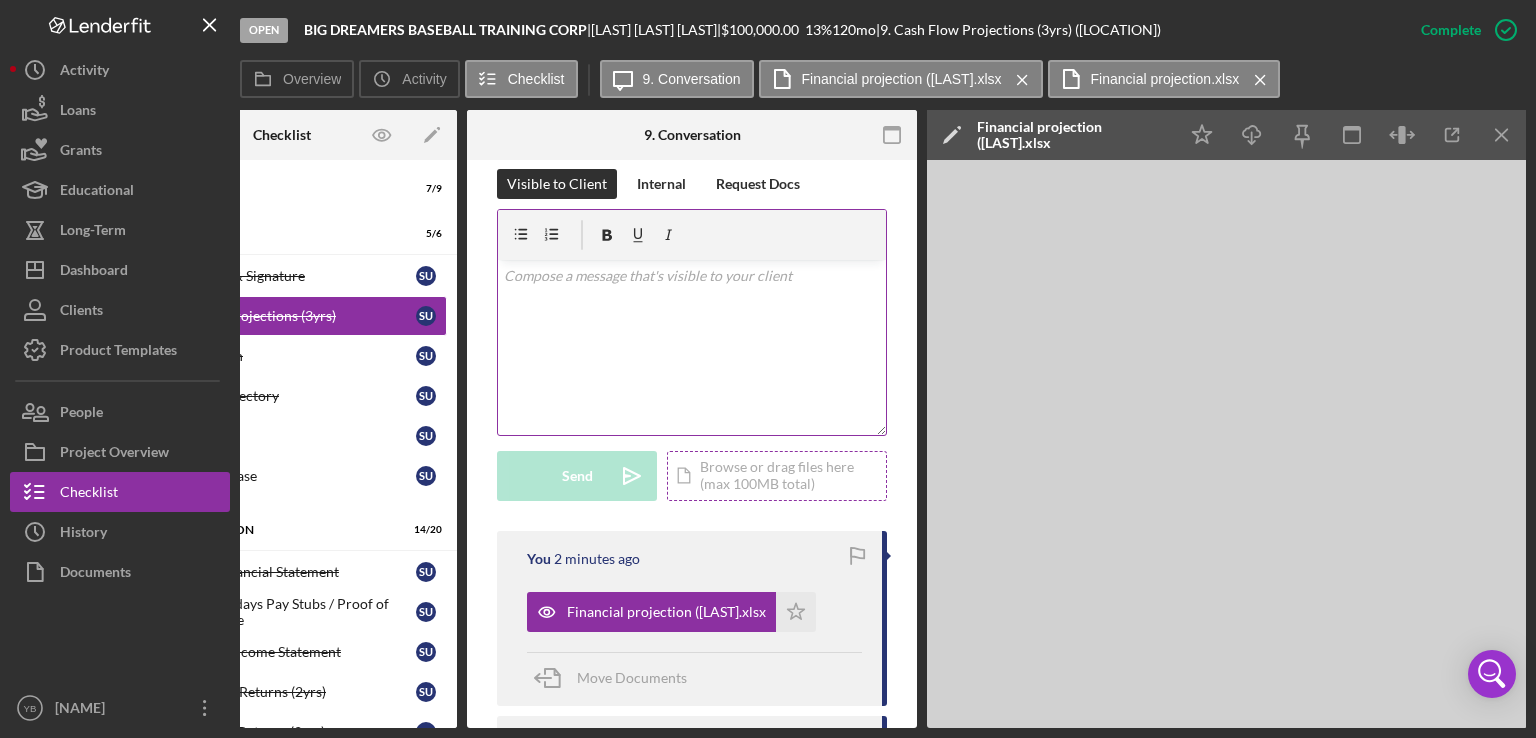 click on "Icon/Document Browse or drag files here (max 100MB total) Tap to choose files or take a photo" at bounding box center (777, 476) 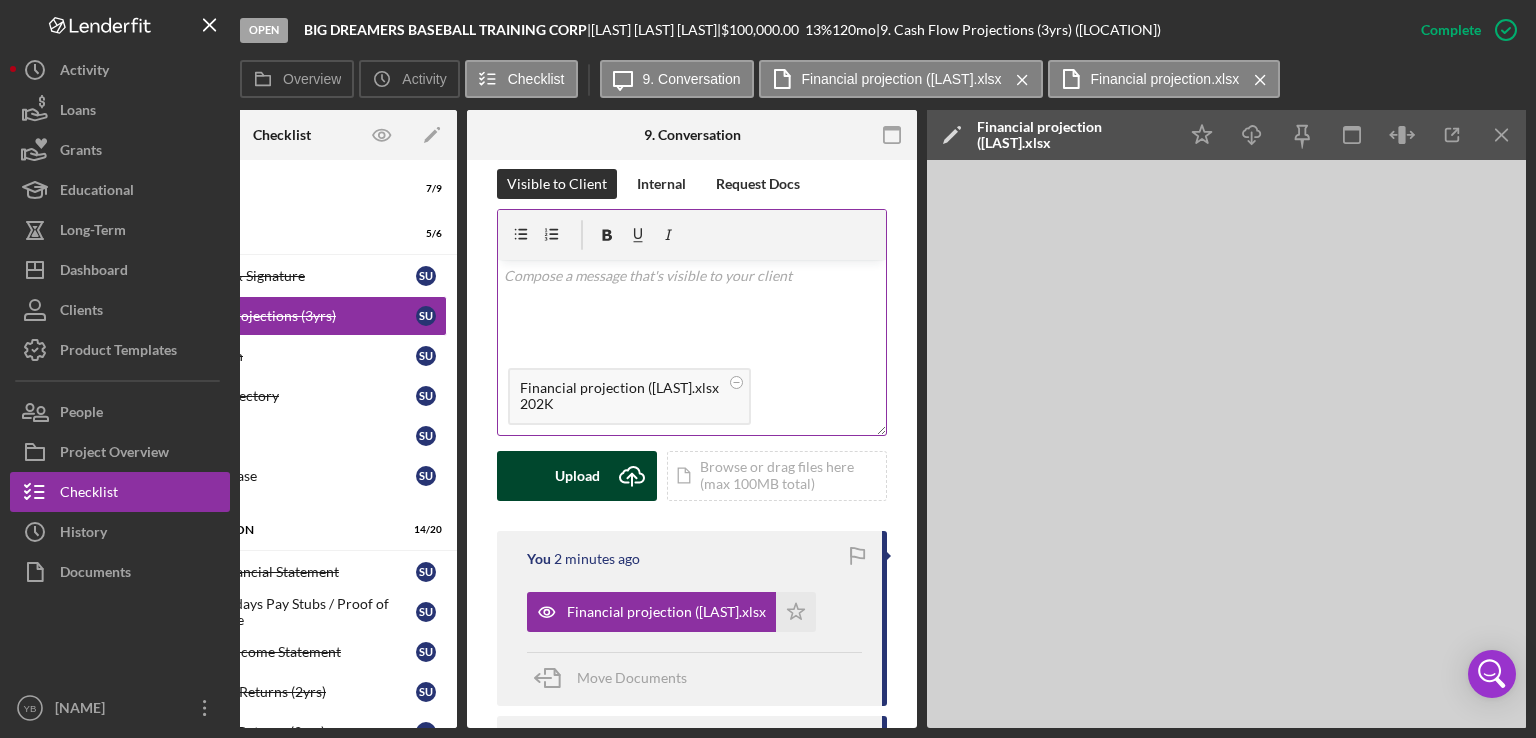 click on "Upload" at bounding box center (577, 476) 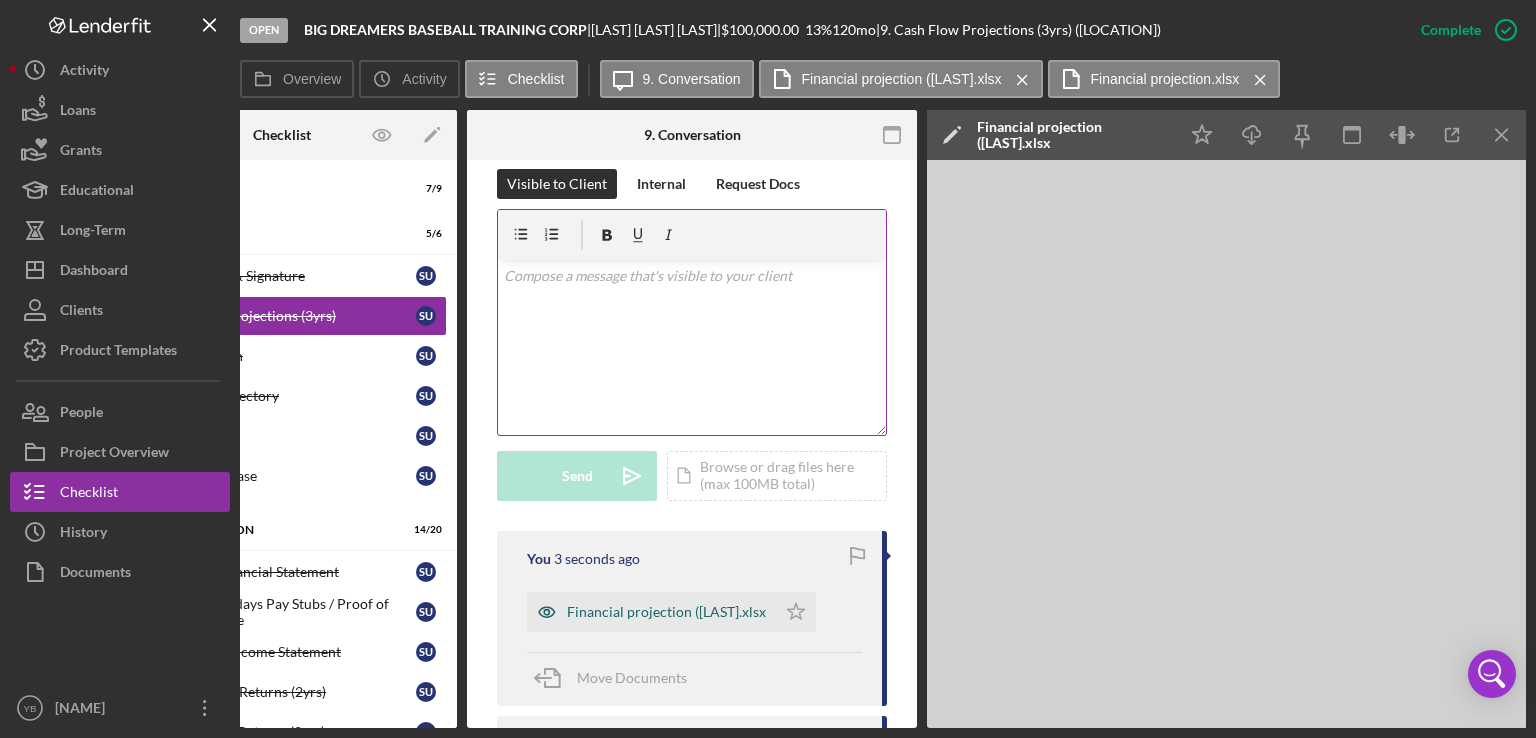 click on "Financial projection ([LAST].xlsx" at bounding box center (666, 612) 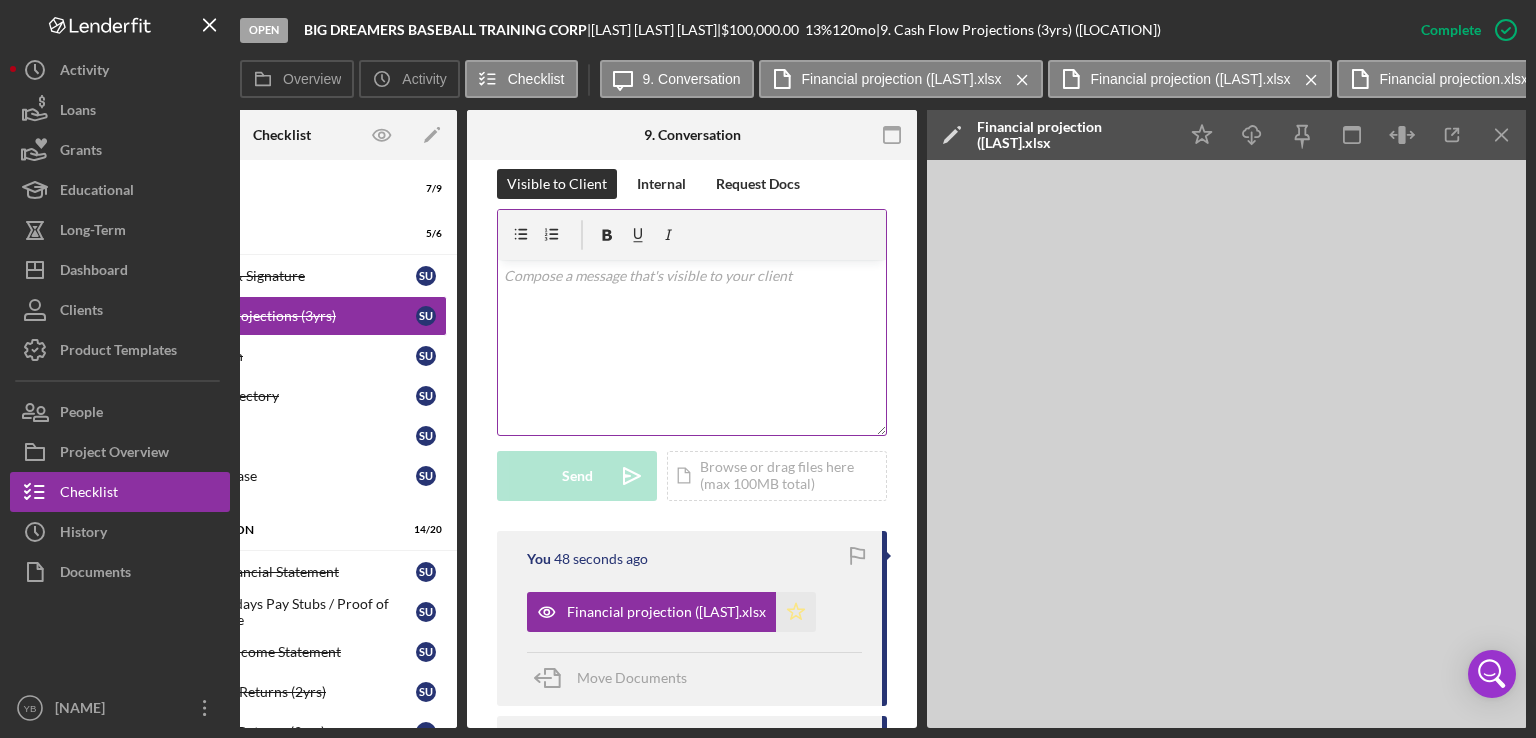 click 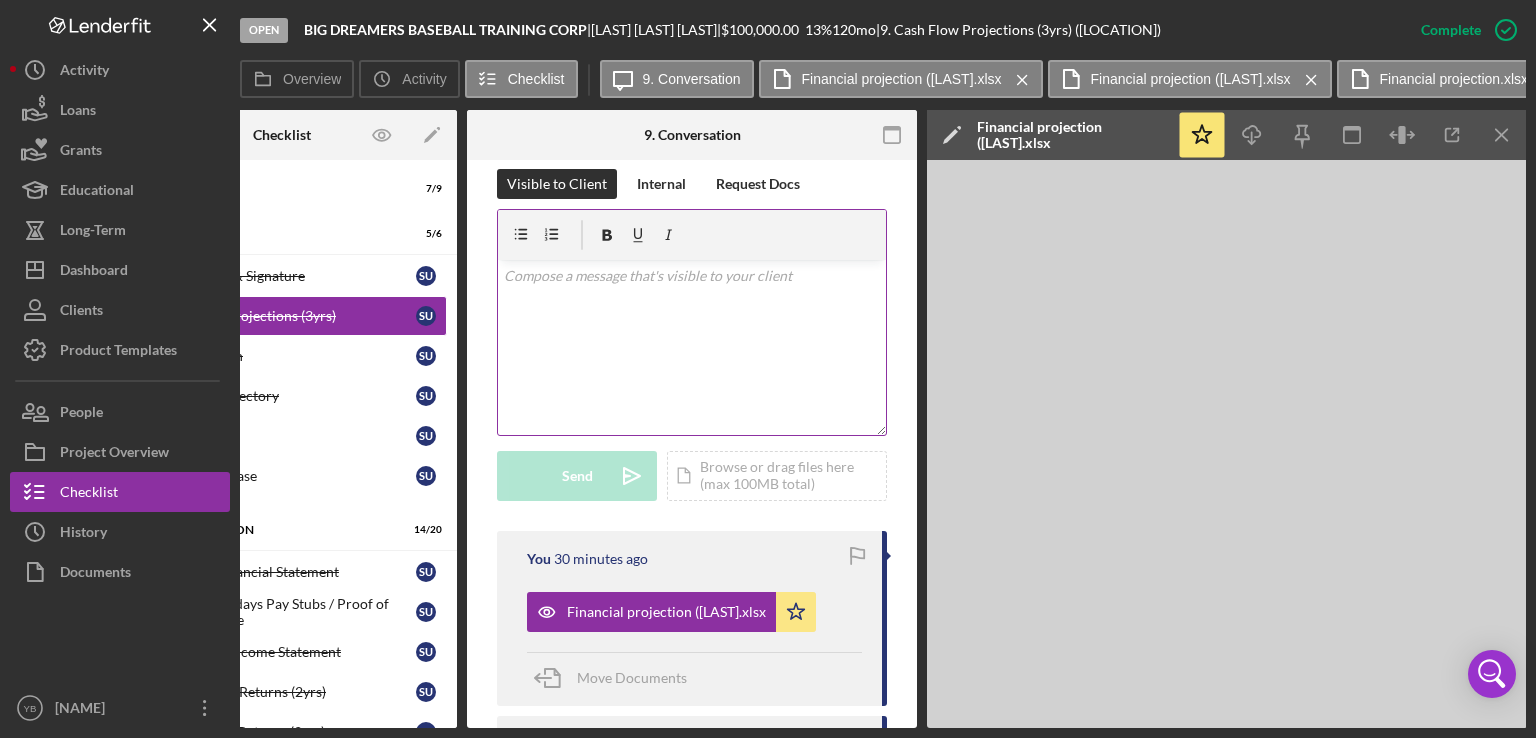 drag, startPoint x: 348, startPoint y: 721, endPoint x: 653, endPoint y: 339, distance: 488.8241 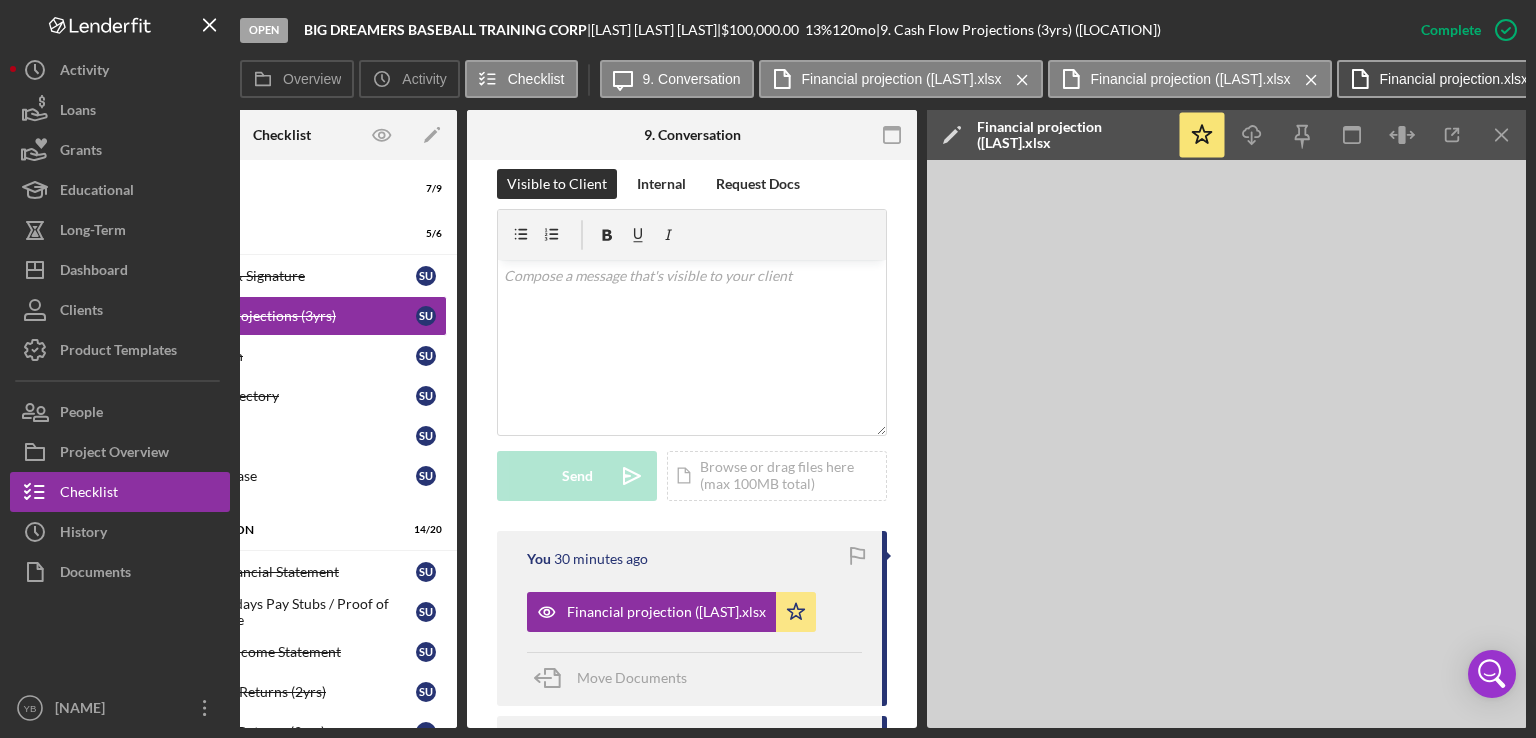 click on "Icon/Menu Close" 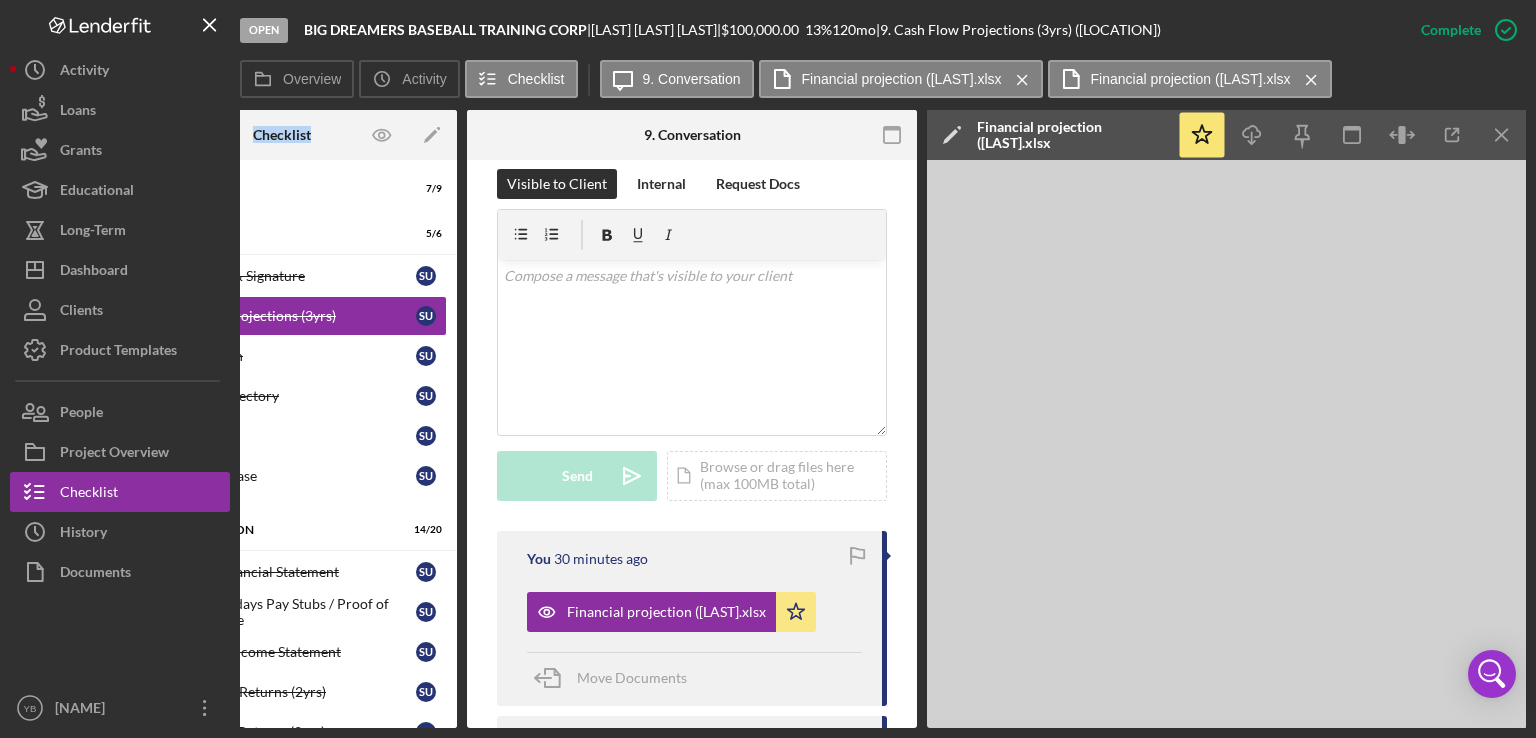 click on "Overview Icon/History Activity Checklist Icon/Message 9. Conversation Financial projection ([LAST].xlsx Icon/Menu Close Financial projection ([LAST].xlsx Icon/Menu Close" at bounding box center [883, 80] 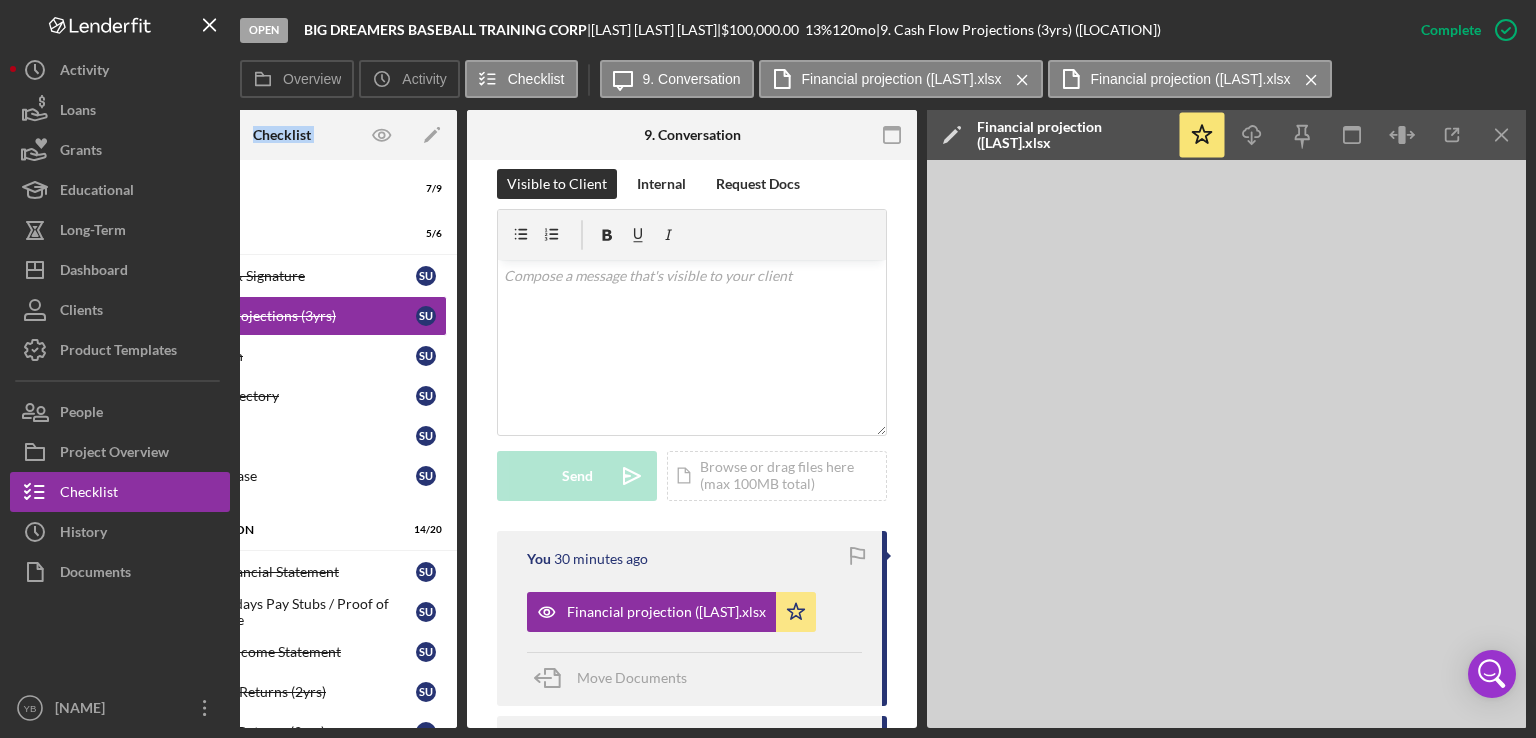 click on "Overview Icon/History Activity Checklist Icon/Message 9. Conversation Financial projection ([LAST].xlsx Icon/Menu Close Financial projection ([LAST].xlsx Icon/Menu Close" at bounding box center (883, 80) 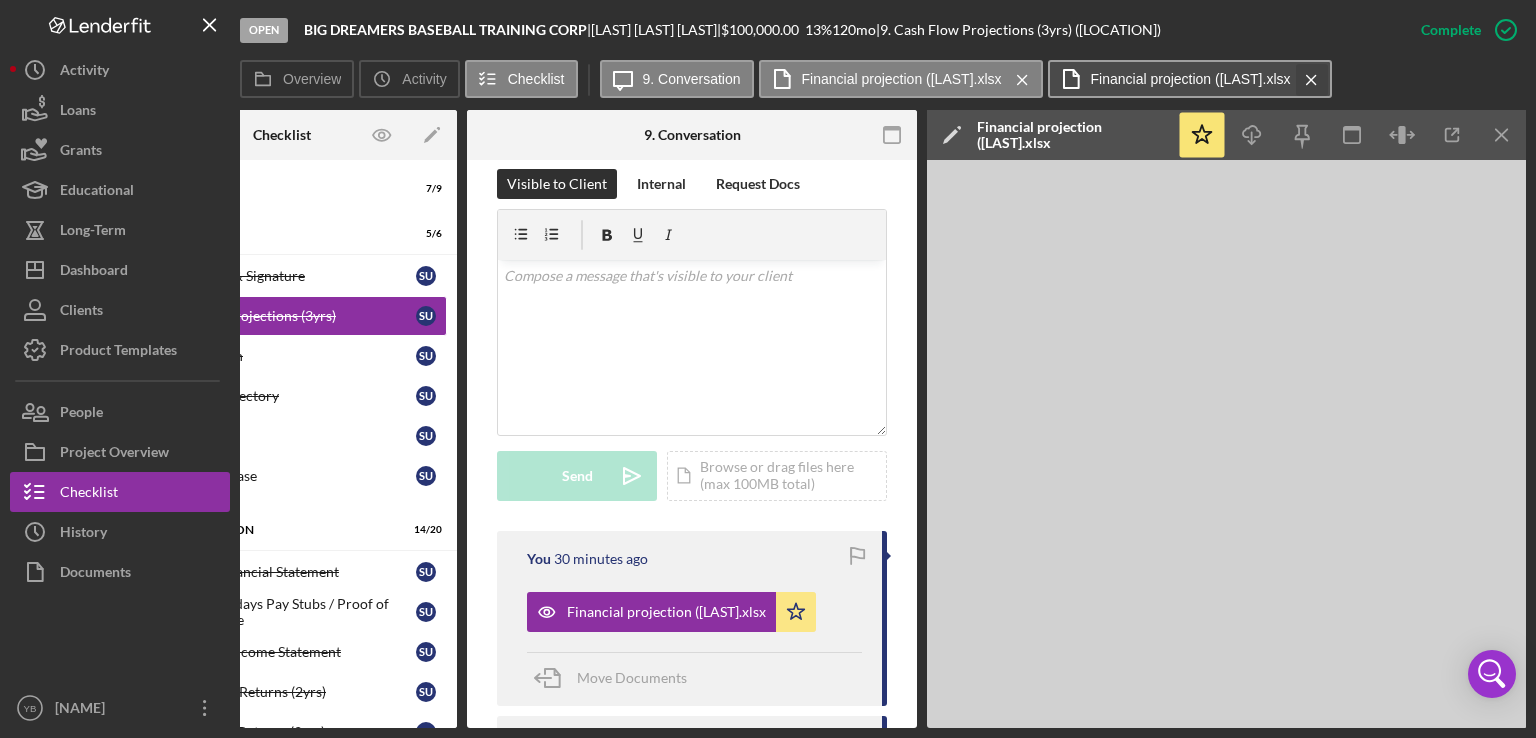 click on "Icon/Menu Close" 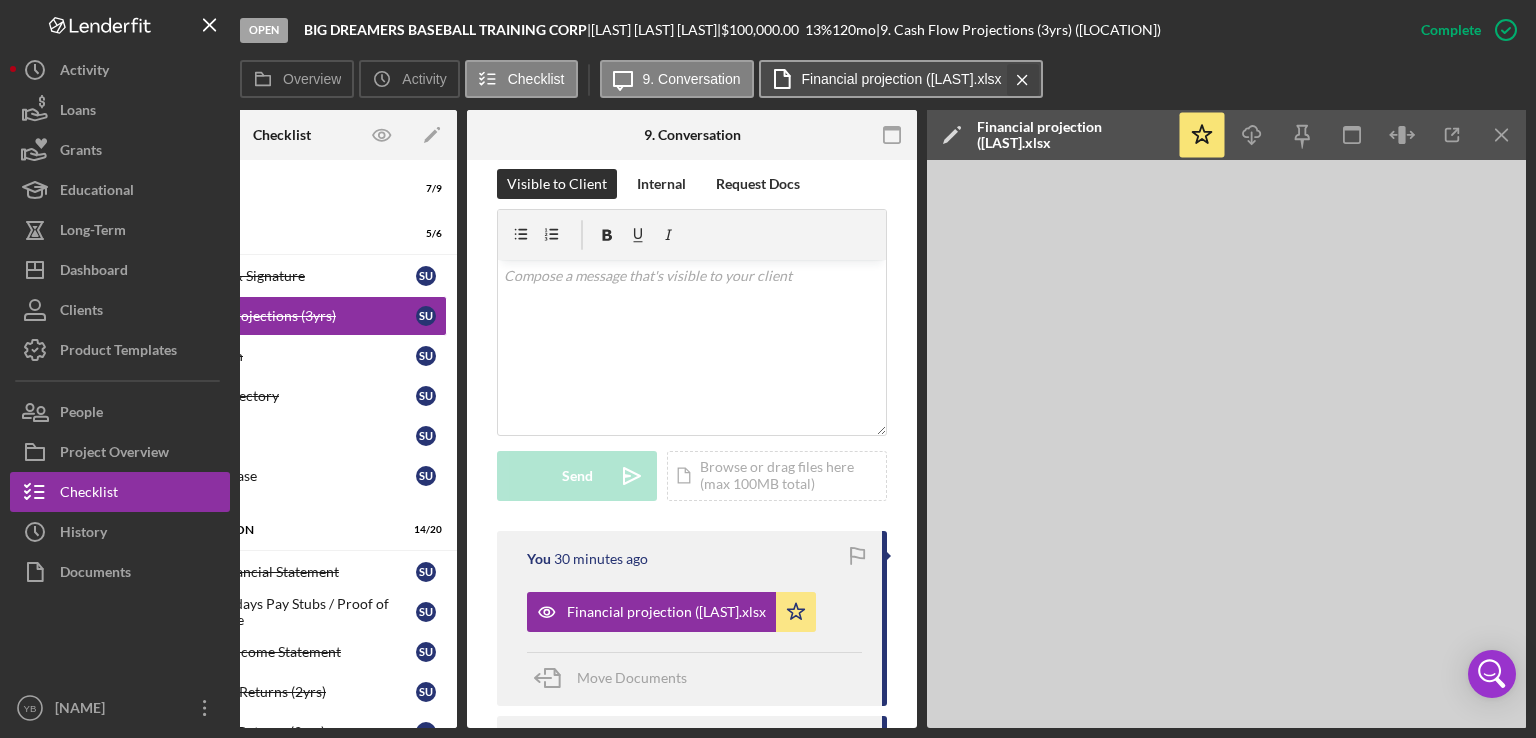 click on "Icon/Menu Close" 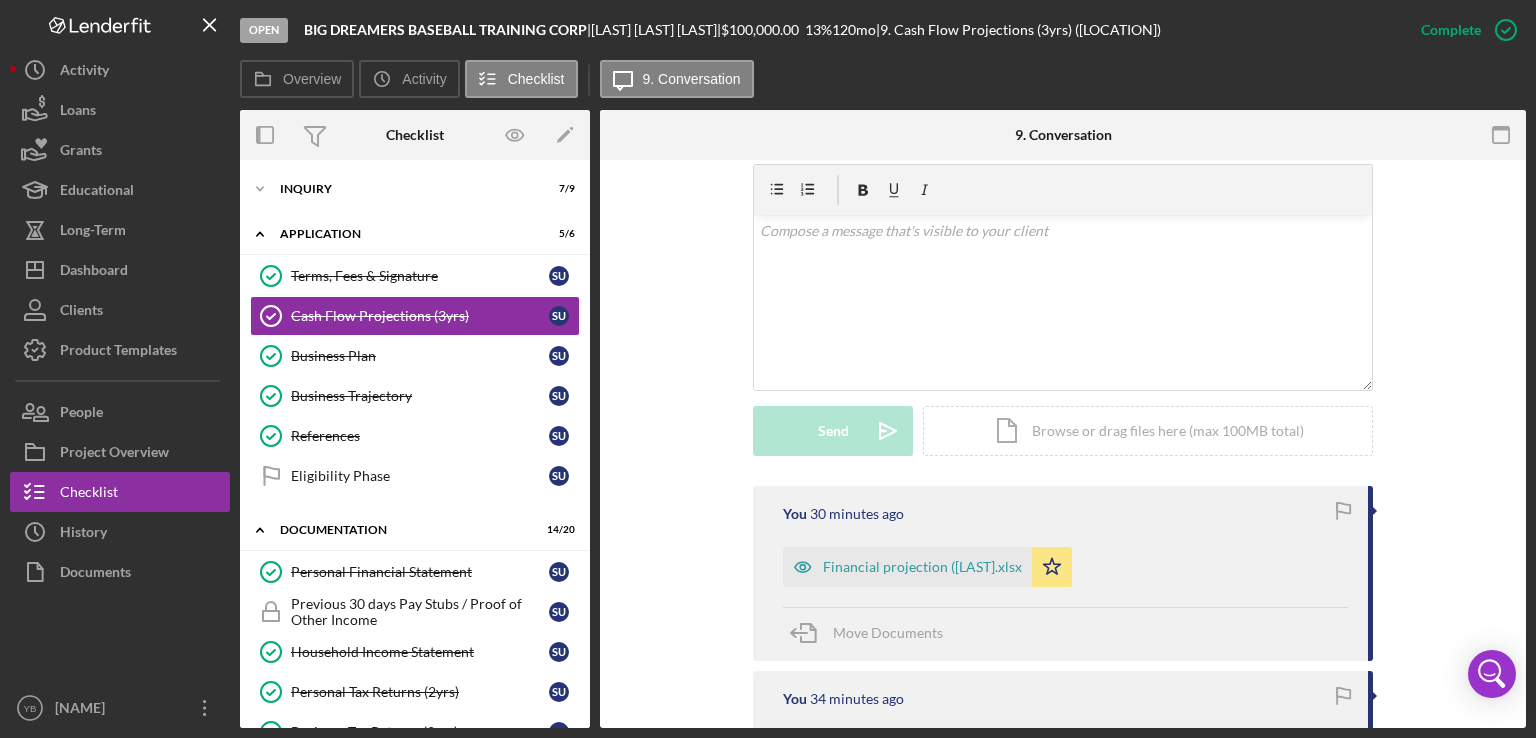 scroll, scrollTop: 0, scrollLeft: 0, axis: both 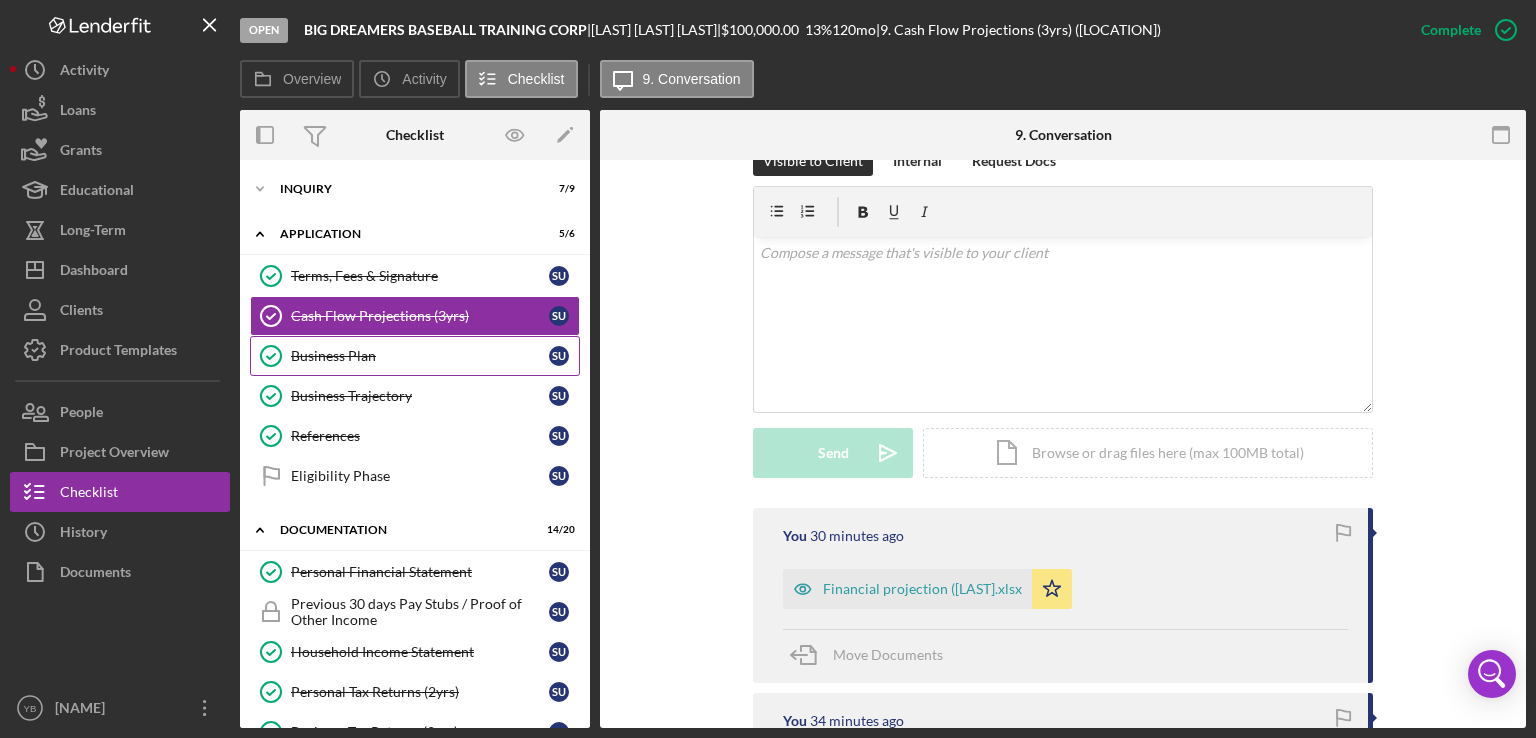click on "Business Plan" at bounding box center (420, 356) 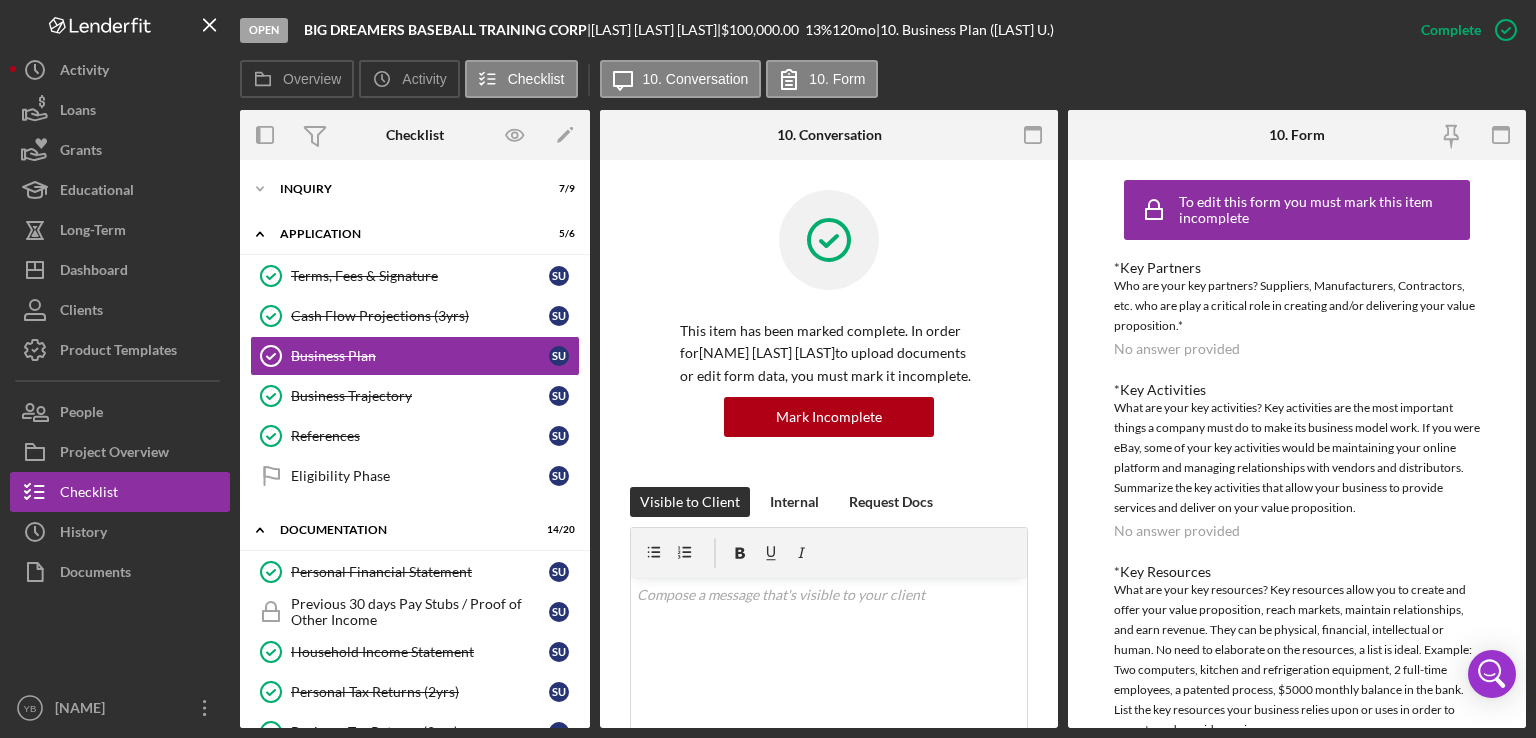 drag, startPoint x: 1052, startPoint y: 366, endPoint x: 1035, endPoint y: 423, distance: 59.48109 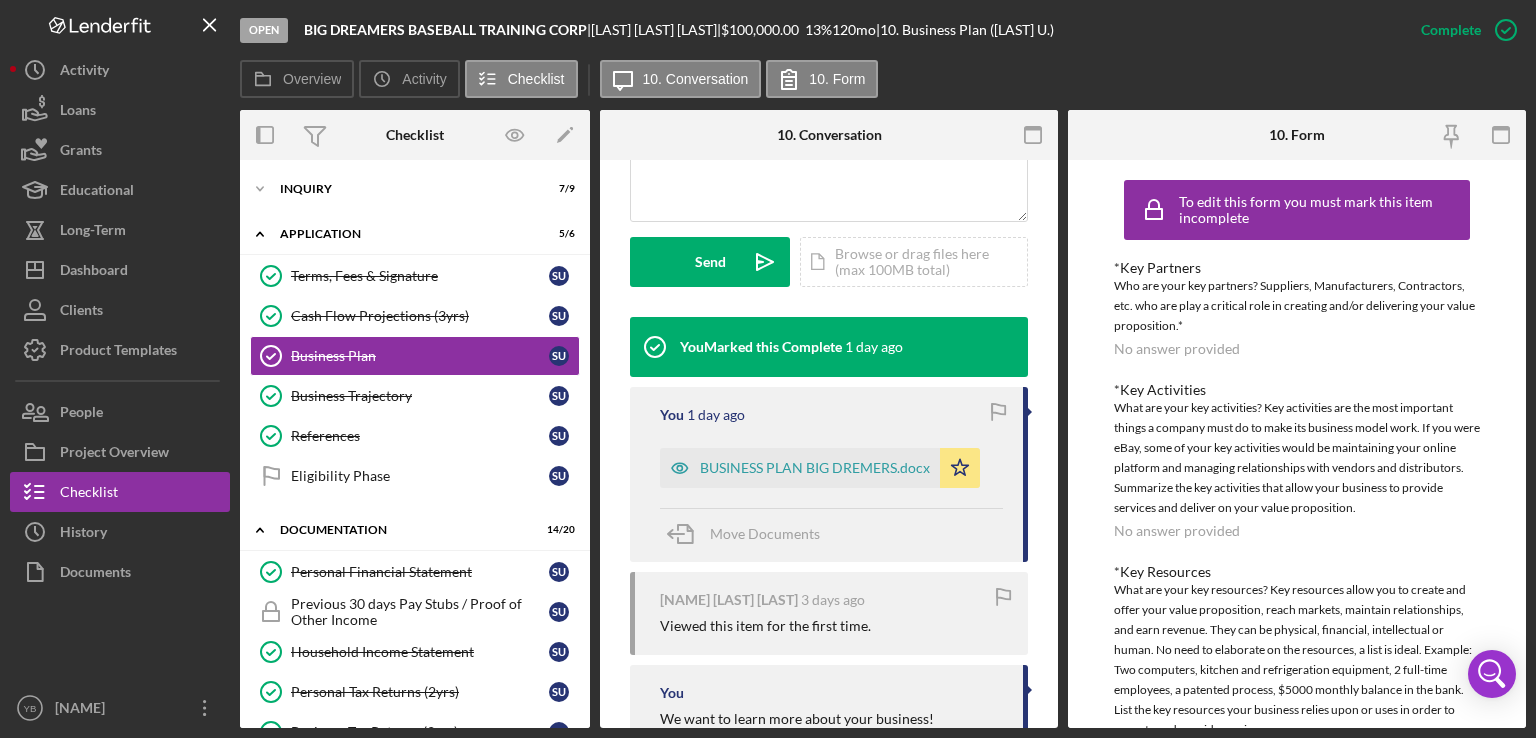 scroll, scrollTop: 479, scrollLeft: 0, axis: vertical 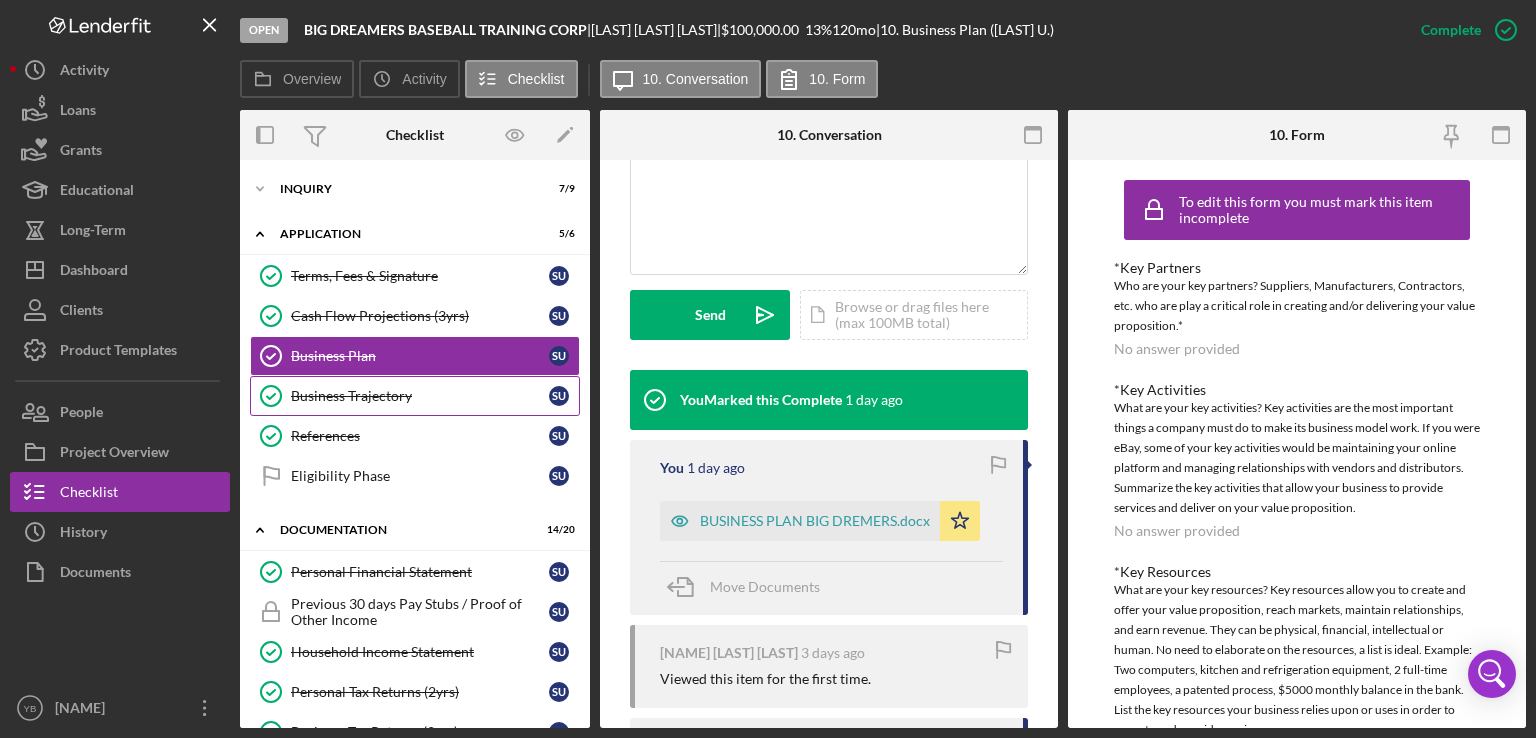 click on "Business Trajectory Business Trajectory S U" at bounding box center [415, 396] 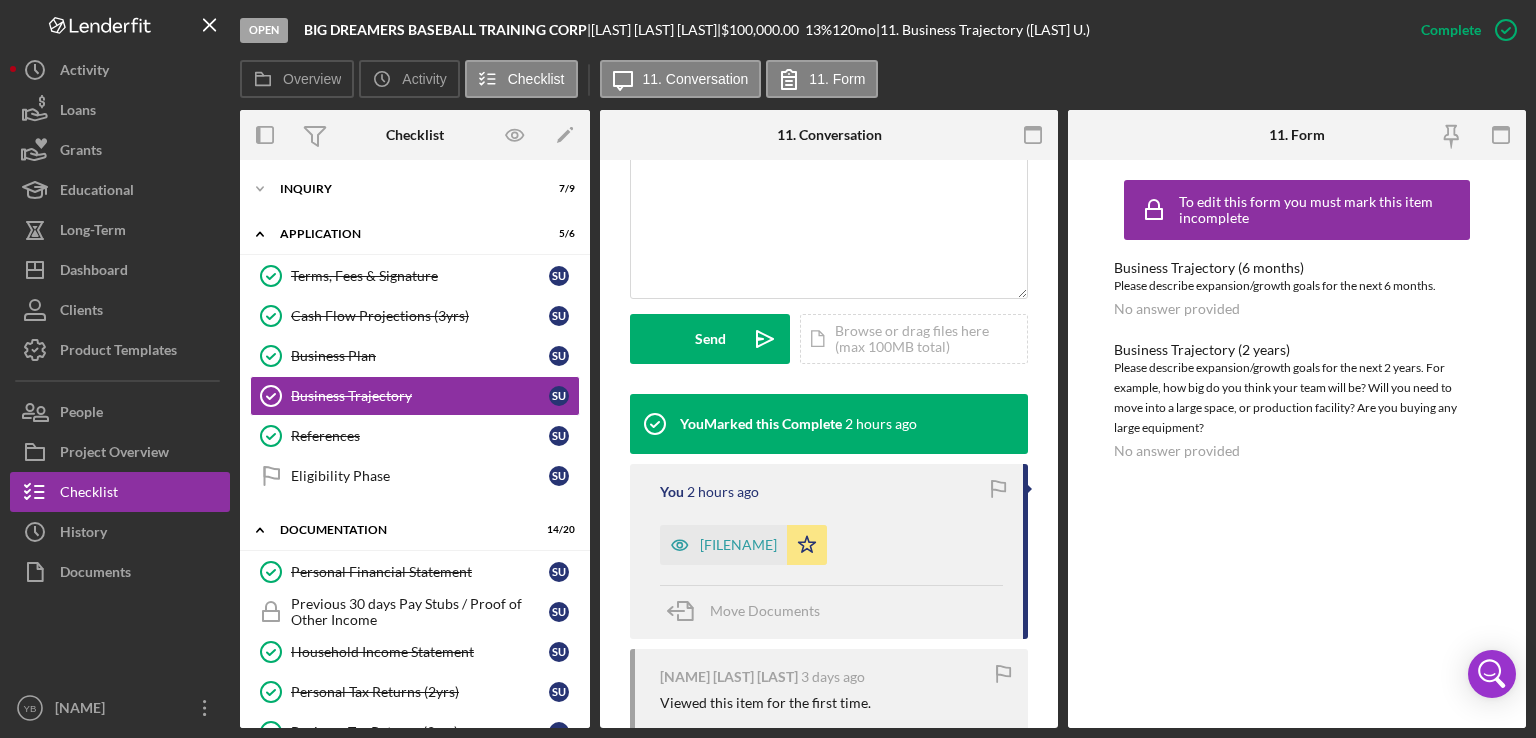 scroll, scrollTop: 485, scrollLeft: 0, axis: vertical 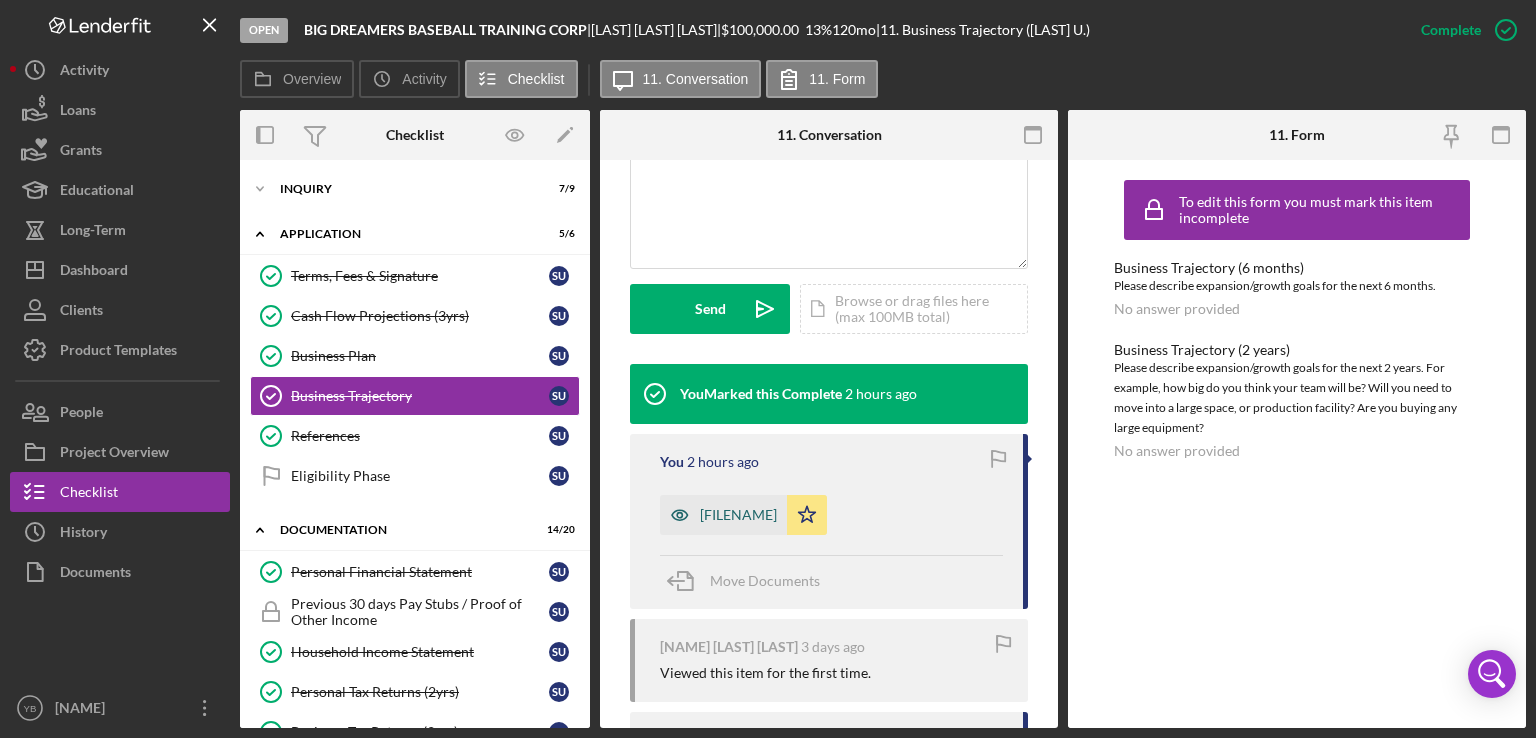 click on "[FILENAME]" at bounding box center (723, 515) 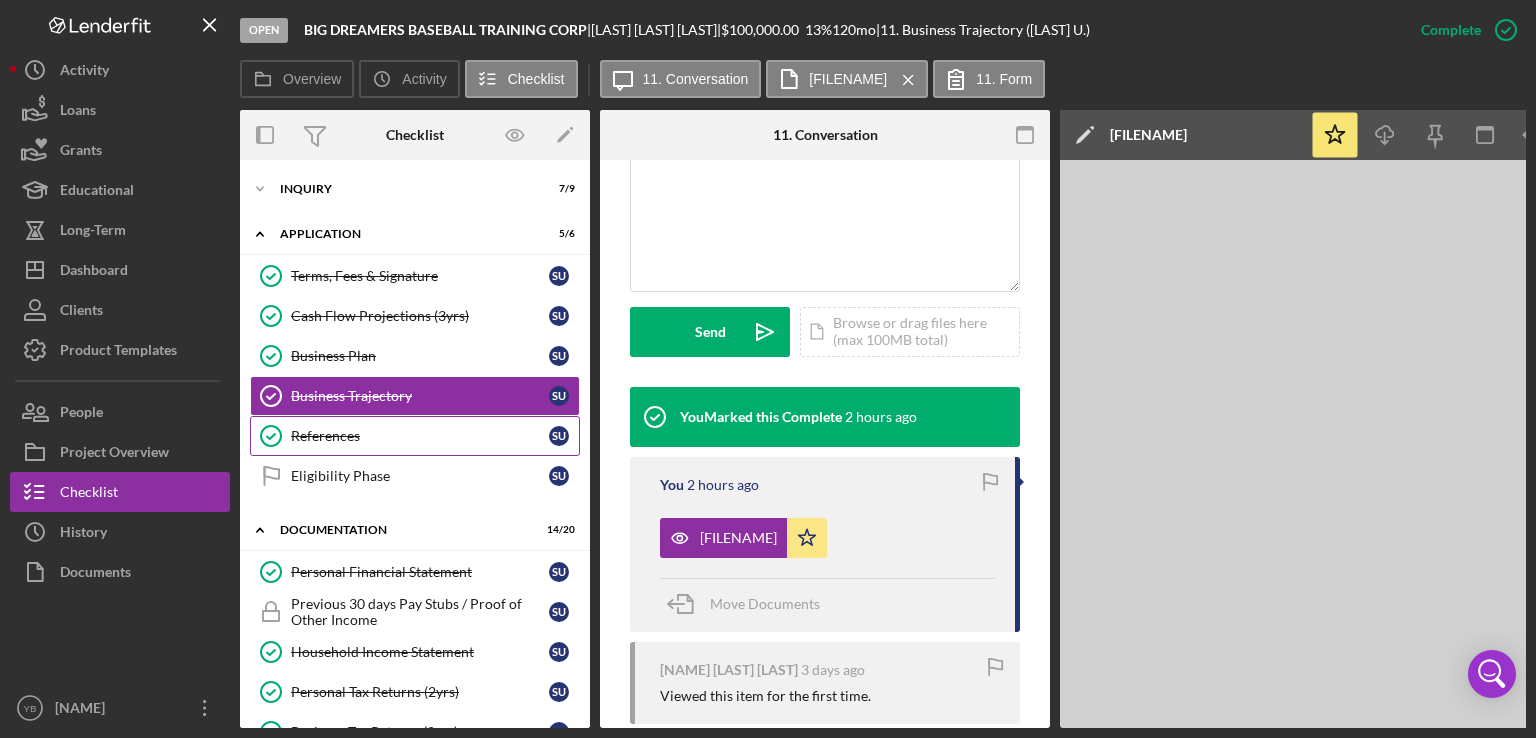click on "References References S U" at bounding box center [415, 436] 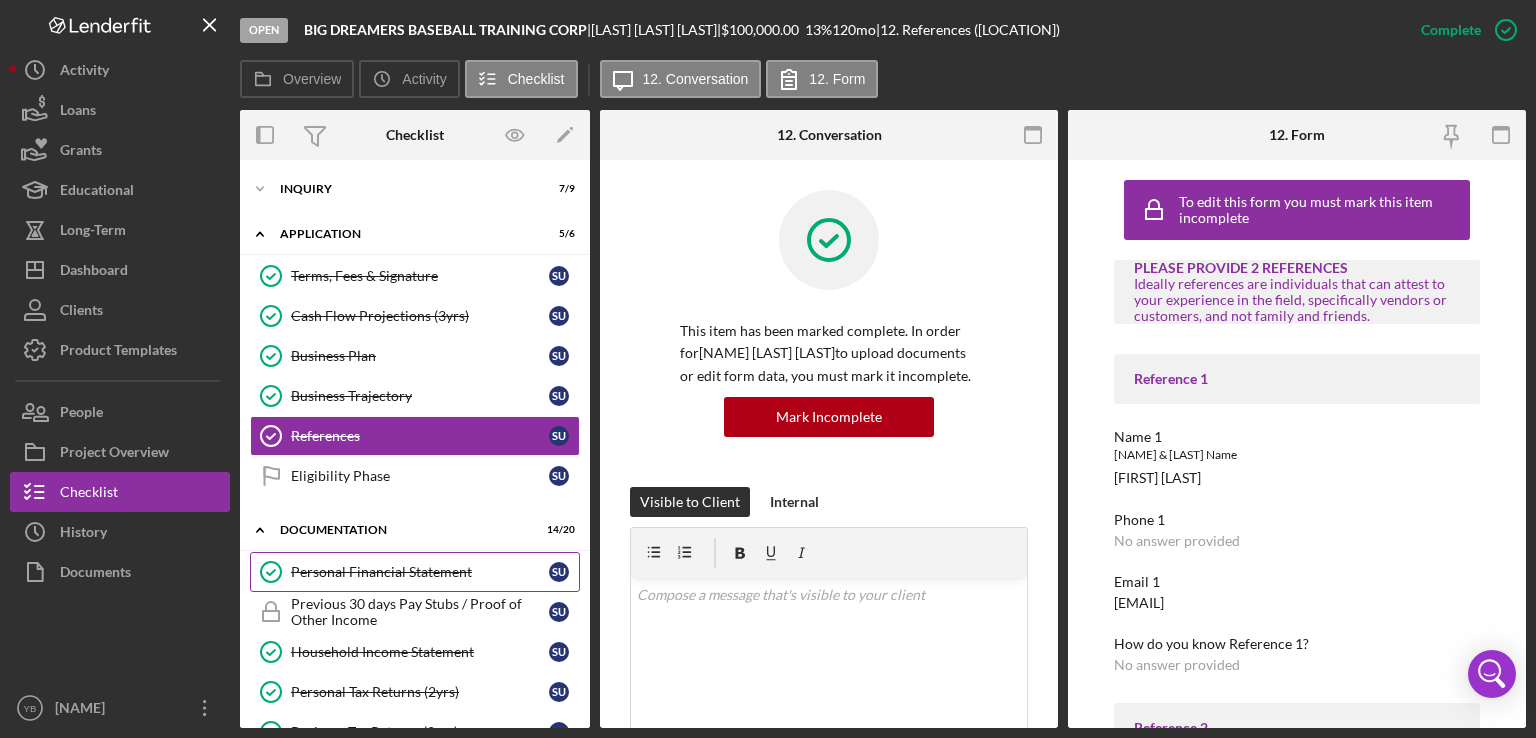click on "Personal Financial Statement" at bounding box center [420, 572] 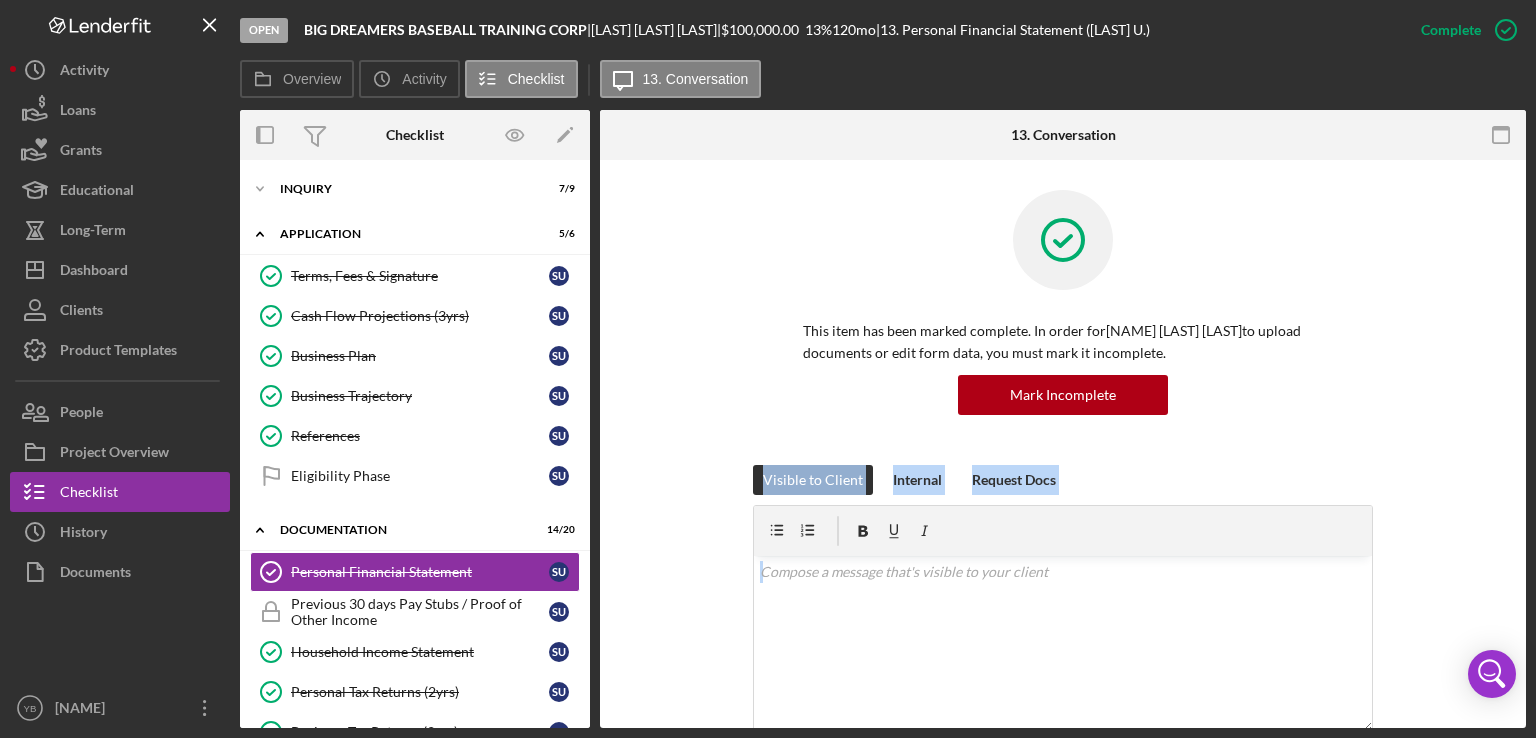 drag, startPoint x: 1528, startPoint y: 398, endPoint x: 1535, endPoint y: 559, distance: 161.1521 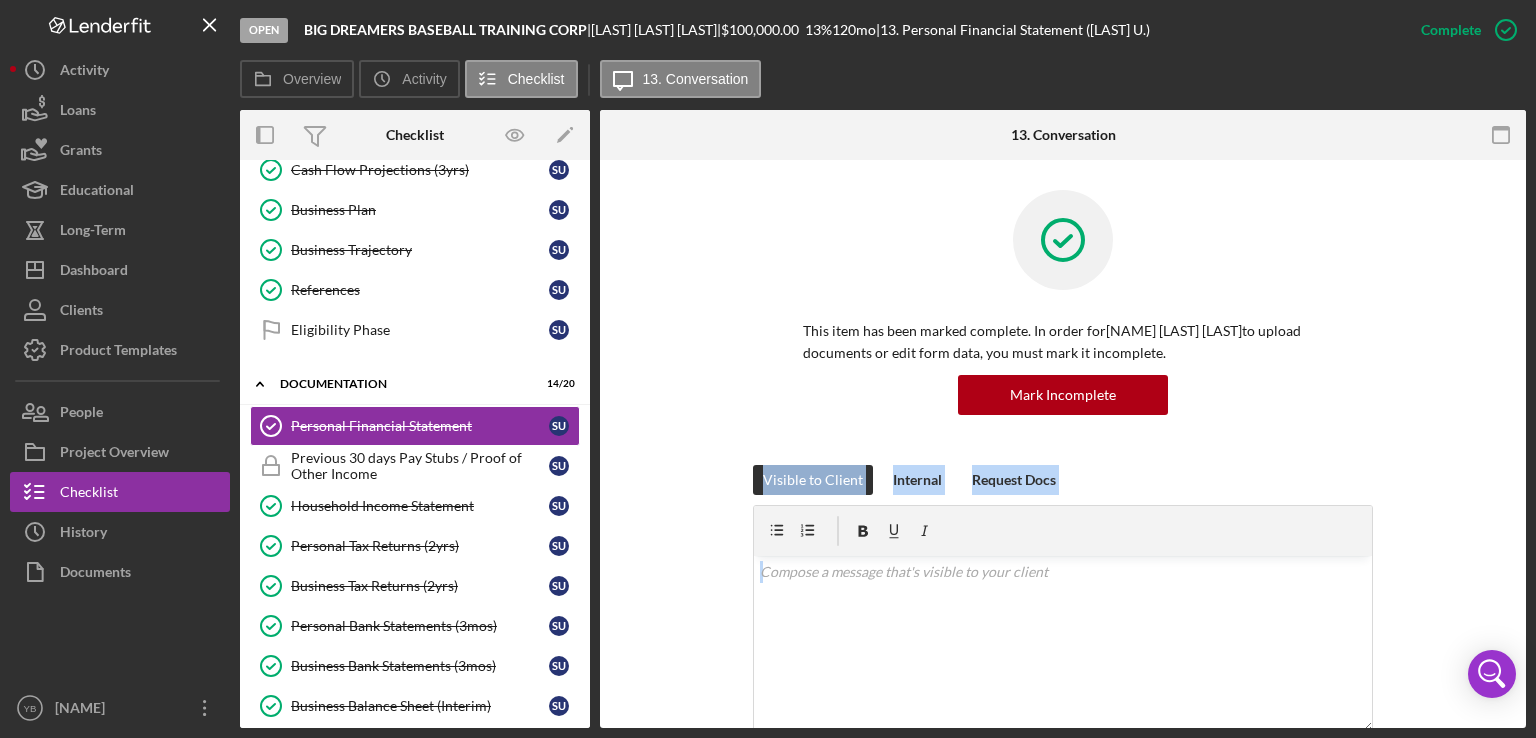 scroll, scrollTop: 144, scrollLeft: 0, axis: vertical 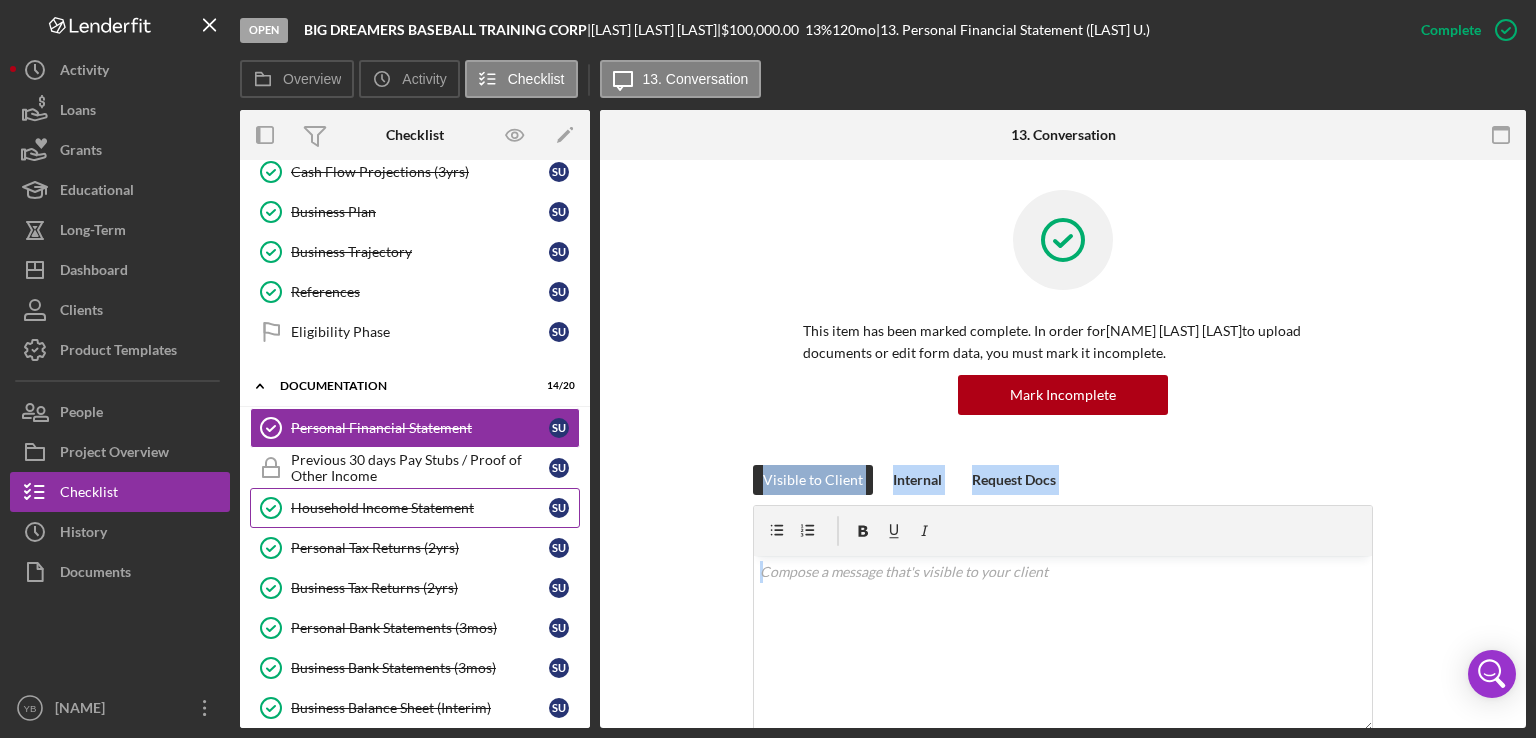 click on "Household Income Statement" at bounding box center (420, 508) 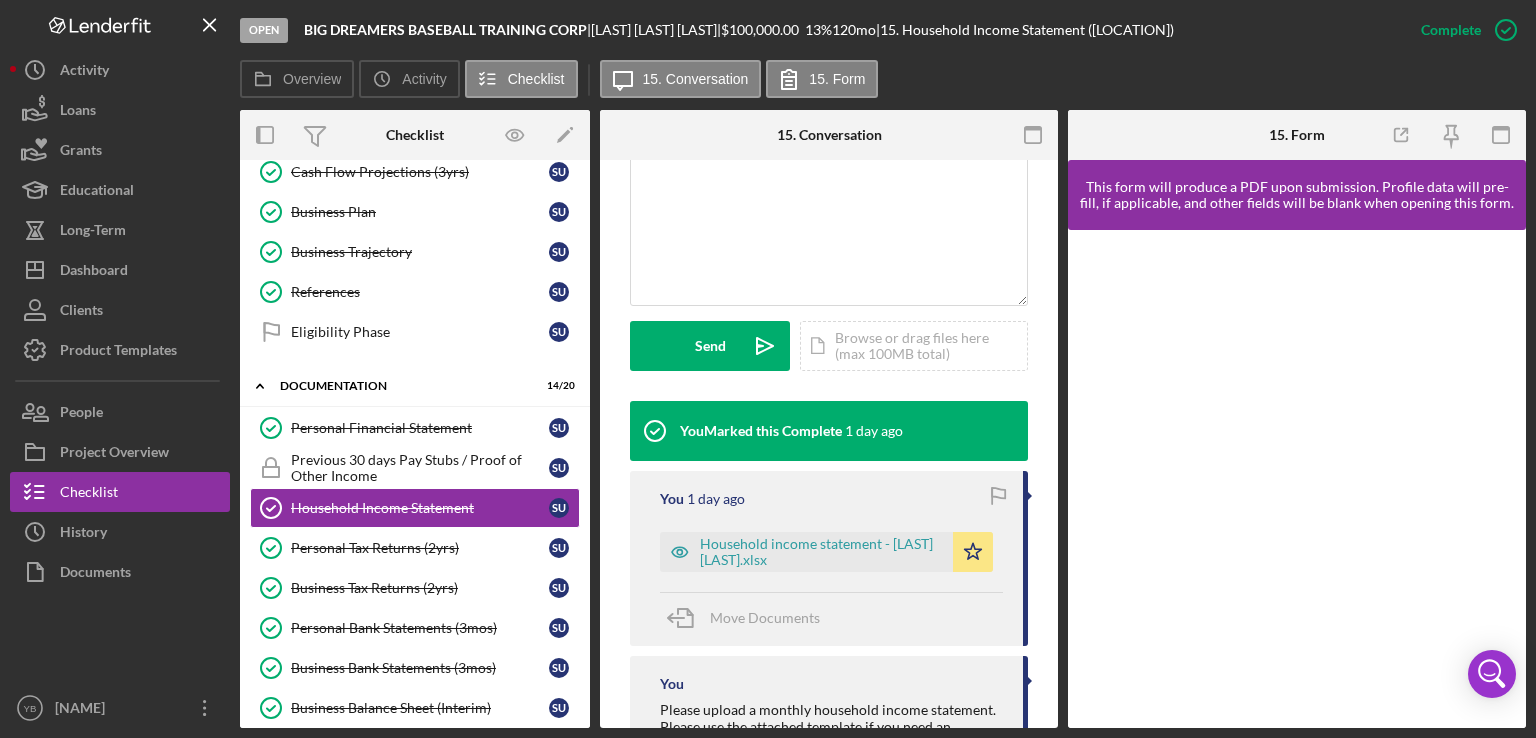 scroll, scrollTop: 532, scrollLeft: 0, axis: vertical 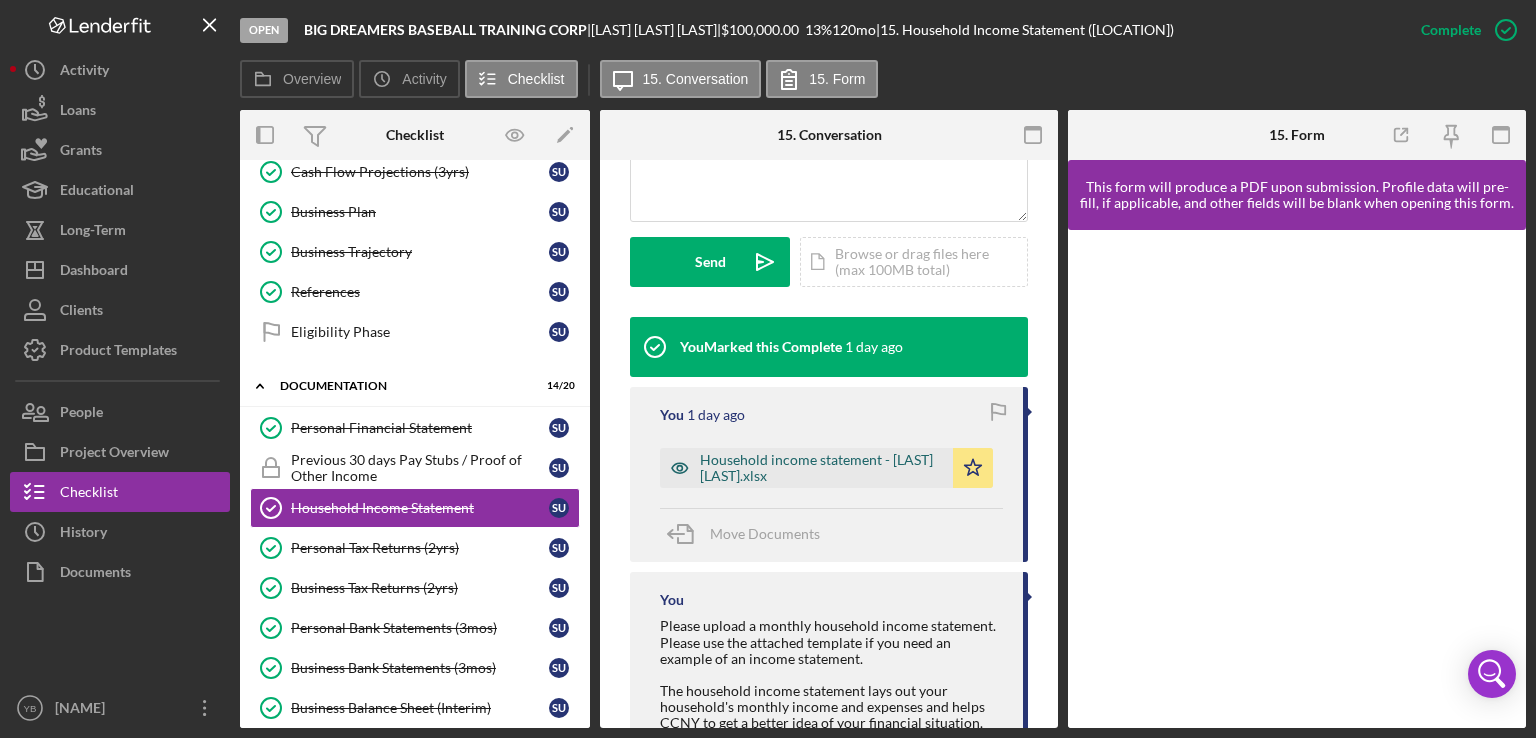 click on "Household income statement - [LAST] [LAST].xlsx" at bounding box center [821, 468] 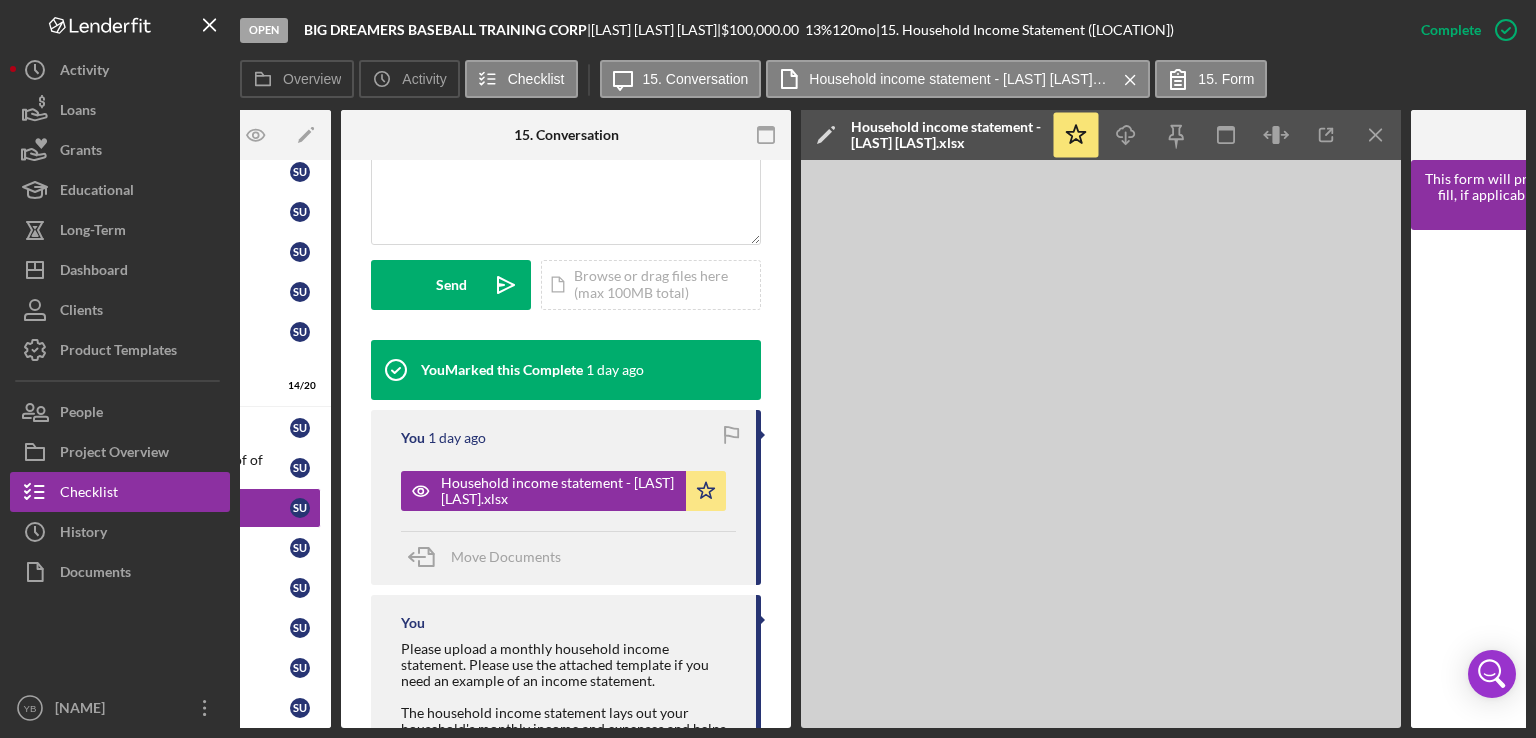 scroll, scrollTop: 0, scrollLeft: 0, axis: both 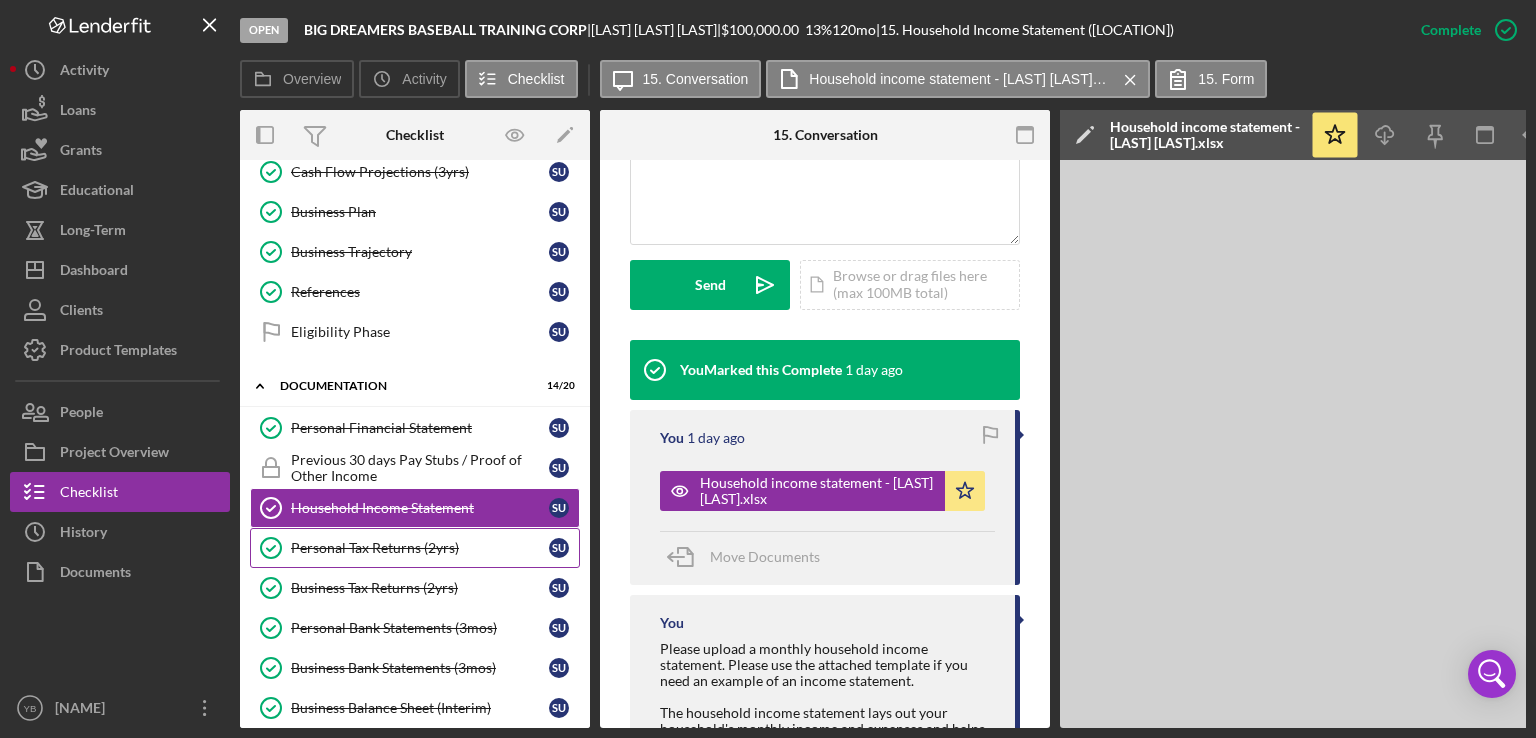 click on "Personal Tax Returns (2yrs)" at bounding box center (420, 548) 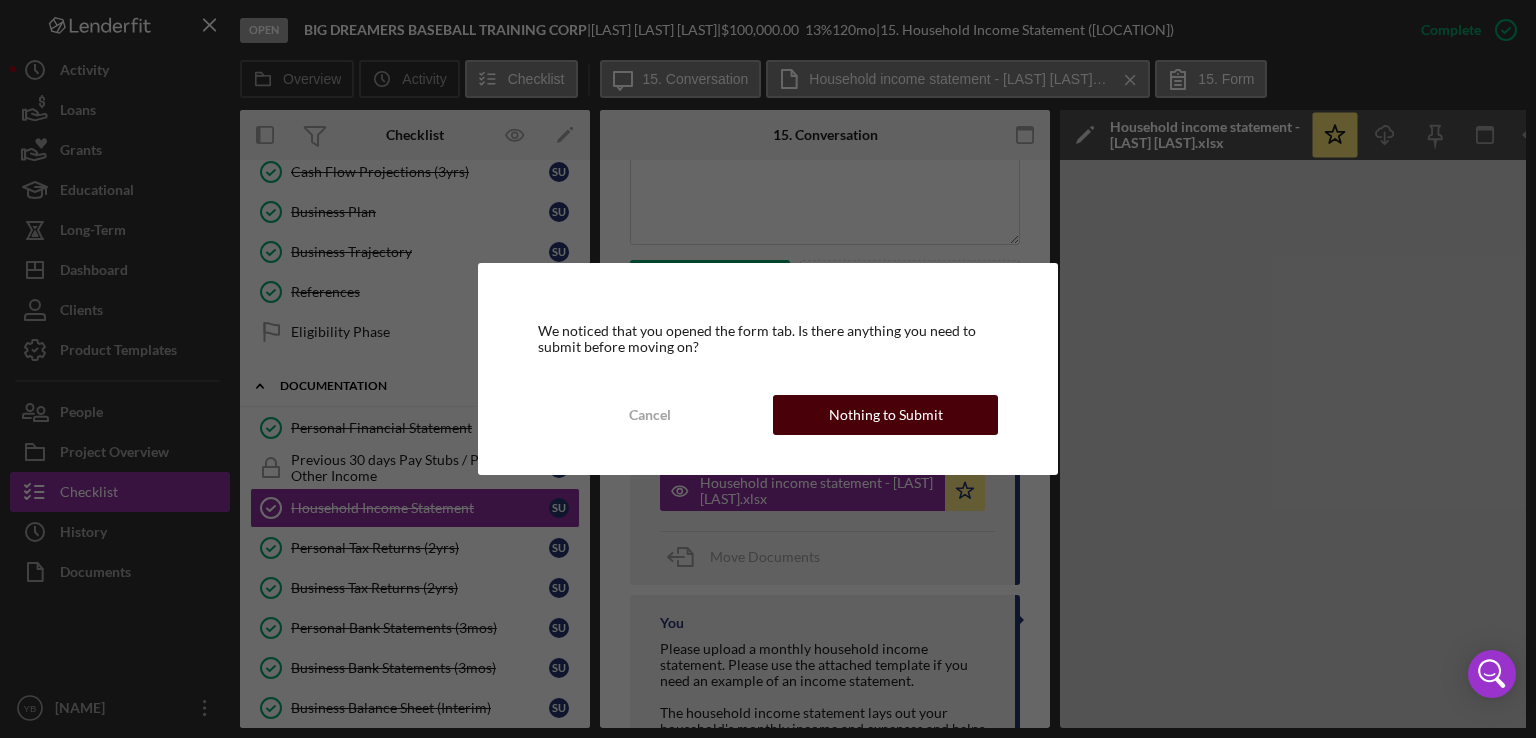 click on "Nothing to Submit" at bounding box center (886, 415) 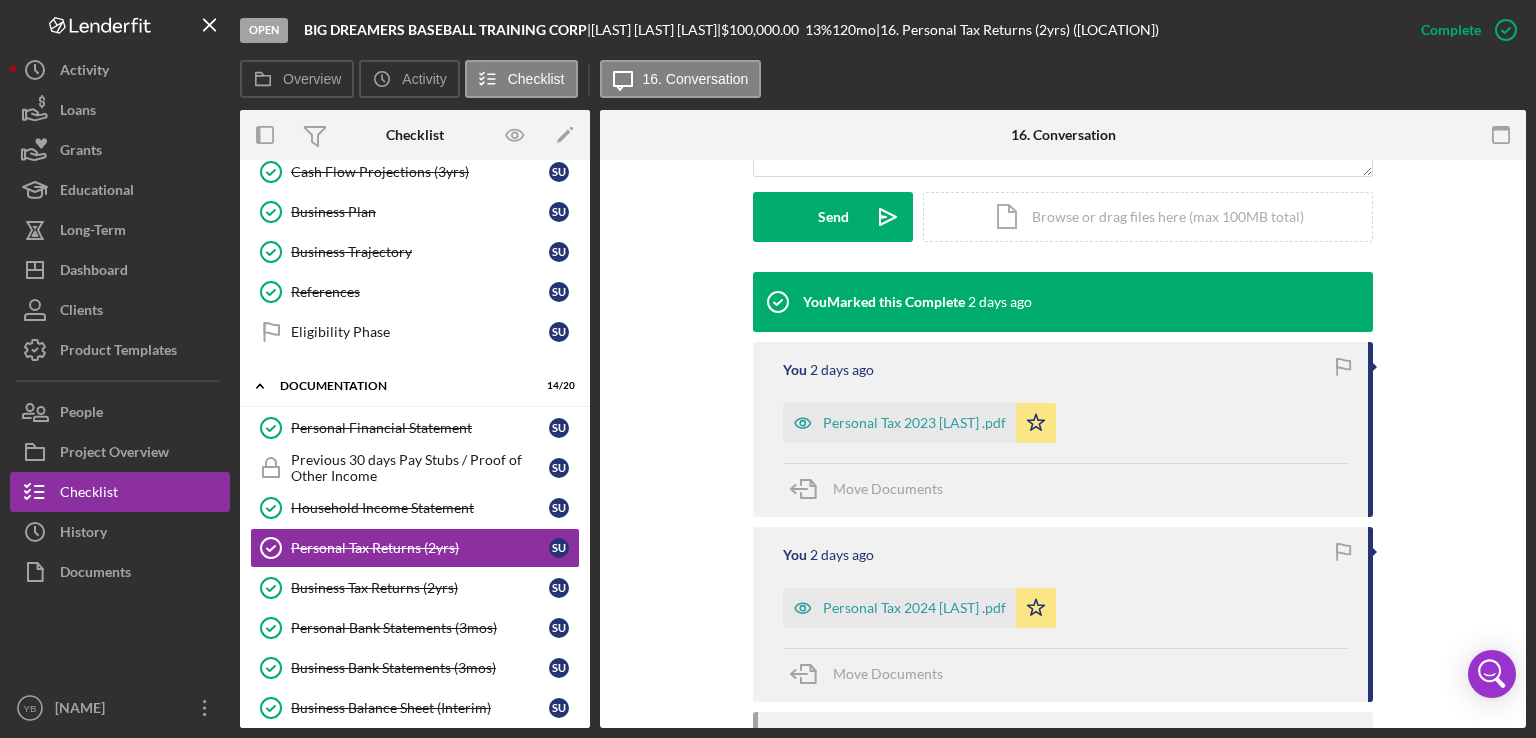 scroll, scrollTop: 562, scrollLeft: 0, axis: vertical 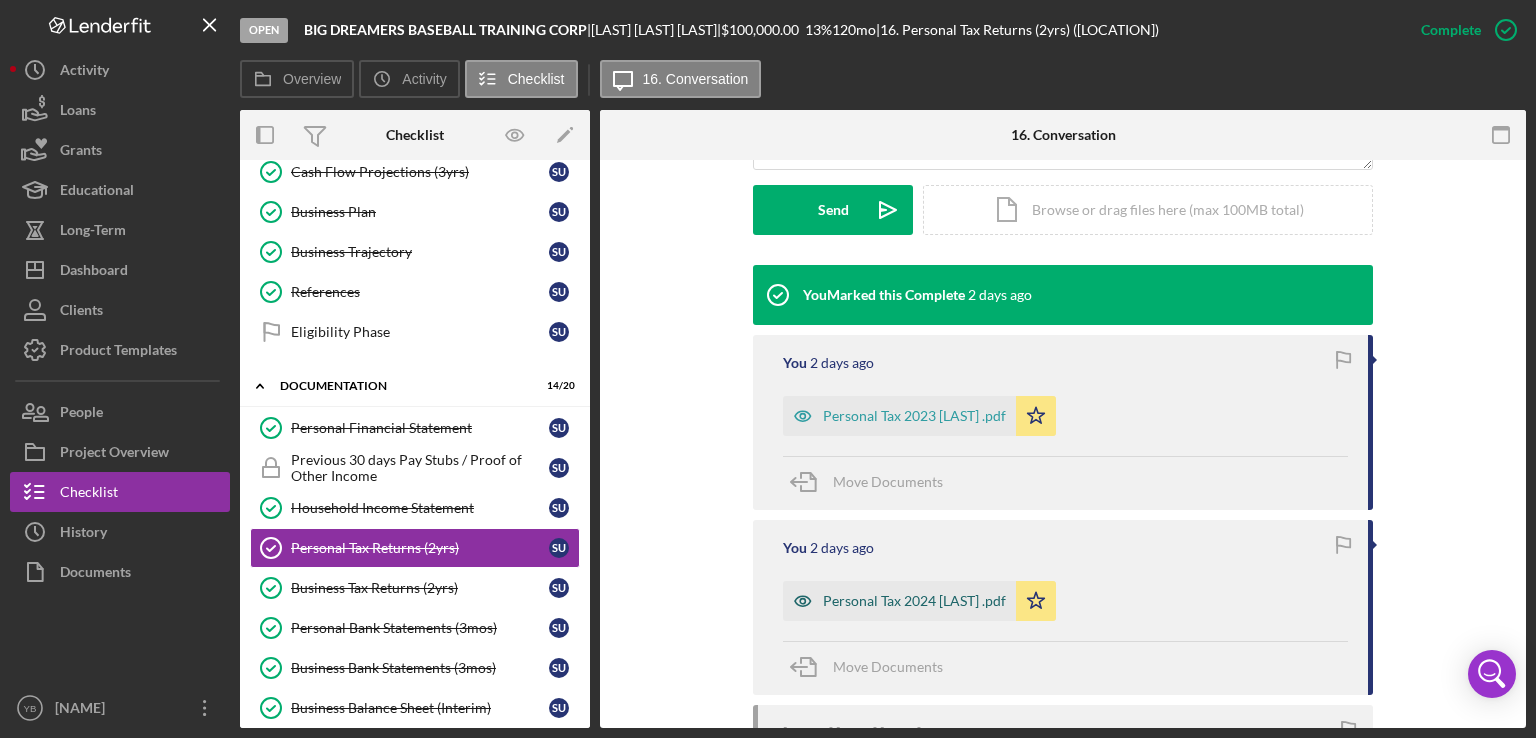 click on "Personal Tax 2024 [LAST] .pdf" at bounding box center (914, 601) 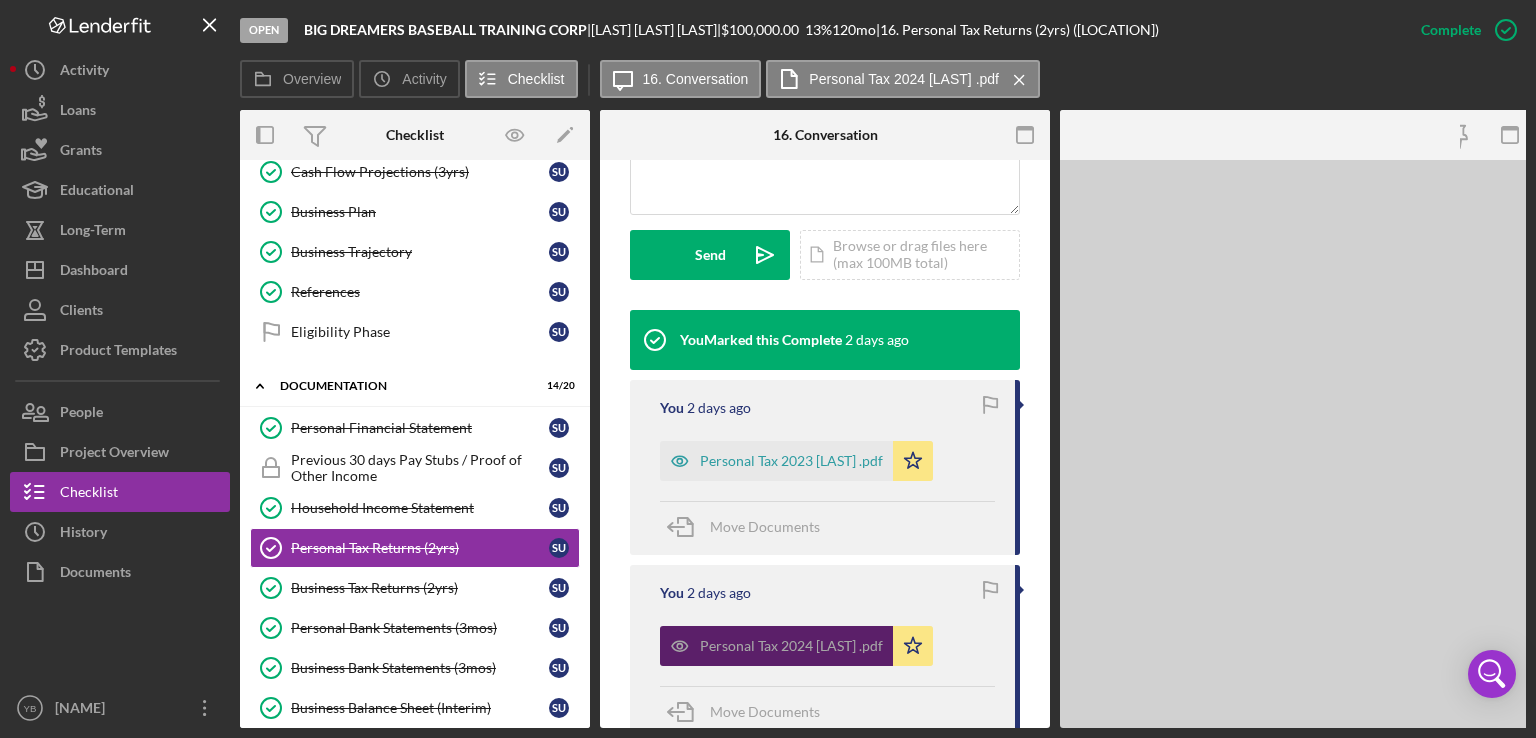 scroll, scrollTop: 584, scrollLeft: 0, axis: vertical 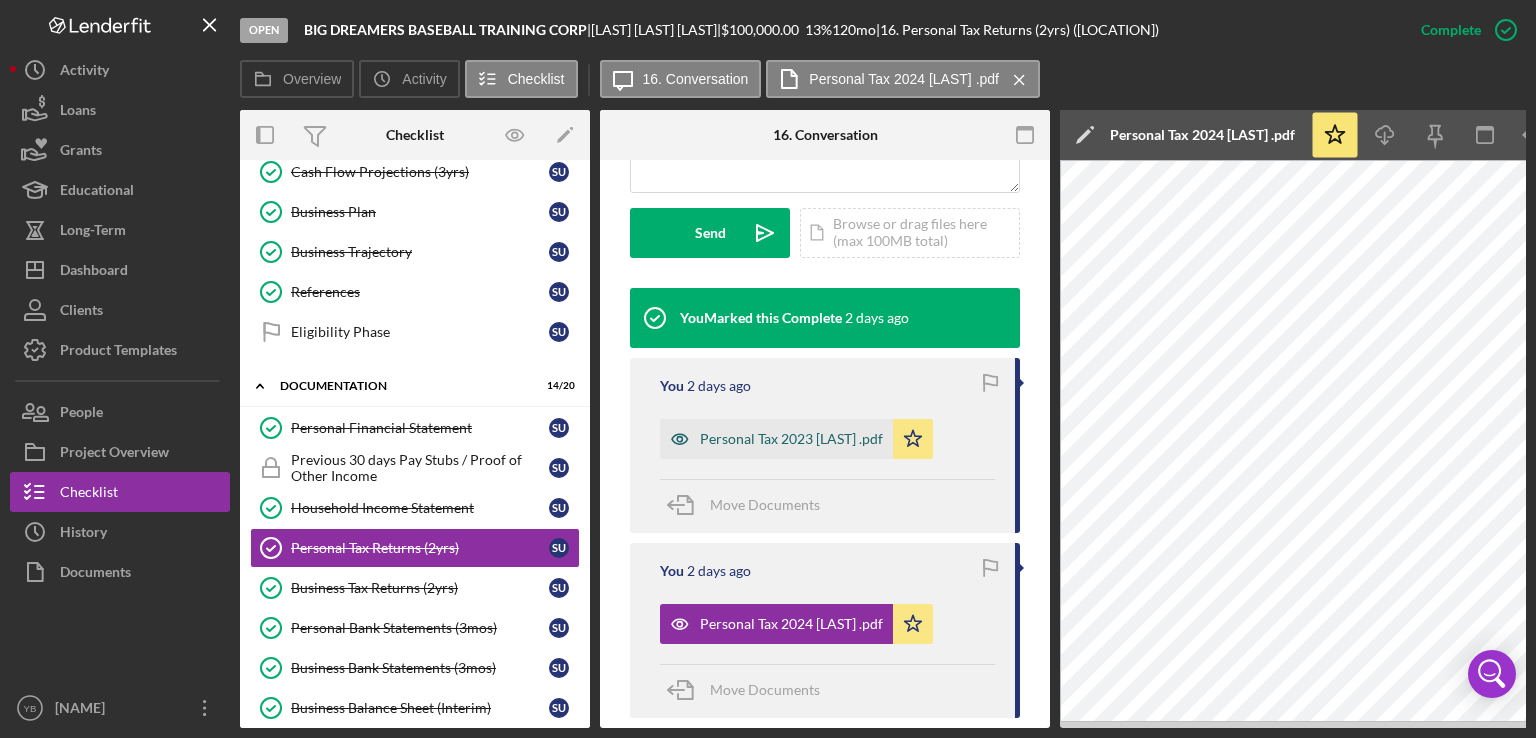 click on "Personal Tax 2023 [LAST] .pdf" at bounding box center [791, 439] 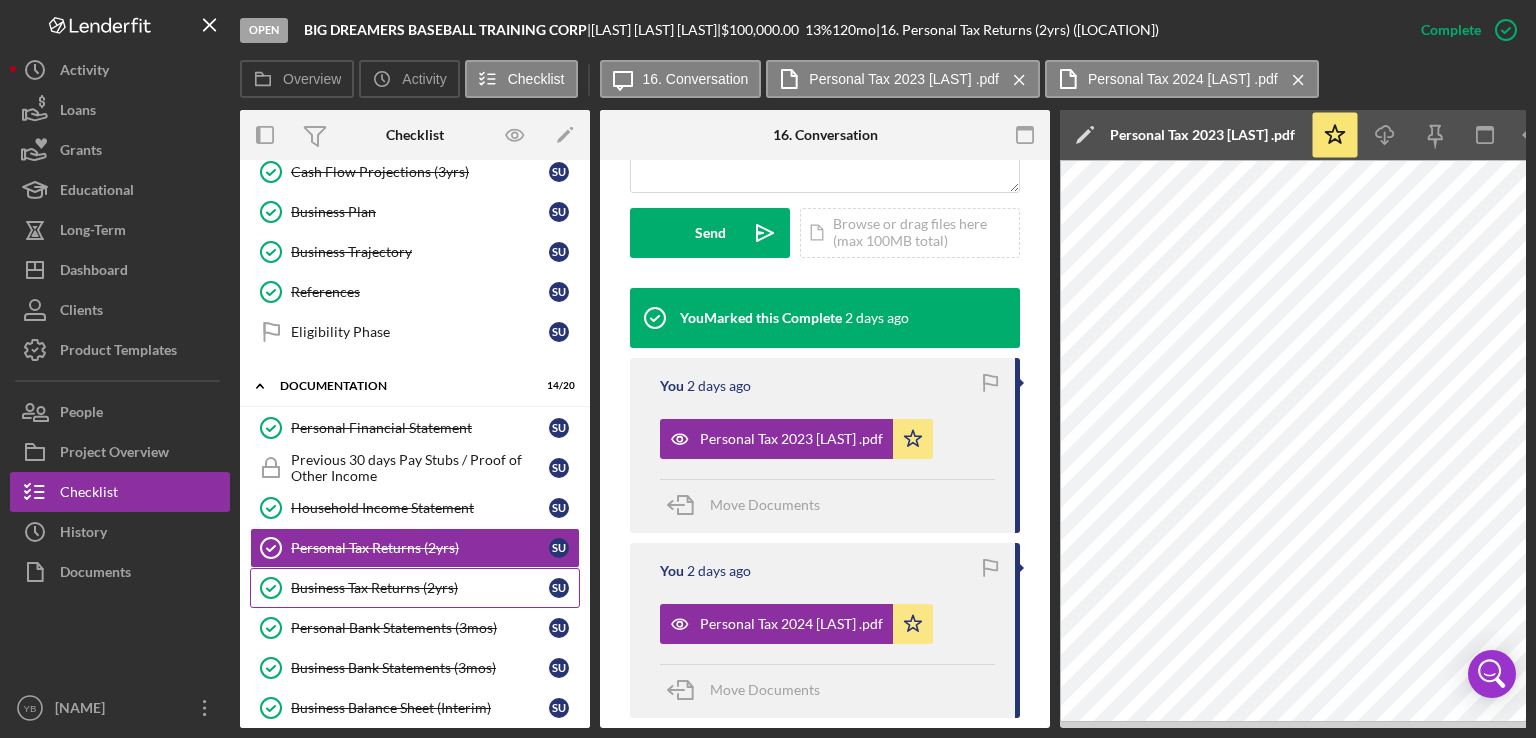 click on "Business Tax Returns (2yrs)" at bounding box center (420, 588) 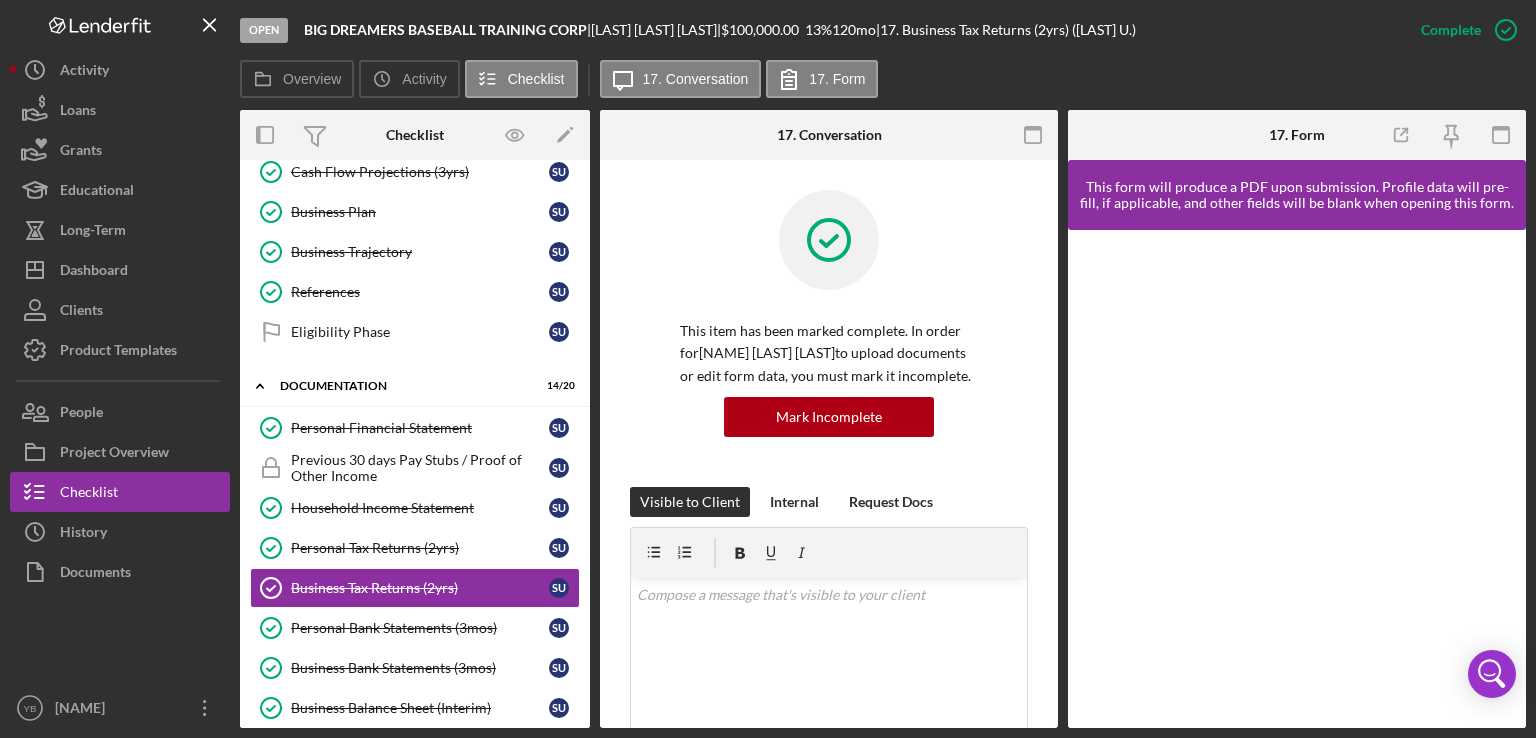 click on "Business Tax Returns (2yrs) Business Tax Returns (2yrs) This item has been marked complete. In order for  [LAST]   [LAST] [LAST]   to upload documents or edit form data, you must mark it incomplete. Mark Incomplete Visible to Client Internal Request Docs v Color teal Color pink Remove color Add row above Add row below Add column before Add column after Merge cells Split cells Remove column Remove row Remove table Send Icon/icon-invite-send Icon/Document Browse or drag files here (max 100MB total) Tap to choose files or take a photo Cancel Send Icon/icon-invite-send Icon/Message Comment You  Marked this Complete    2 days ago You   2 days ago Big Dreamer Baseball Training - Tax Retrun 2023.pdf Icon/Star Big Dreamer Baseball Training - Tax Retrun 2024.pdf Icon/Star Move Documents You   Please upload the past 2 years of your business's Federal tax returns. Include the entrie documents. You can also take a photo or scan this information in to upload." at bounding box center (829, 444) 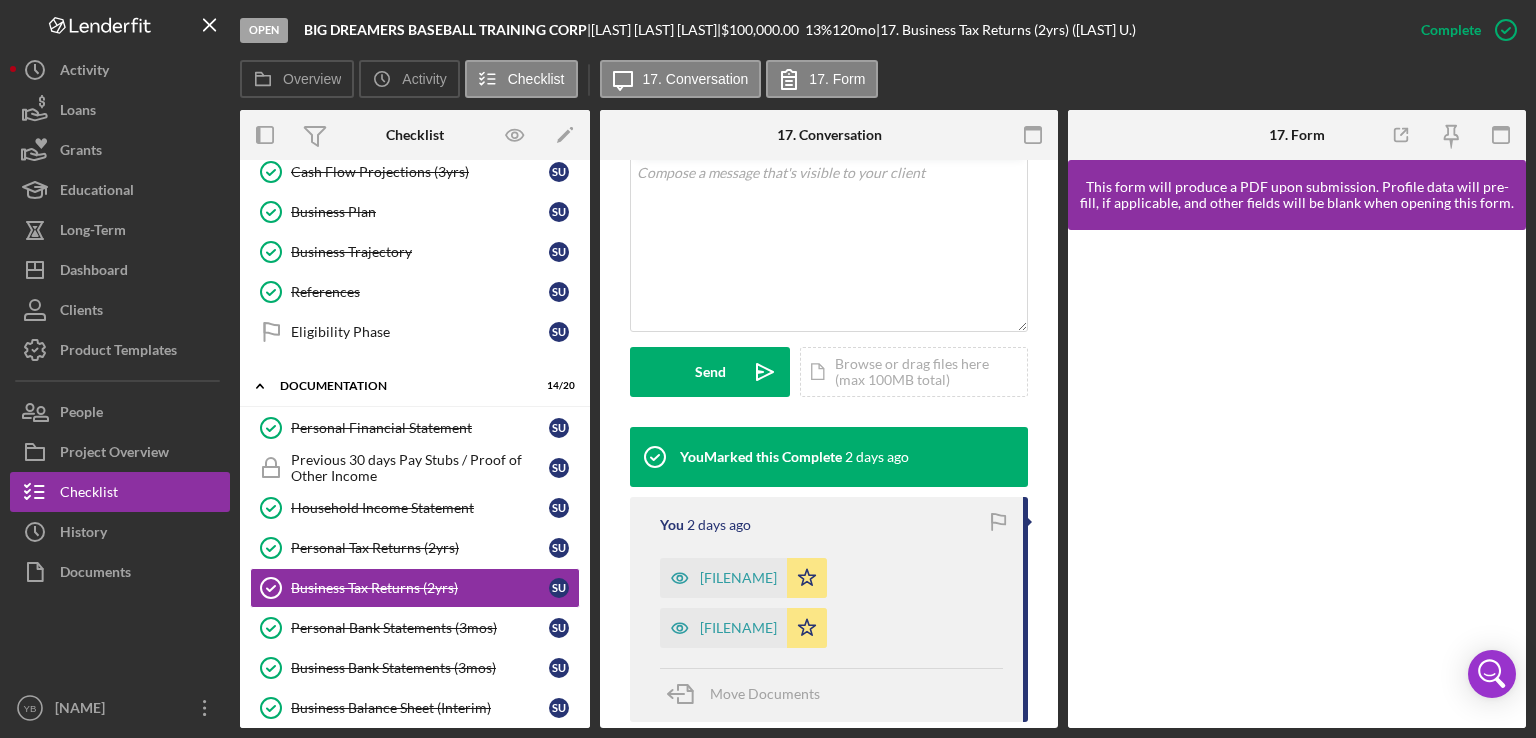 scroll, scrollTop: 460, scrollLeft: 0, axis: vertical 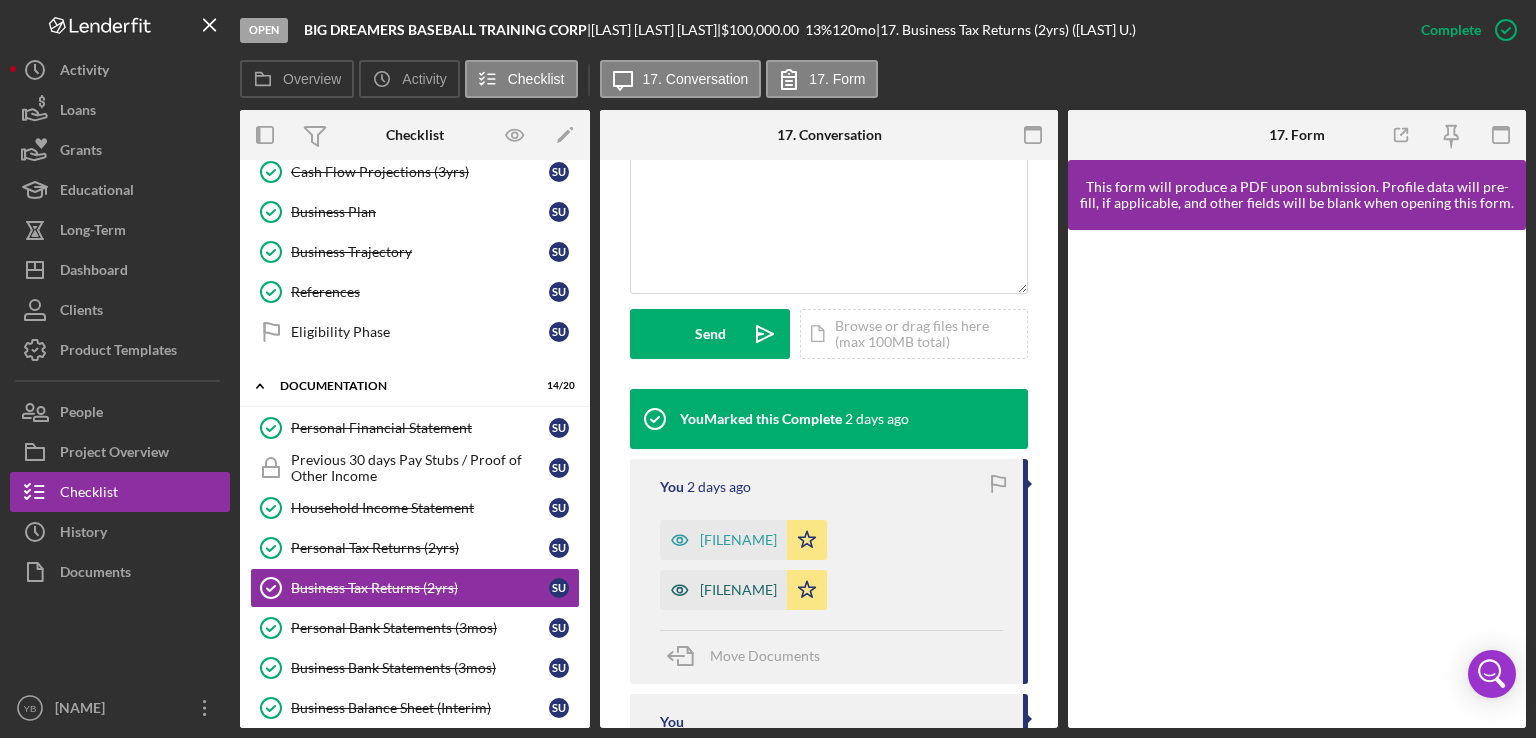 click on "[FILENAME]" at bounding box center [738, 590] 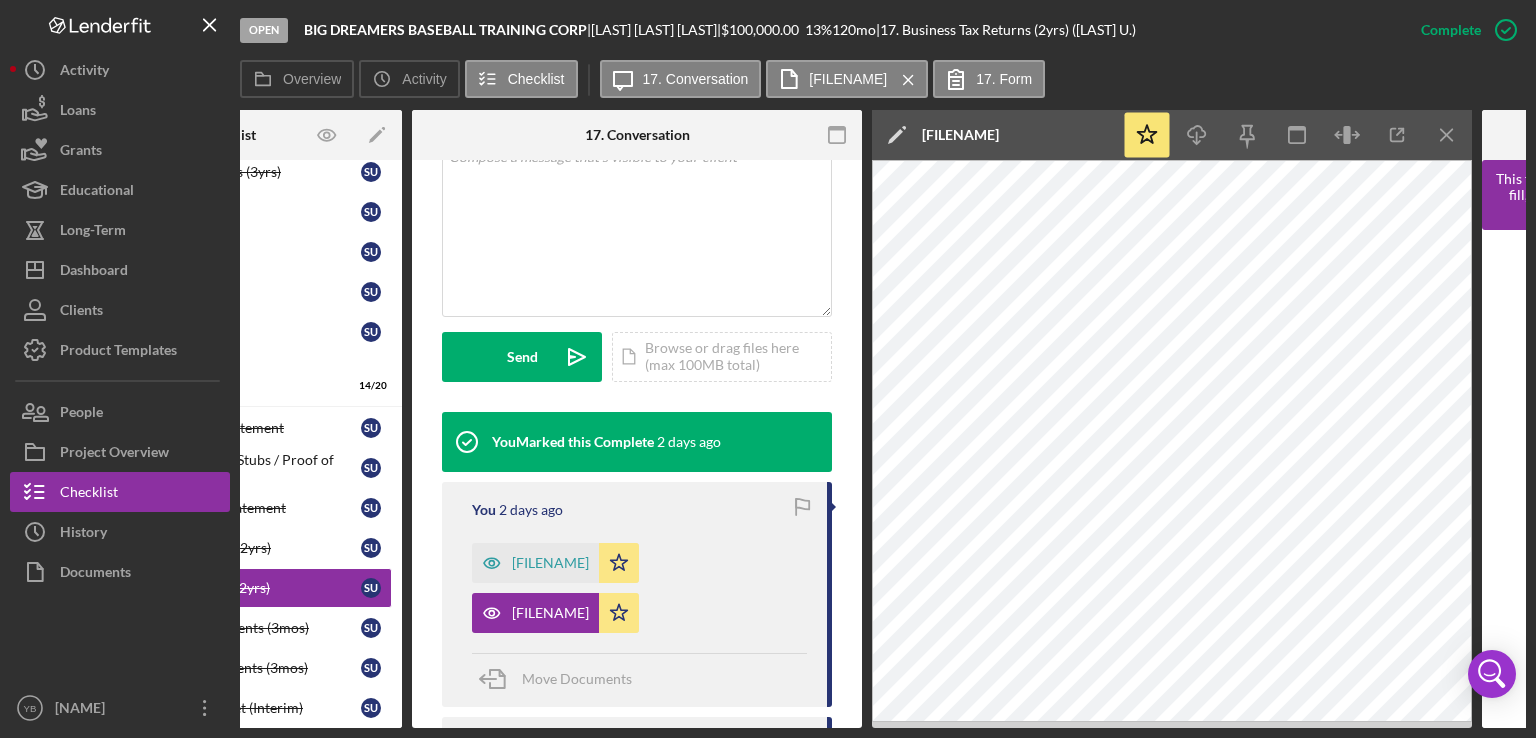 scroll, scrollTop: 0, scrollLeft: 183, axis: horizontal 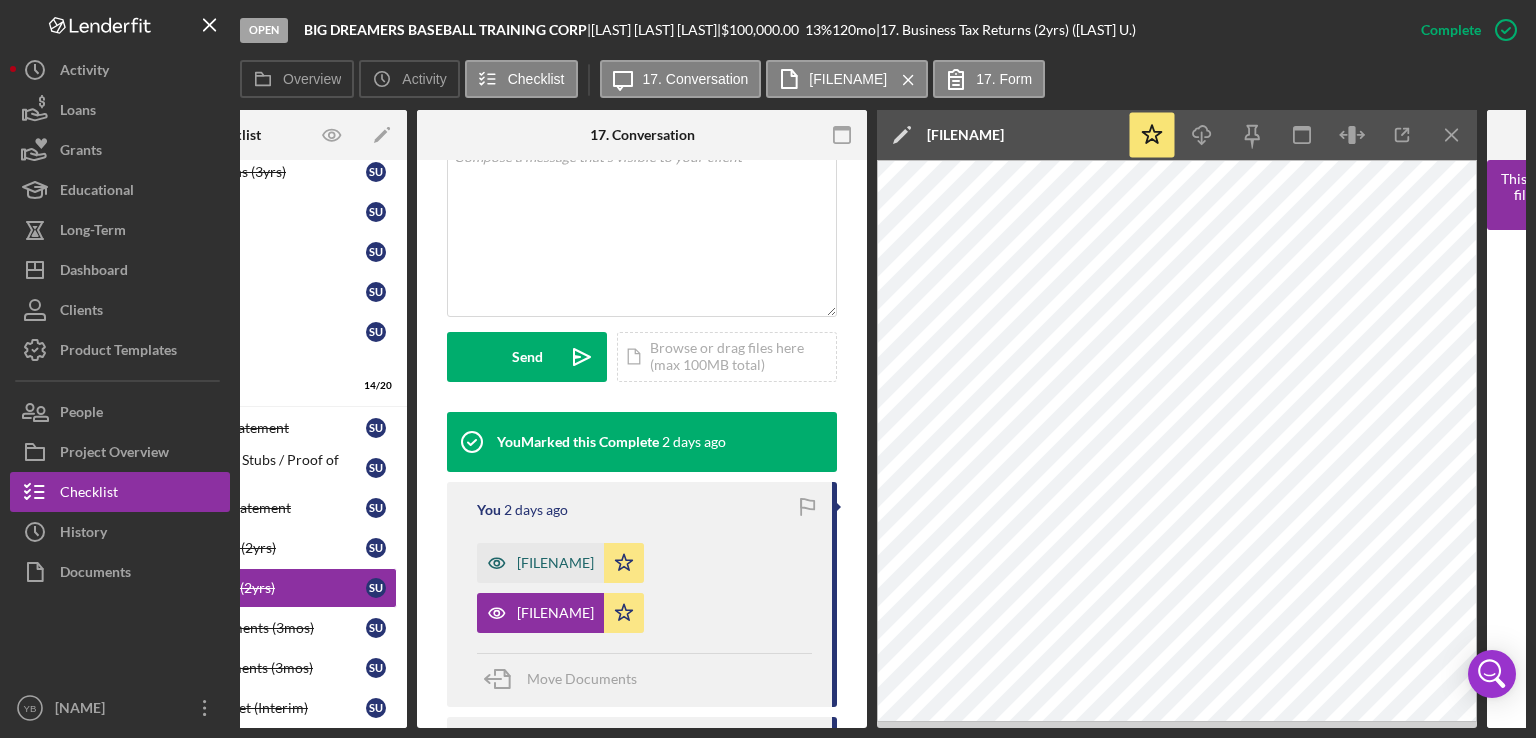 click on "[FILENAME]" at bounding box center (555, 563) 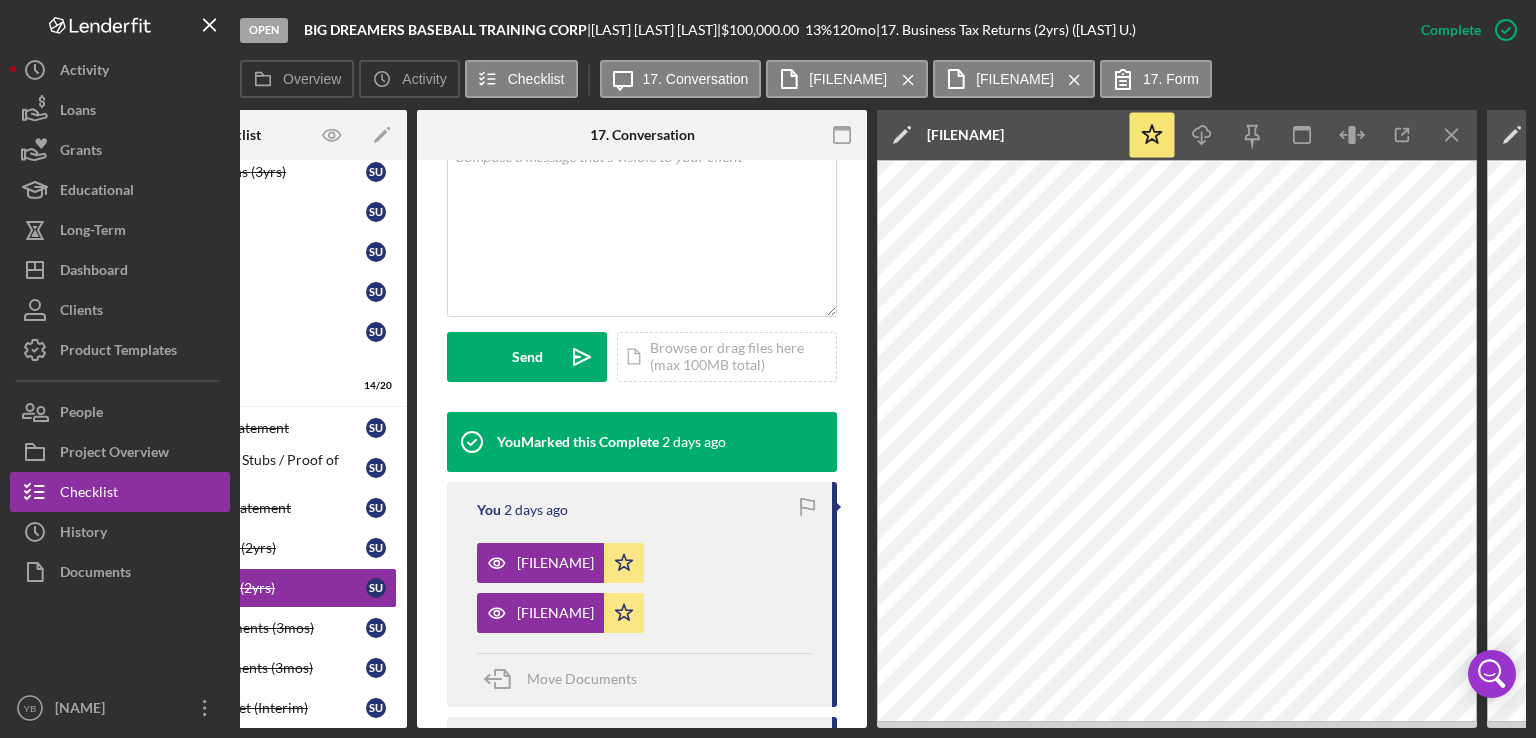 scroll, scrollTop: 0, scrollLeft: 0, axis: both 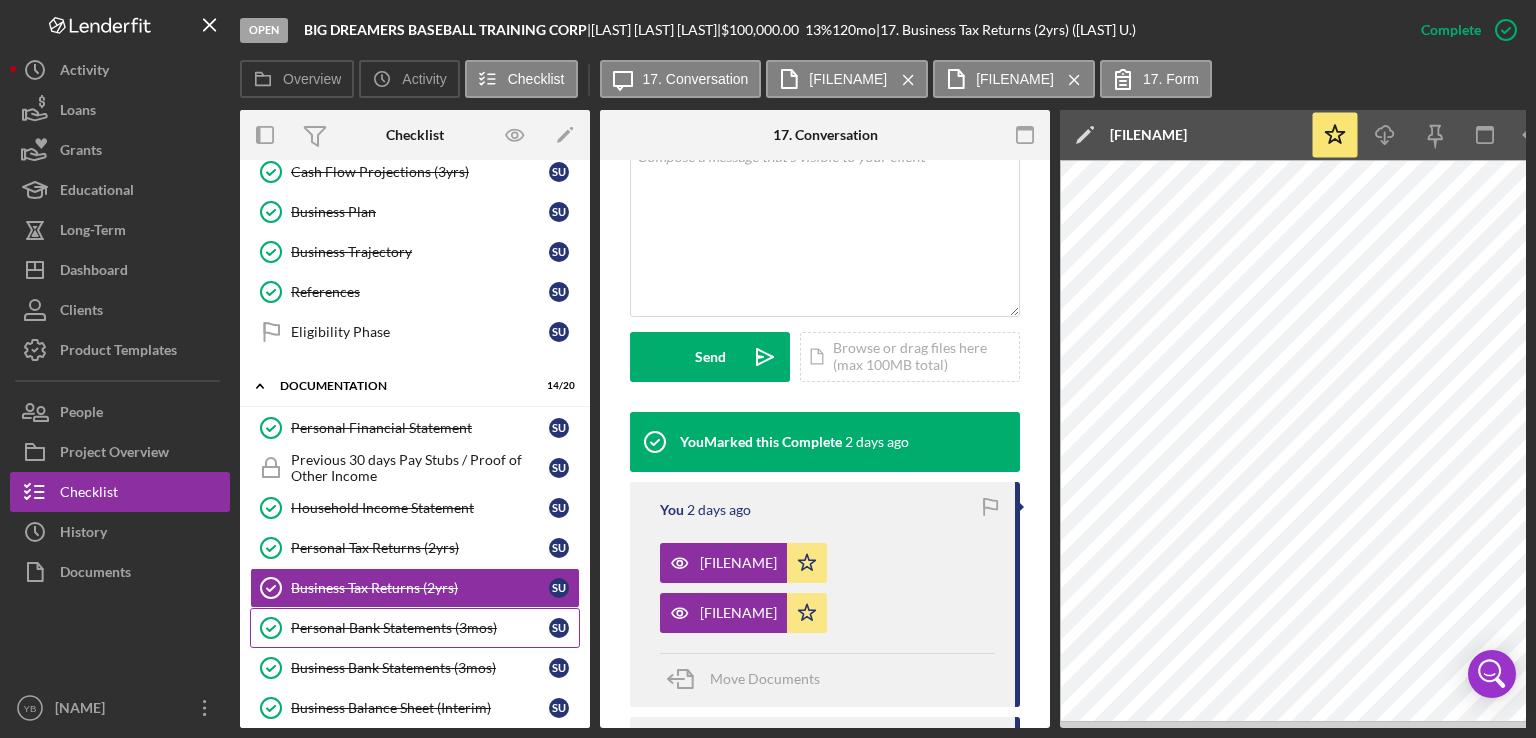 click on "Personal Bank Statements (3mos)" at bounding box center [420, 628] 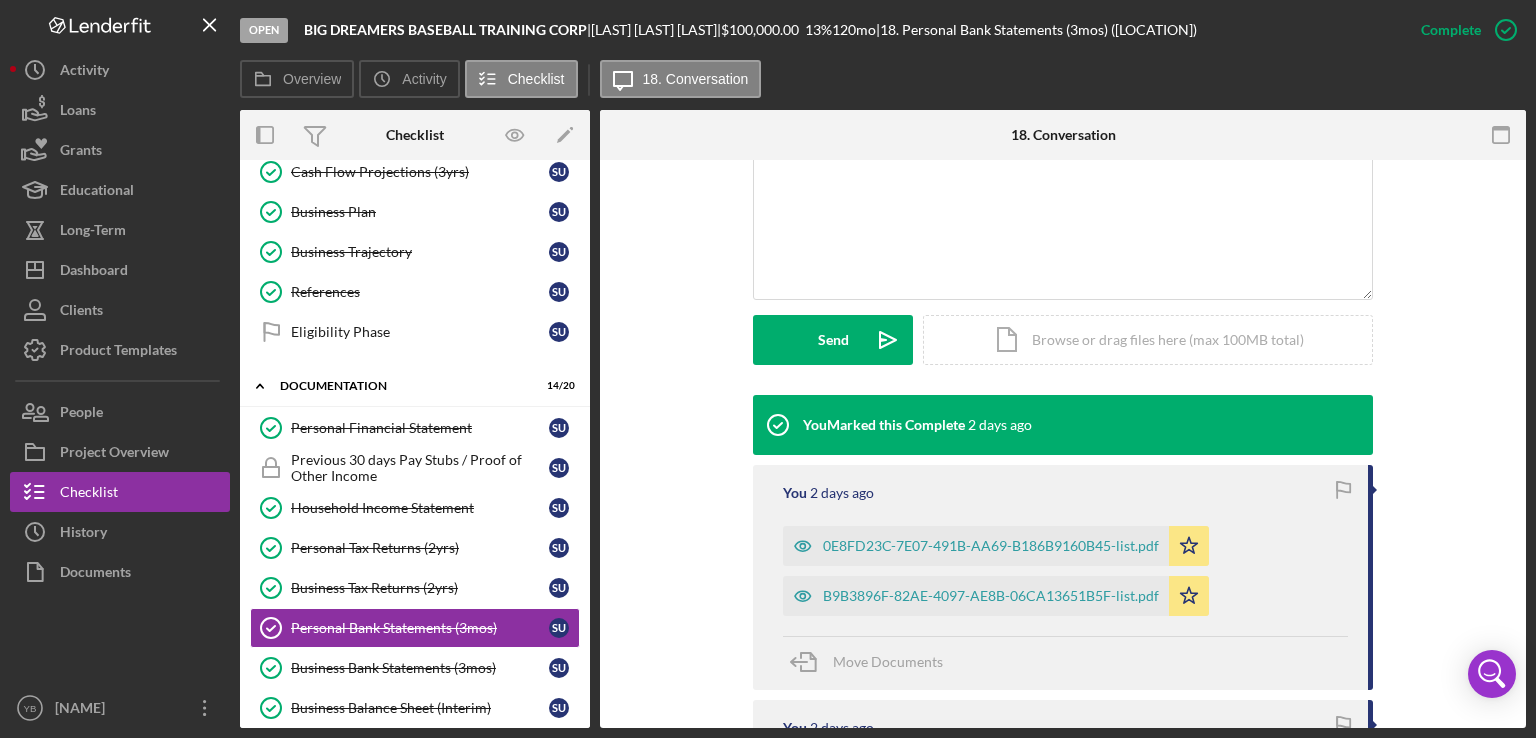 scroll, scrollTop: 444, scrollLeft: 0, axis: vertical 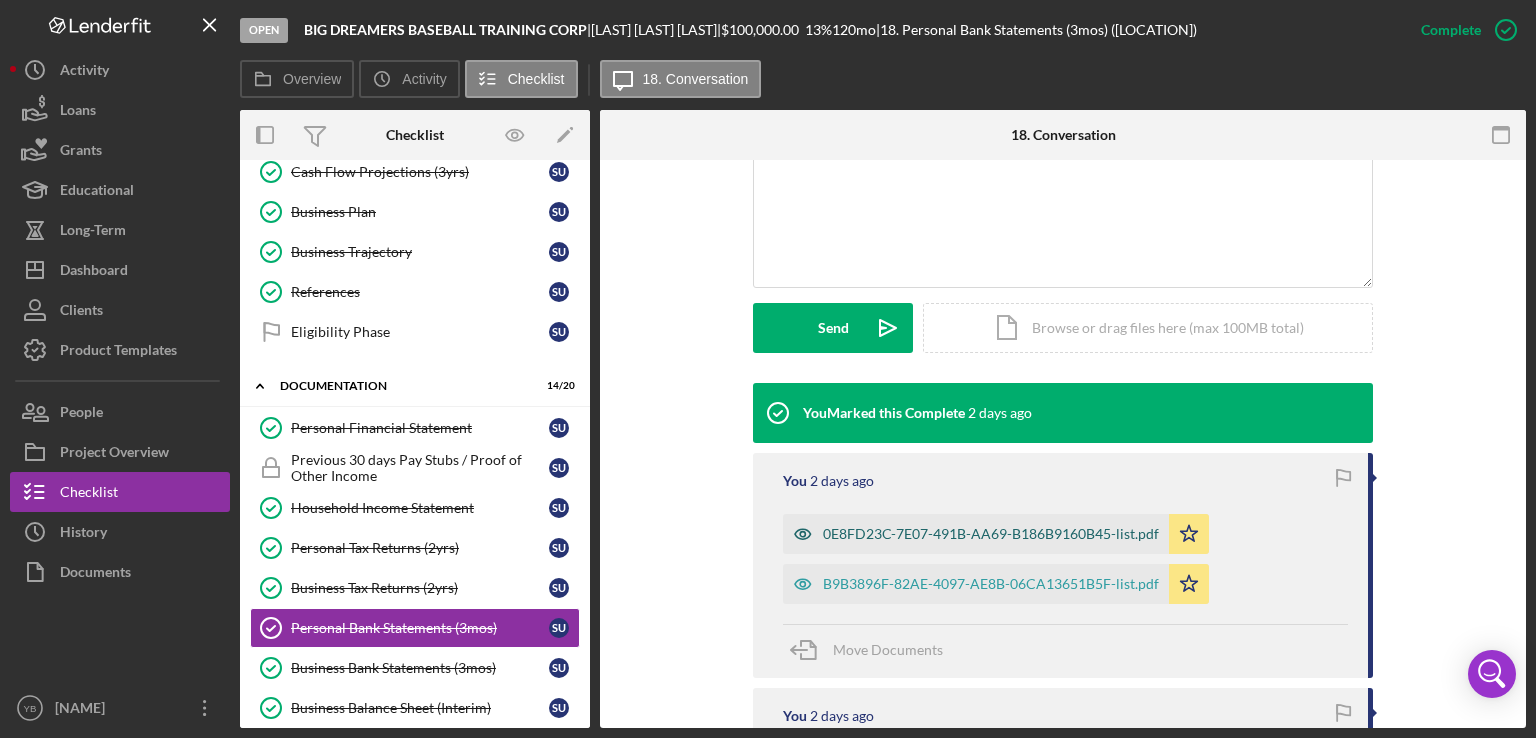 click on "0E8FD23C-7E07-491B-AA69-B186B9160B45-list.pdf" at bounding box center (991, 534) 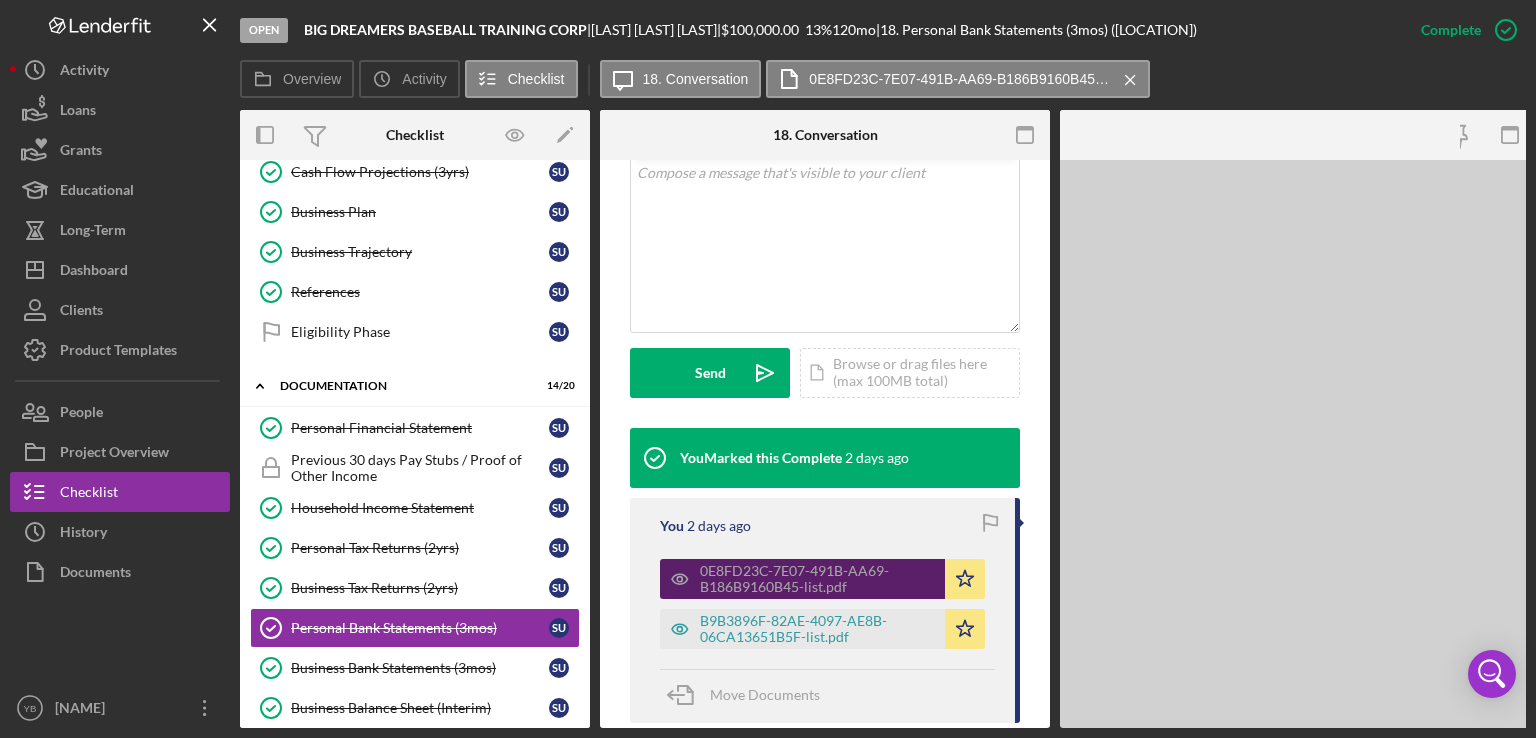 scroll, scrollTop: 466, scrollLeft: 0, axis: vertical 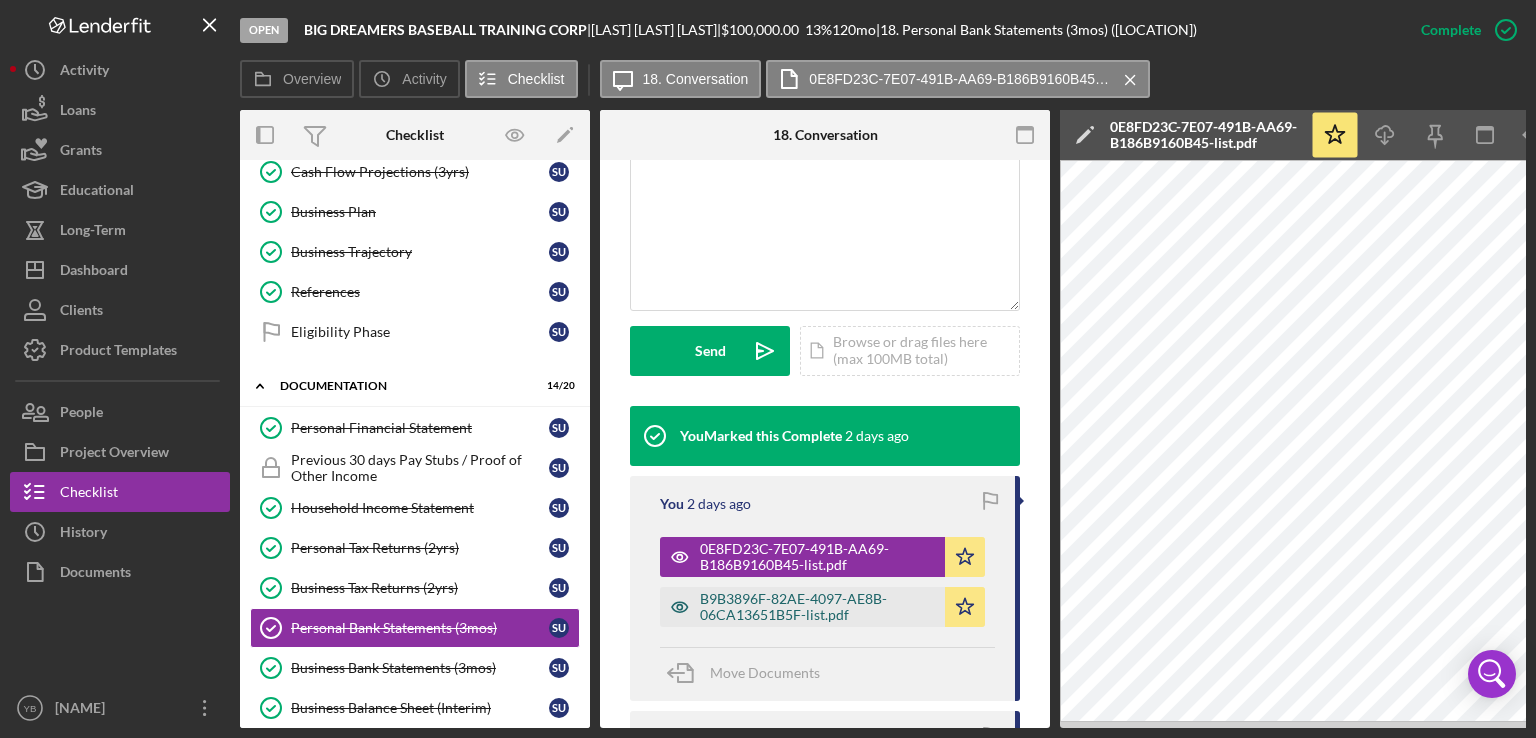 click on "B9B3896F-82AE-4097-AE8B-06CA13651B5F-list.pdf" at bounding box center [817, 607] 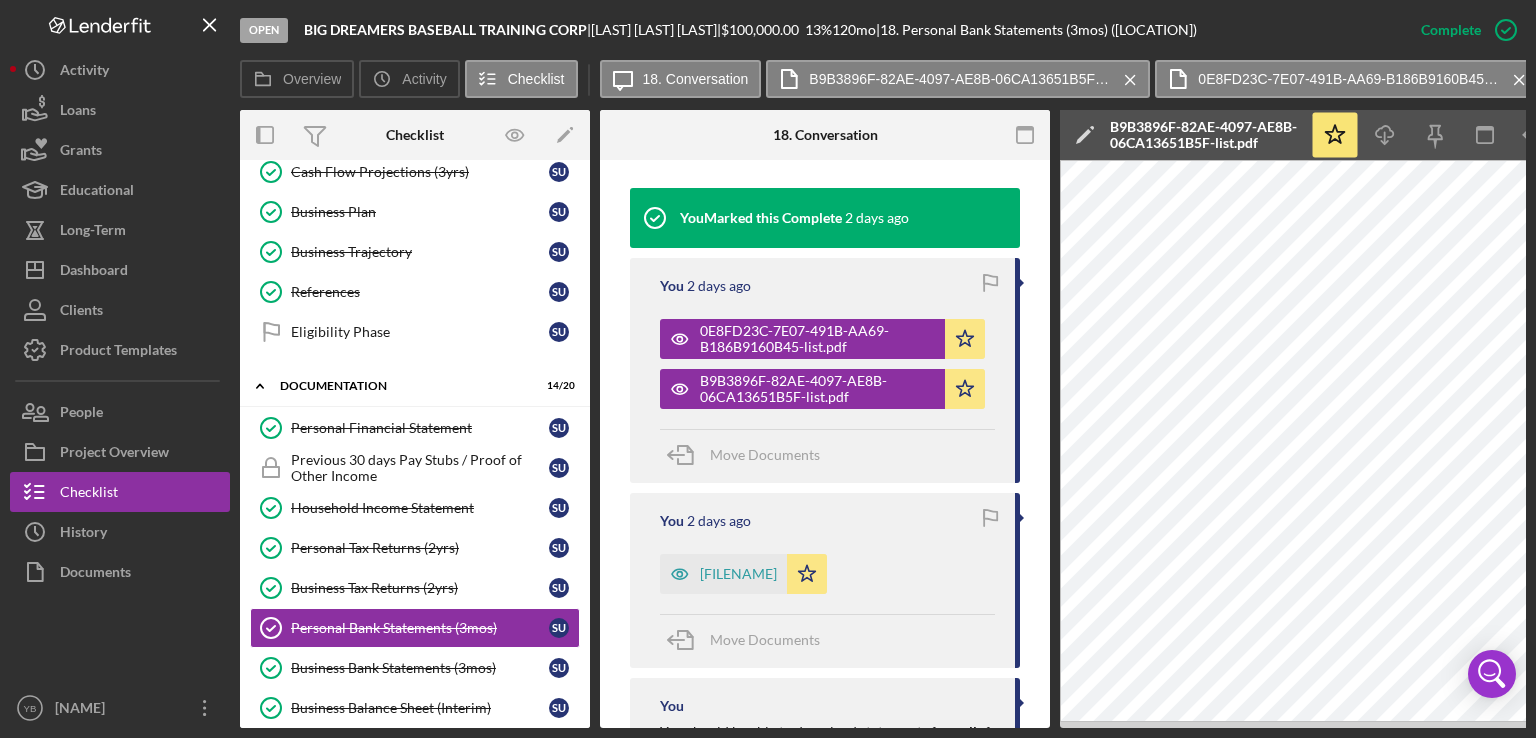 scroll, scrollTop: 692, scrollLeft: 0, axis: vertical 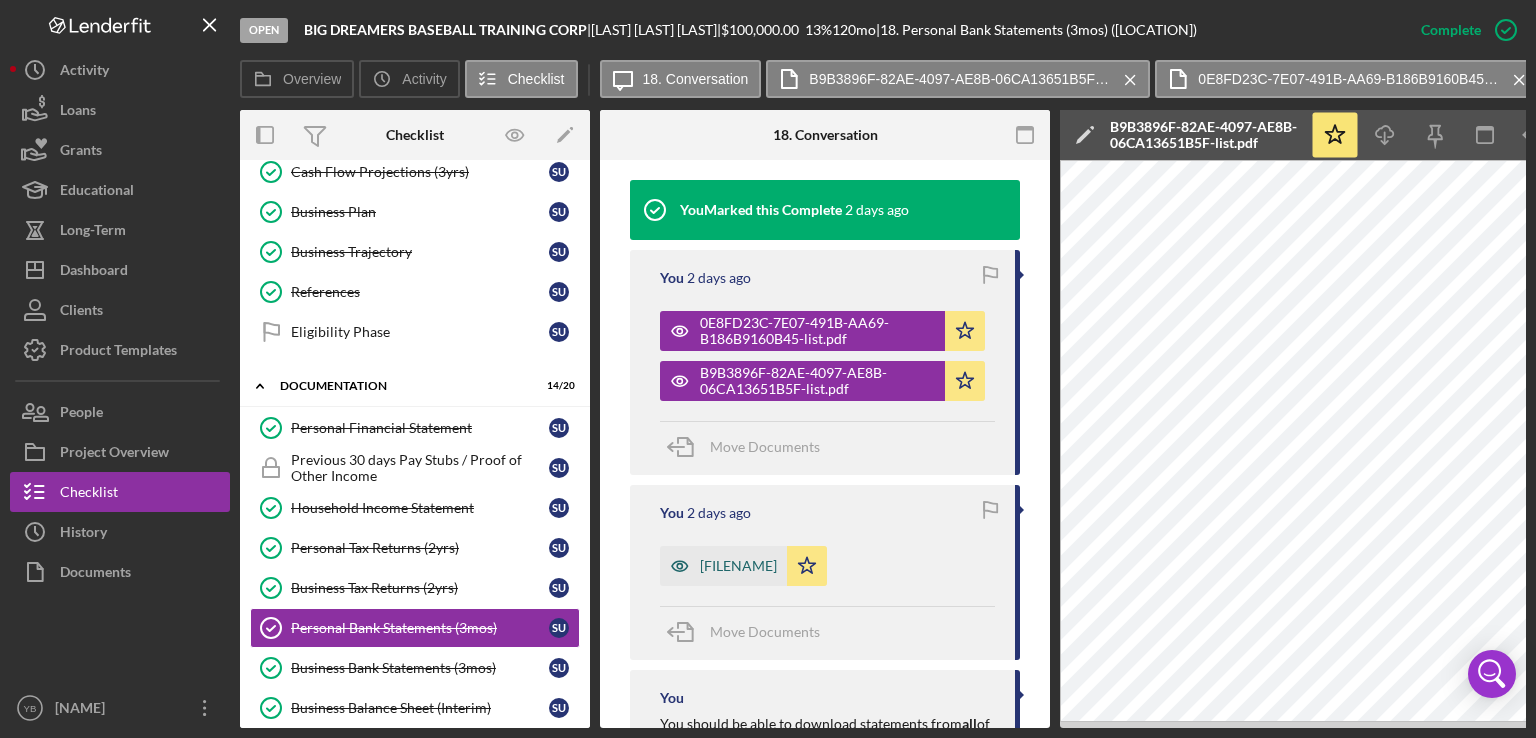 click on "[FILENAME]" at bounding box center [738, 566] 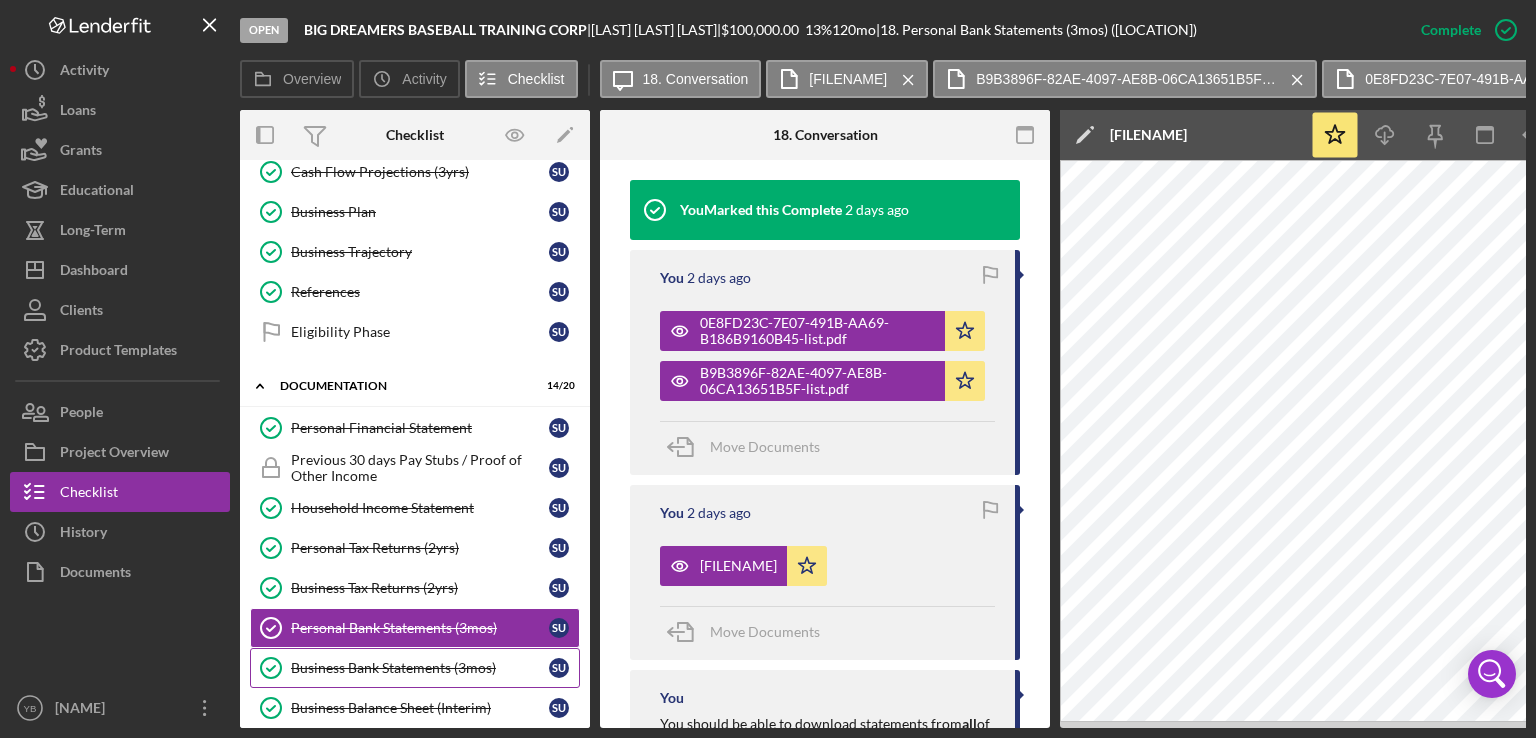 click on "Business Bank Statements (3mos)" at bounding box center (420, 668) 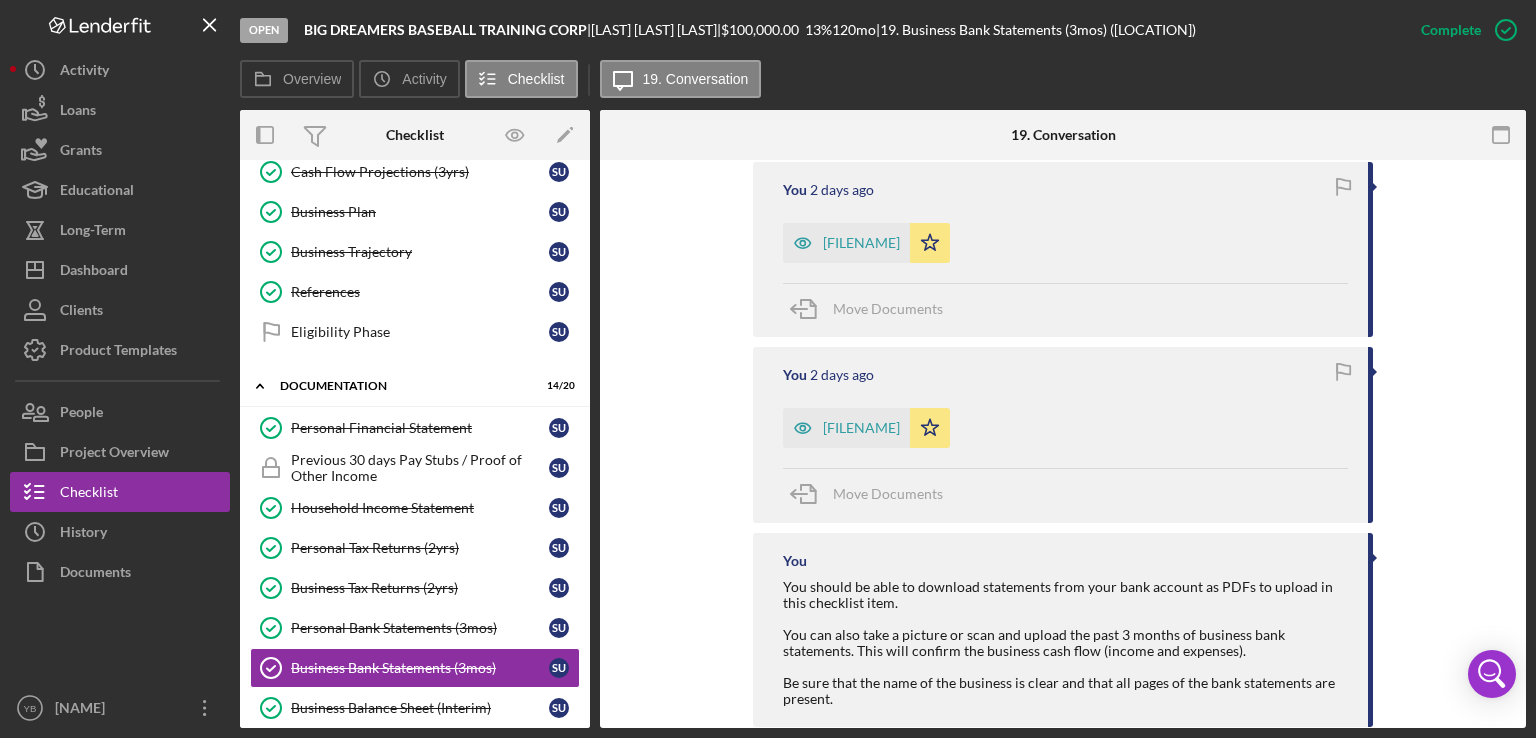 scroll, scrollTop: 1112, scrollLeft: 0, axis: vertical 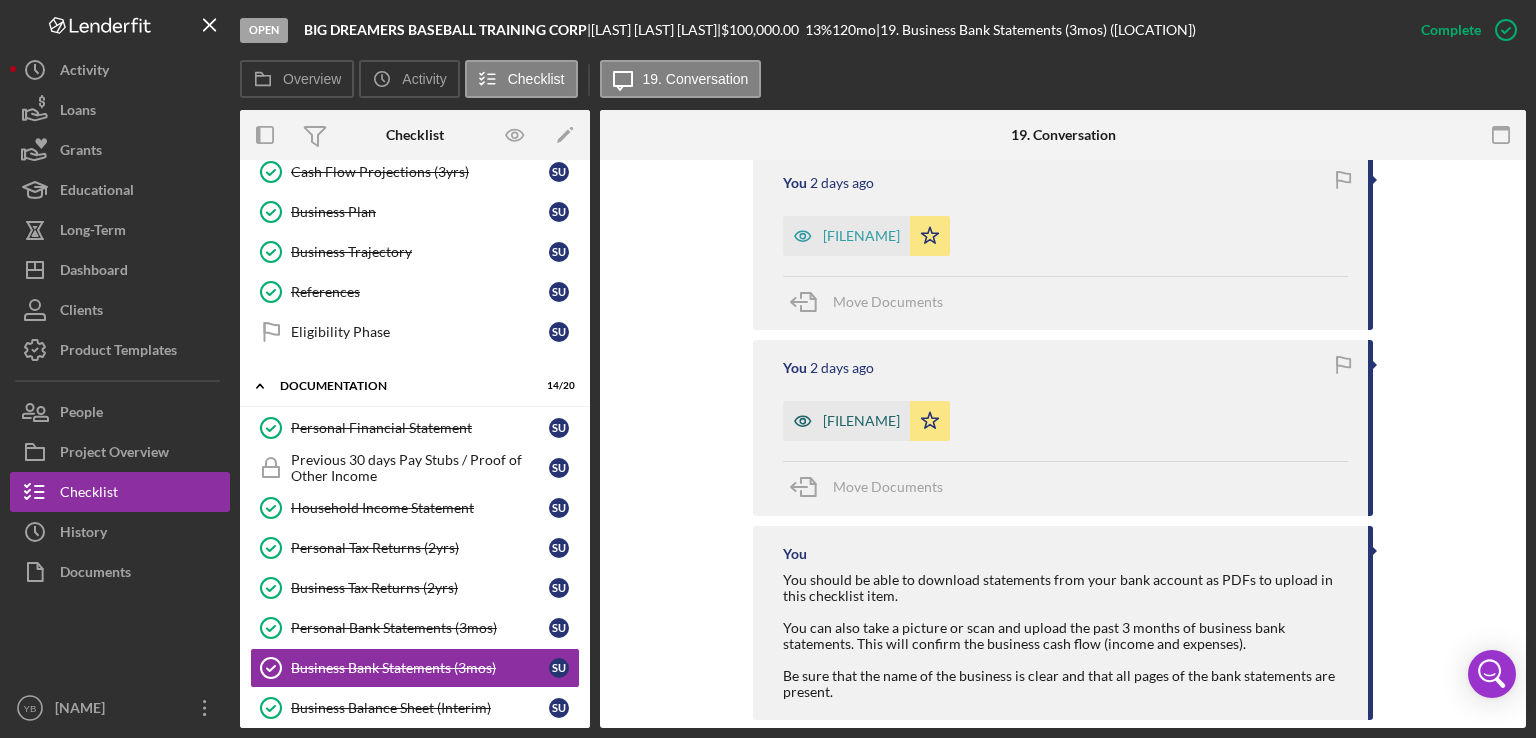 click on "[FILENAME]" at bounding box center [861, 421] 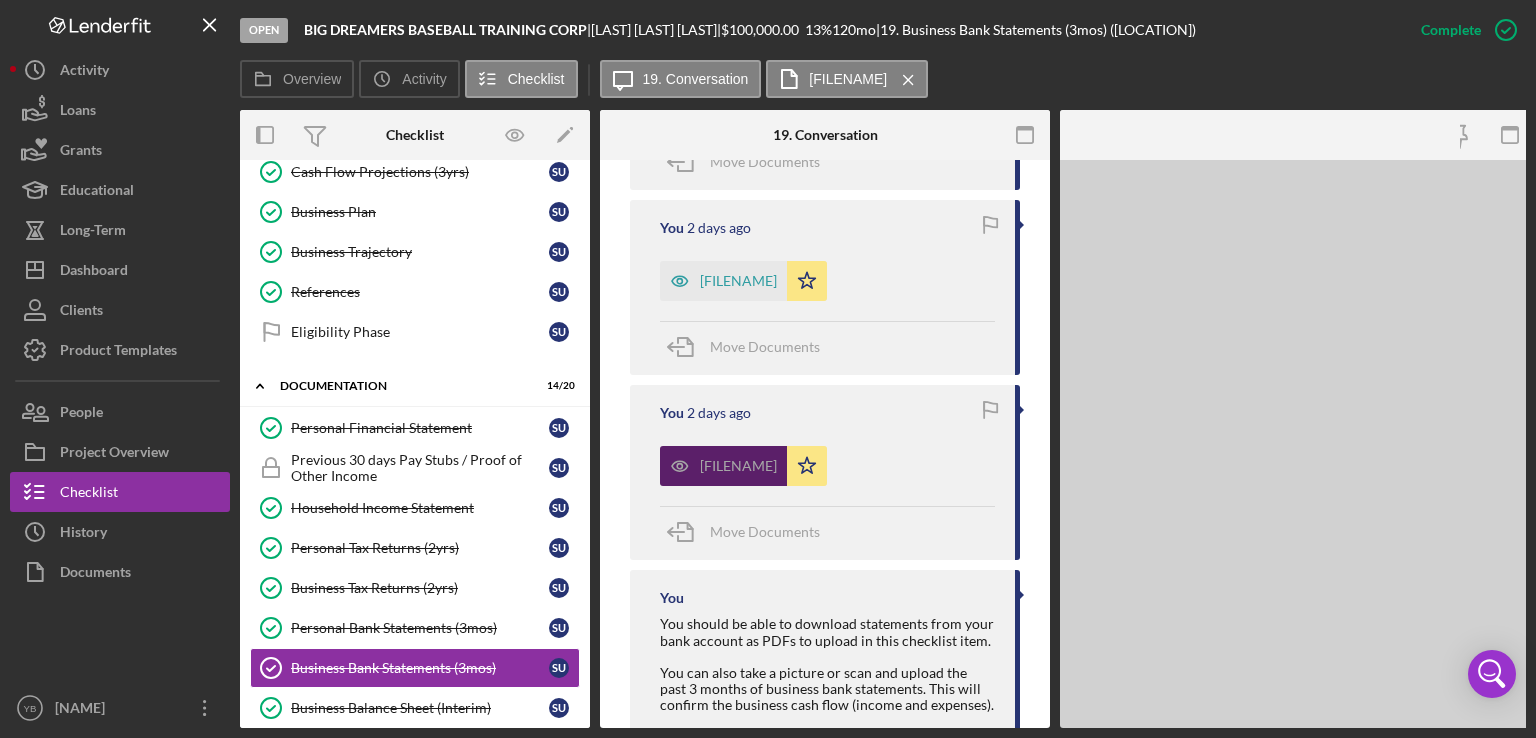 scroll, scrollTop: 1134, scrollLeft: 0, axis: vertical 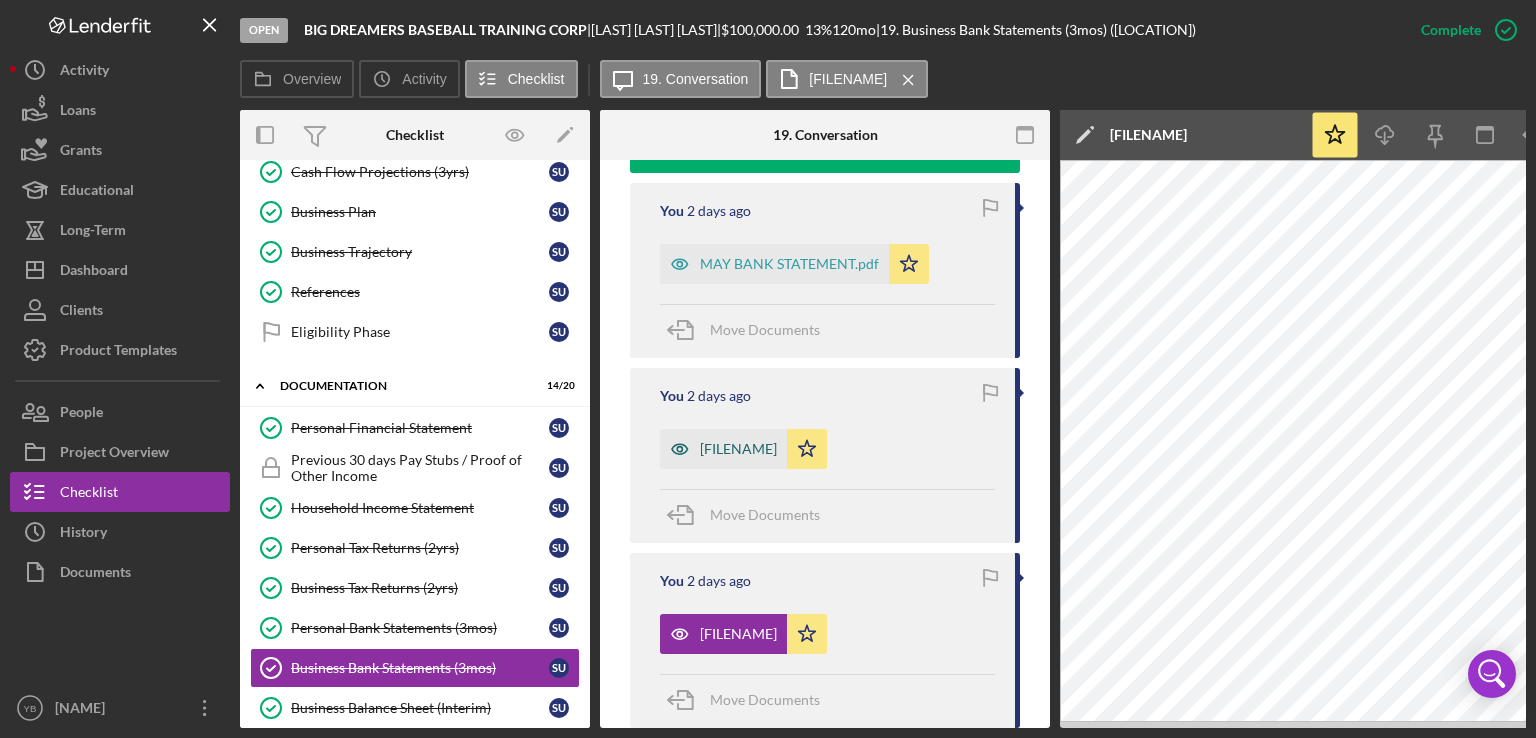 click on "[FILENAME]" at bounding box center (738, 449) 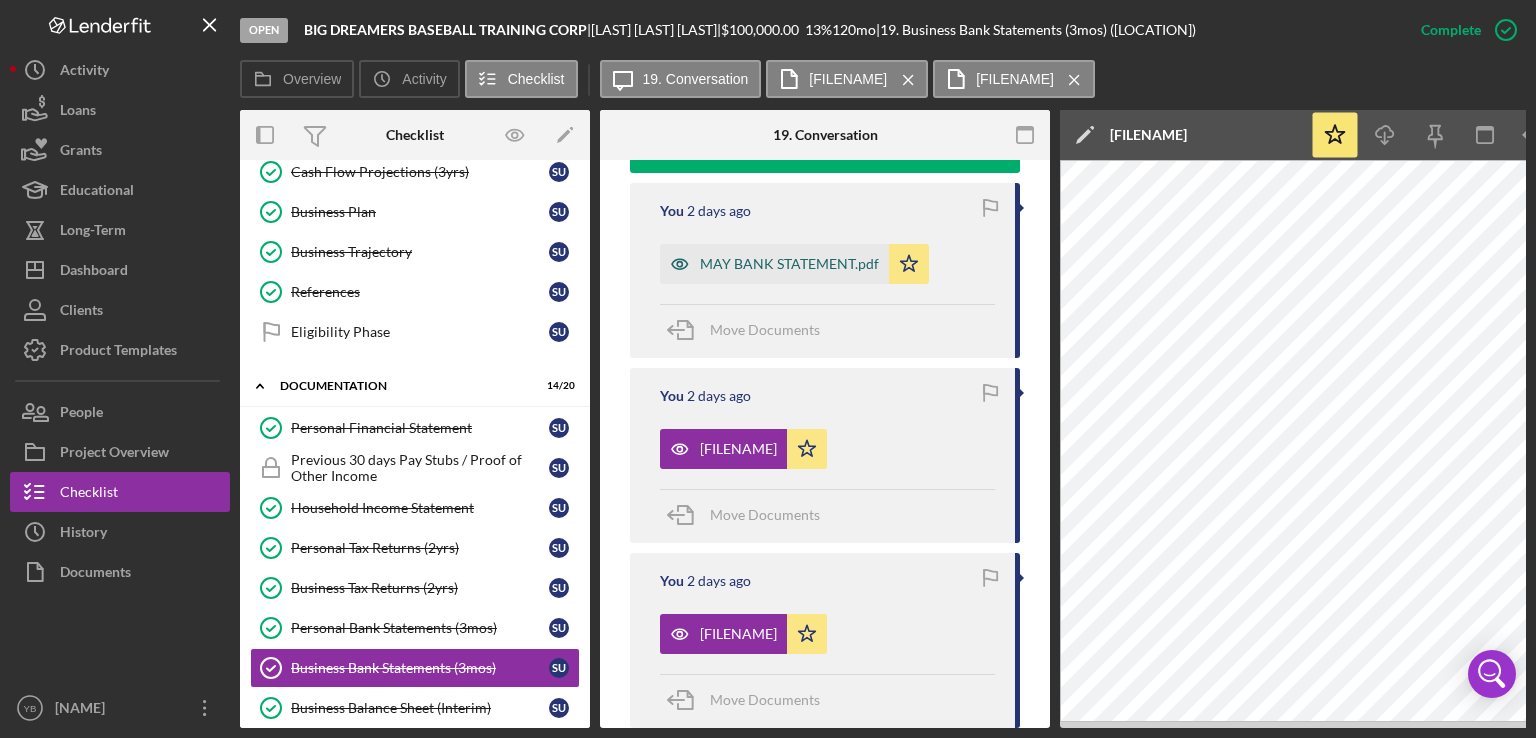click on "MAY BANK STATEMENT.pdf" at bounding box center (789, 264) 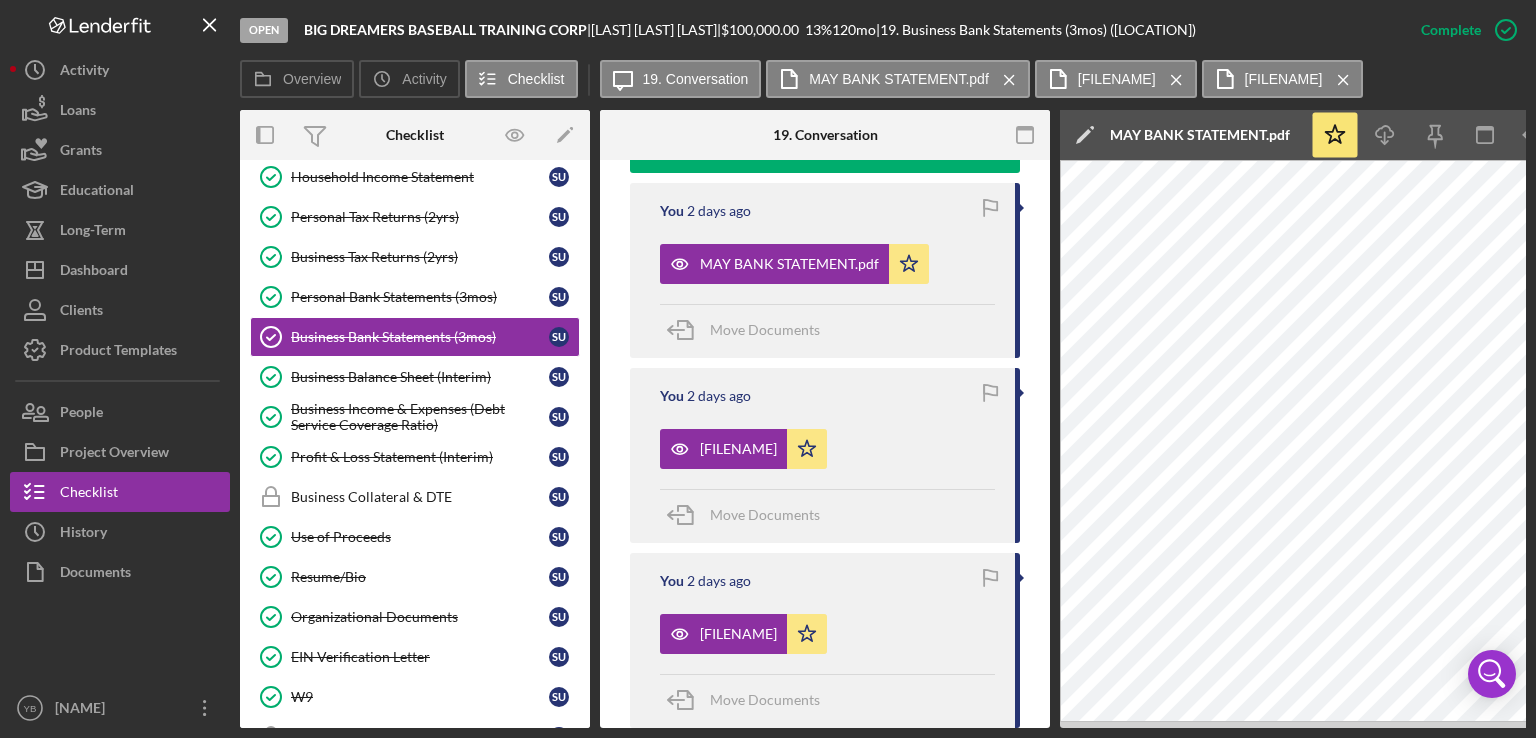 scroll, scrollTop: 479, scrollLeft: 0, axis: vertical 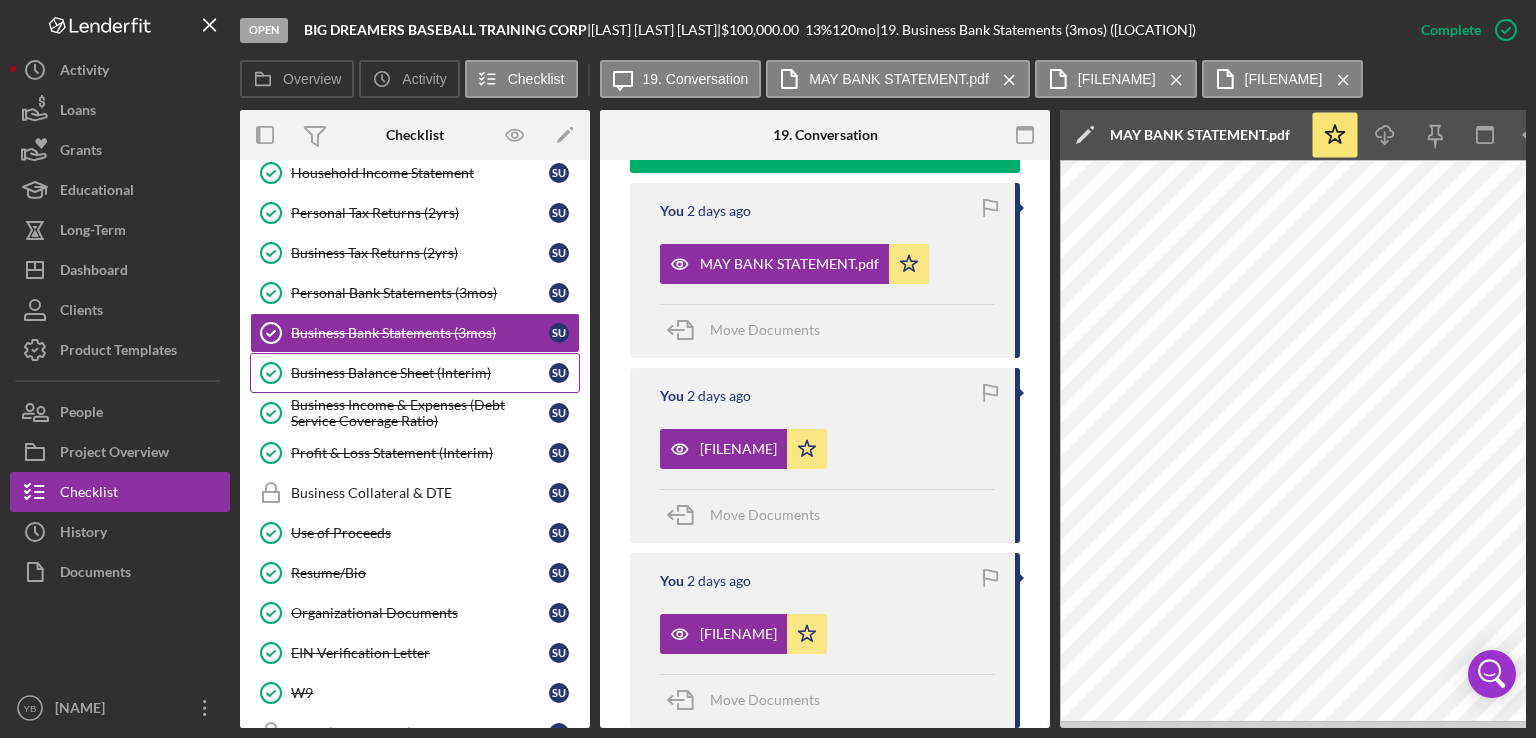 click on "Business Balance Sheet (Interim)" at bounding box center (420, 373) 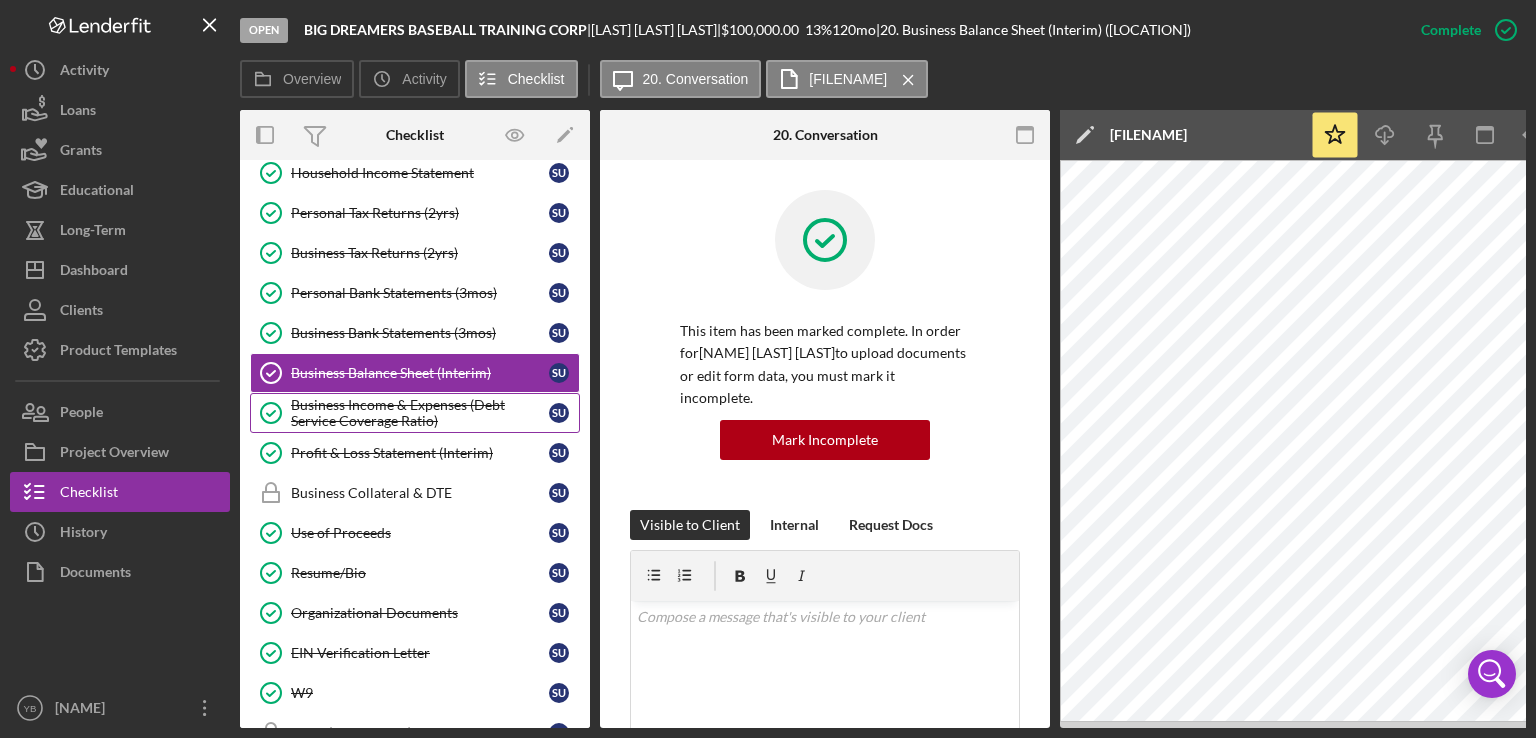 click on "Business Income & Expenses (Debt Service Coverage Ratio)" at bounding box center (420, 413) 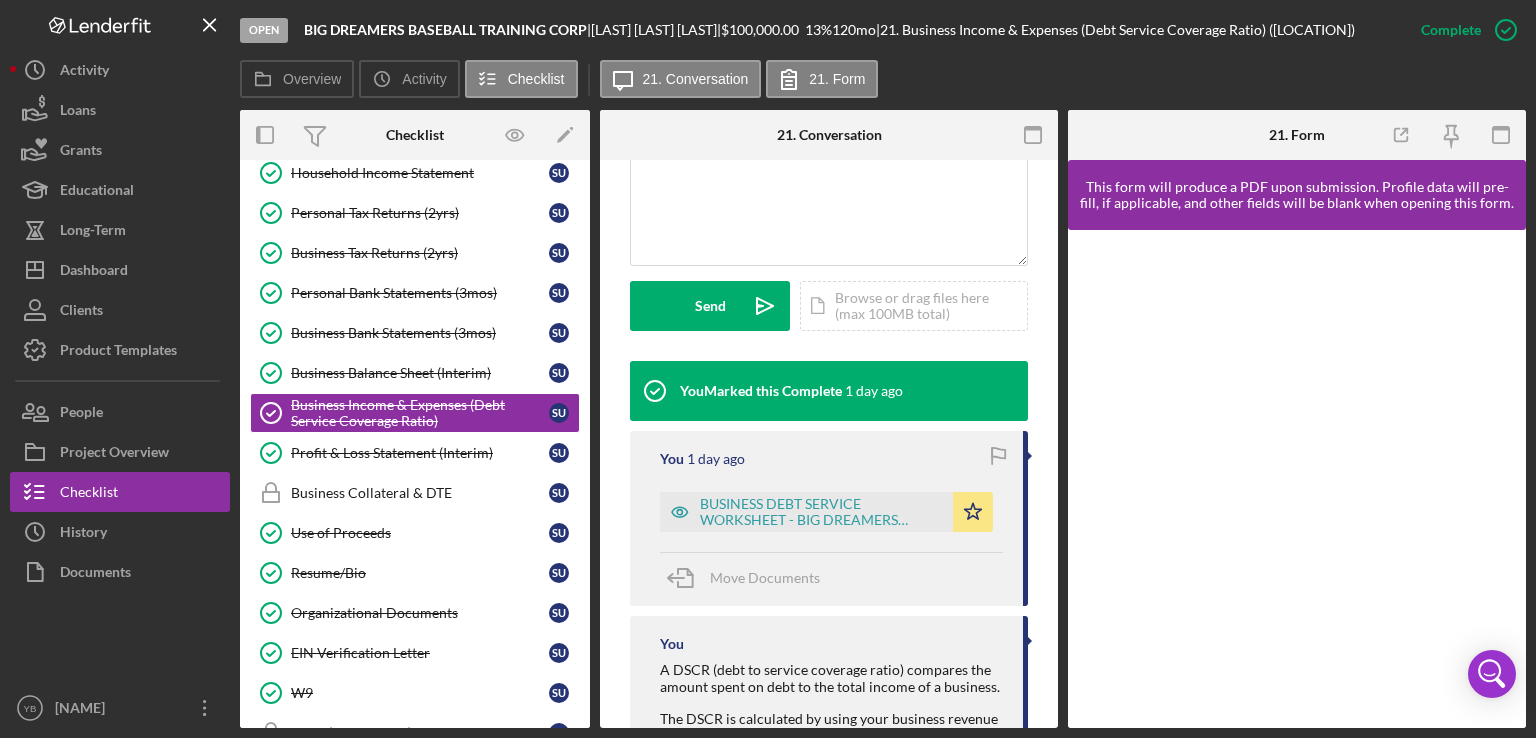 scroll, scrollTop: 492, scrollLeft: 0, axis: vertical 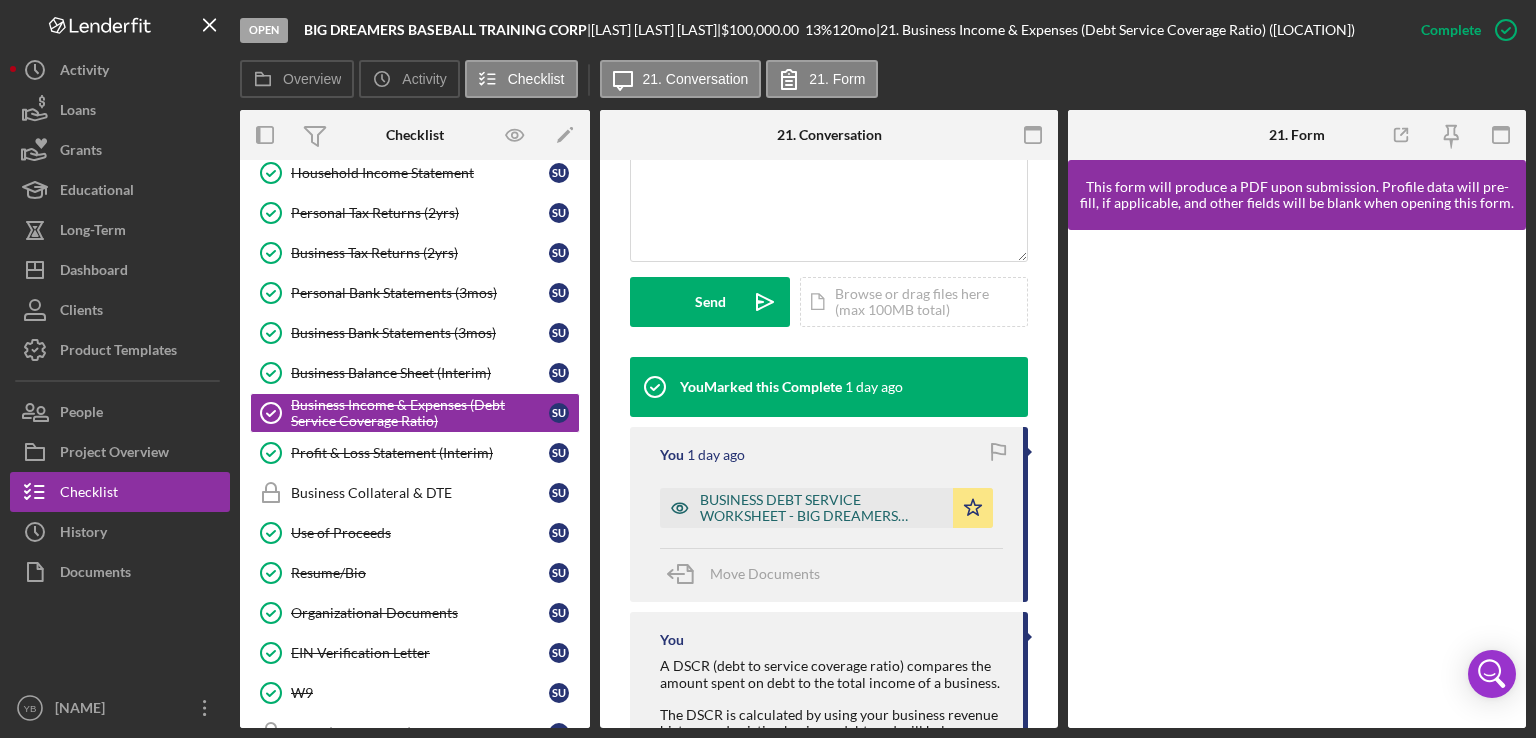 click on "BUSINESS DEBT SERVICE WORKSHEET - BIG DREAMERS BASEBALL TRAINING.xlsx" at bounding box center [821, 508] 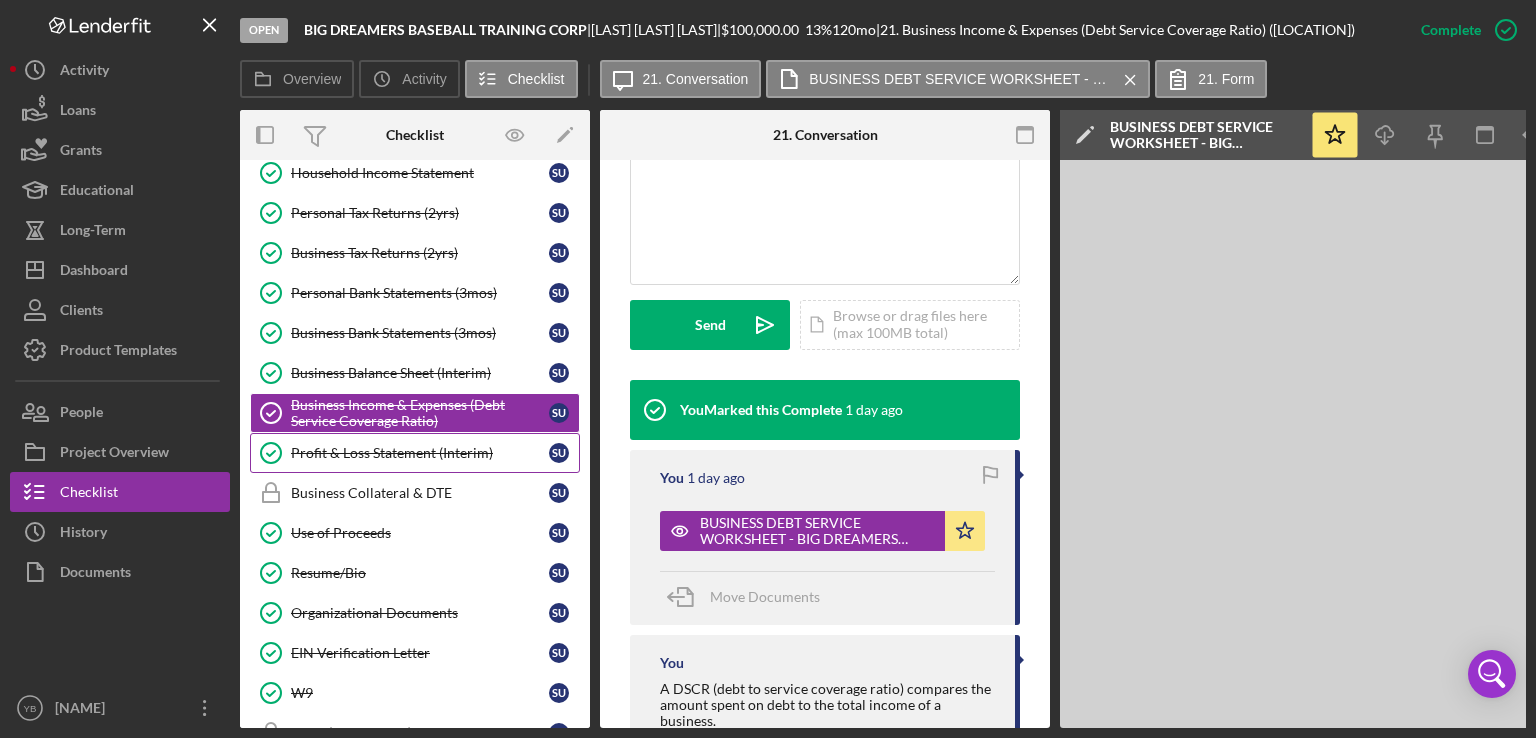 click on "Profit & Loss Statement (Interim)" at bounding box center [420, 453] 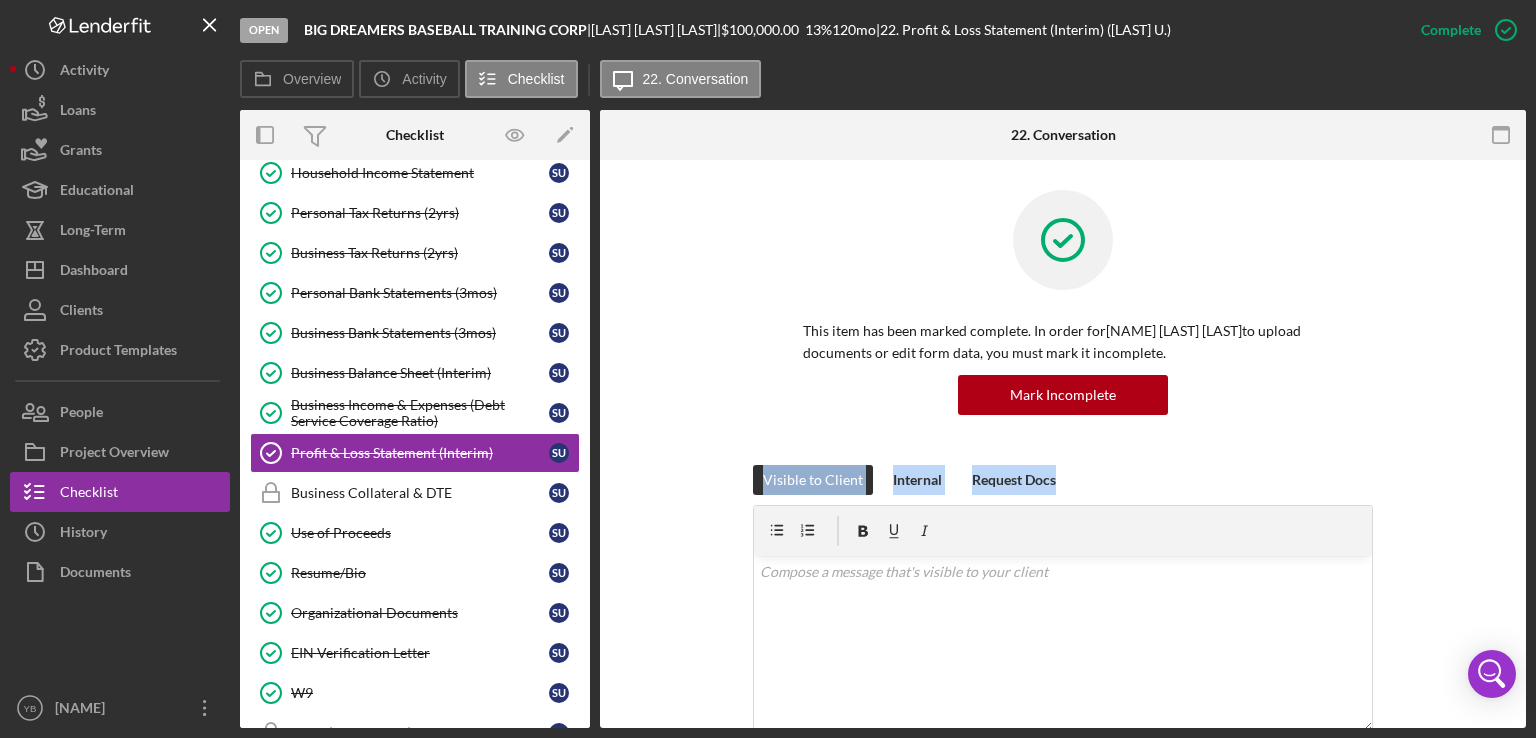 drag, startPoint x: 1528, startPoint y: 417, endPoint x: 1422, endPoint y: 497, distance: 132.8006 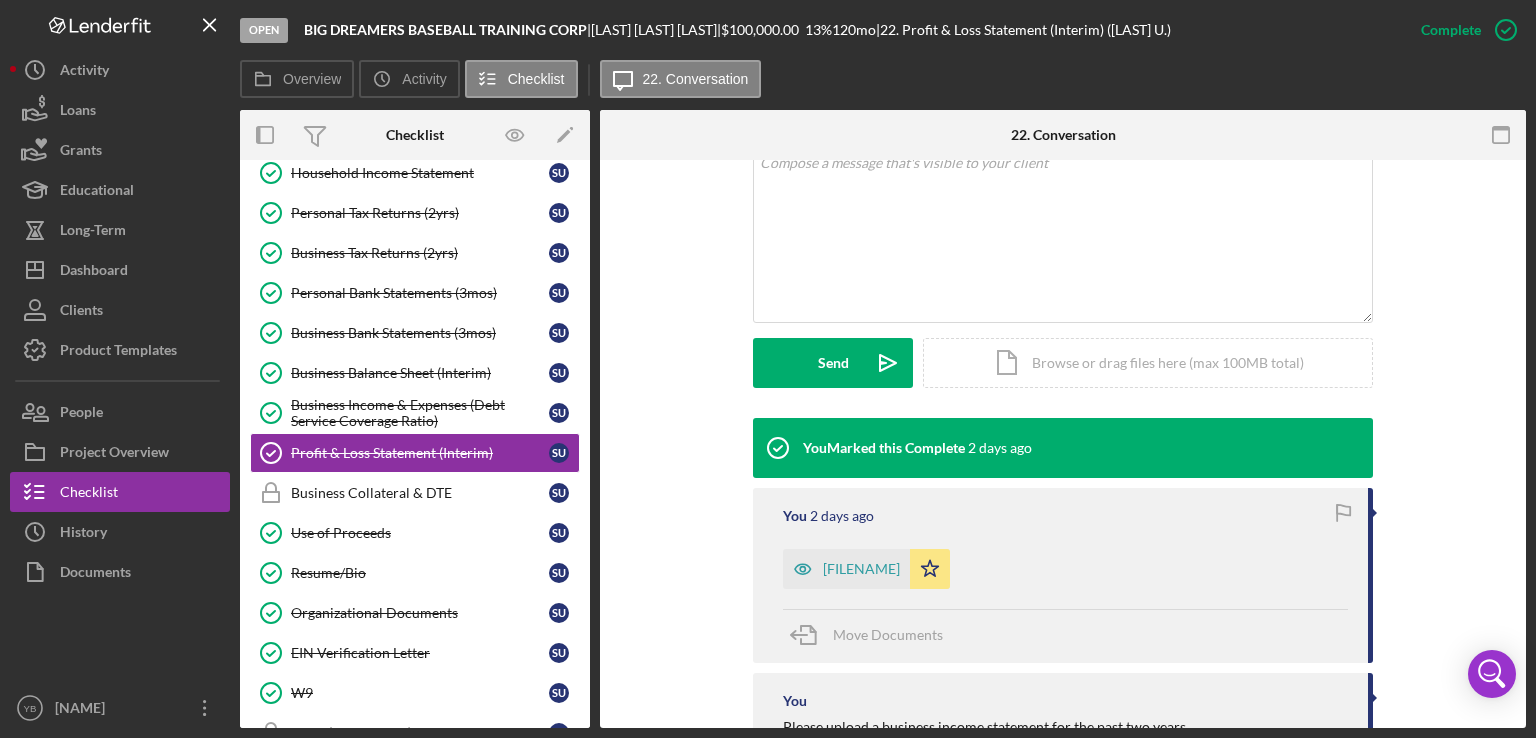 scroll, scrollTop: 411, scrollLeft: 0, axis: vertical 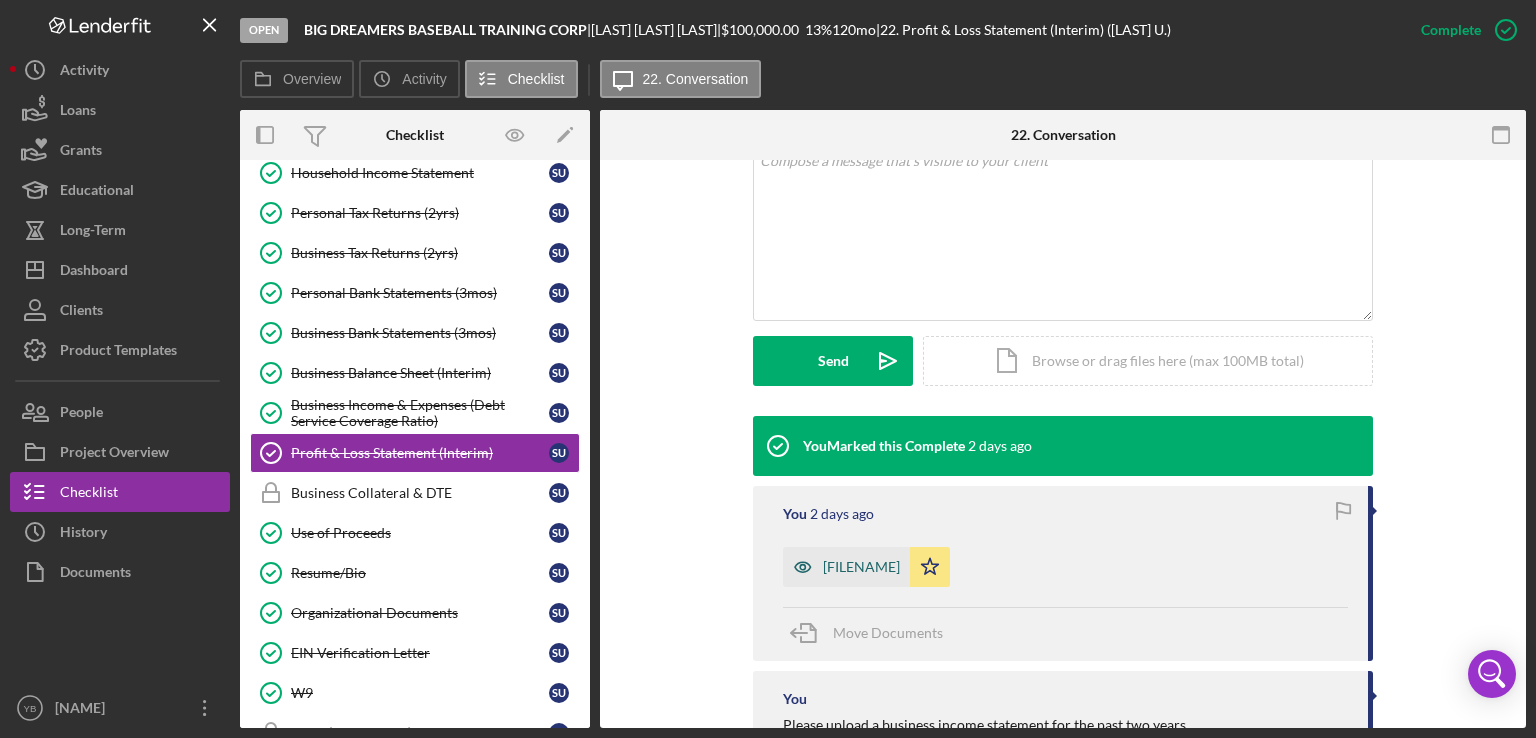 click on "[FILENAME]" at bounding box center [861, 567] 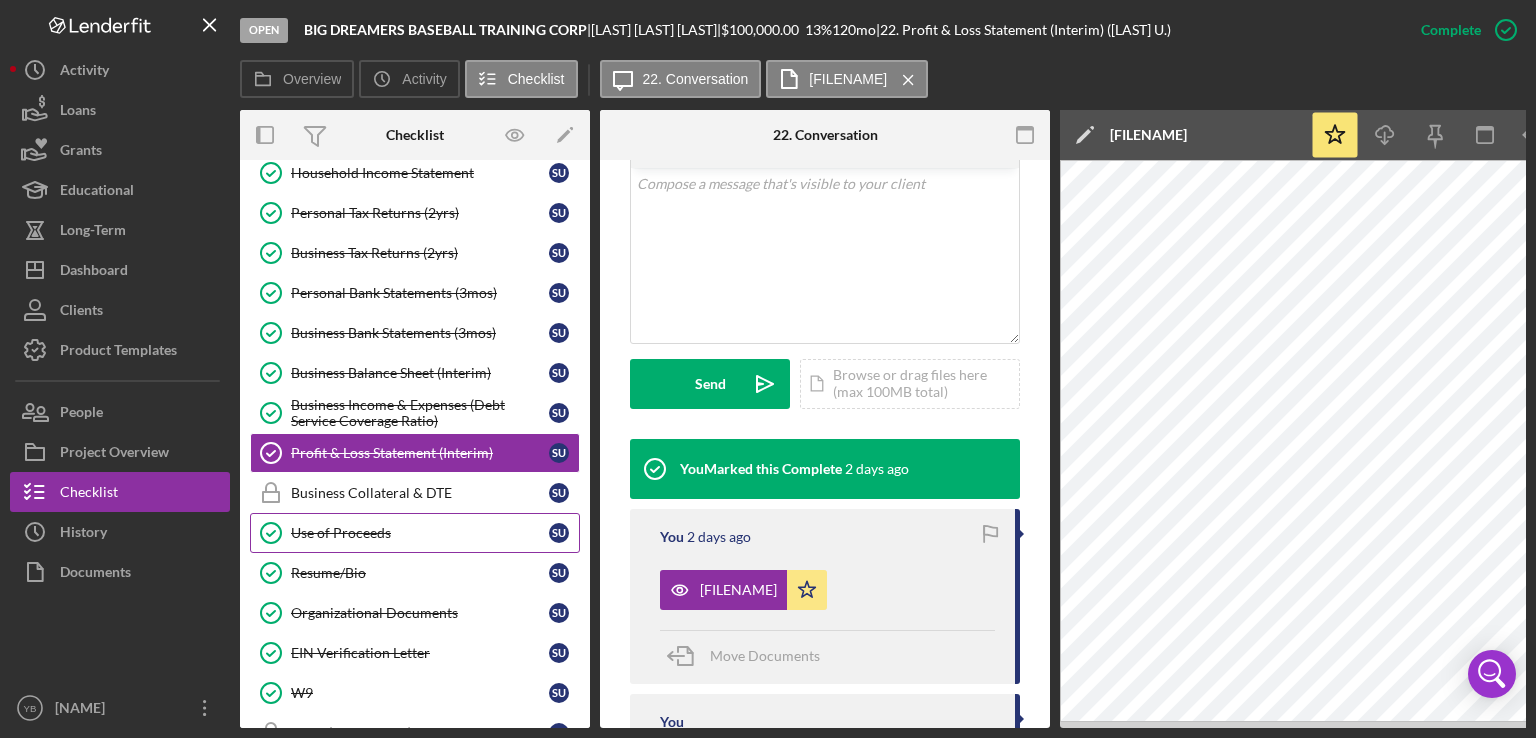 click on "Use of Proceeds Use of Proceeds S U" at bounding box center (415, 533) 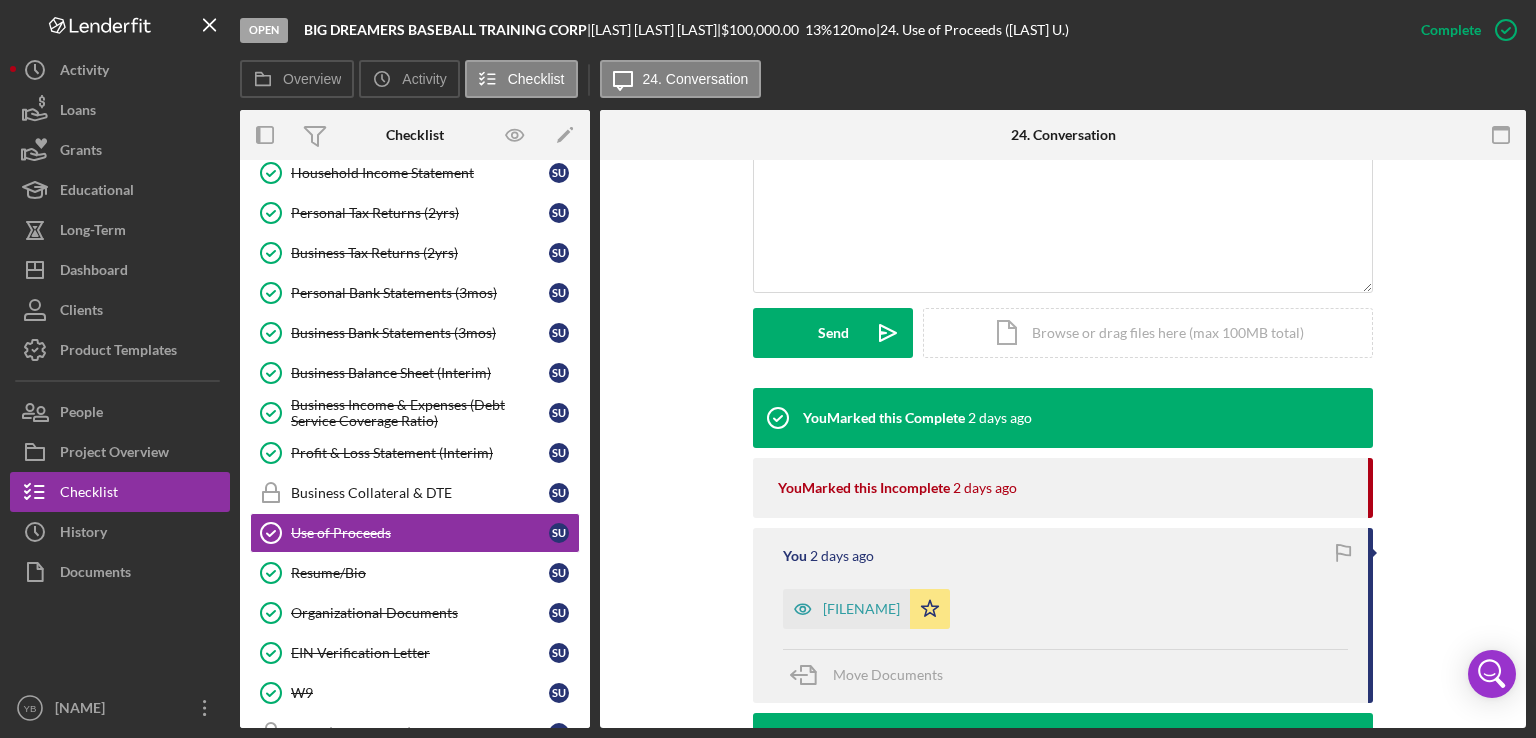 scroll, scrollTop: 476, scrollLeft: 0, axis: vertical 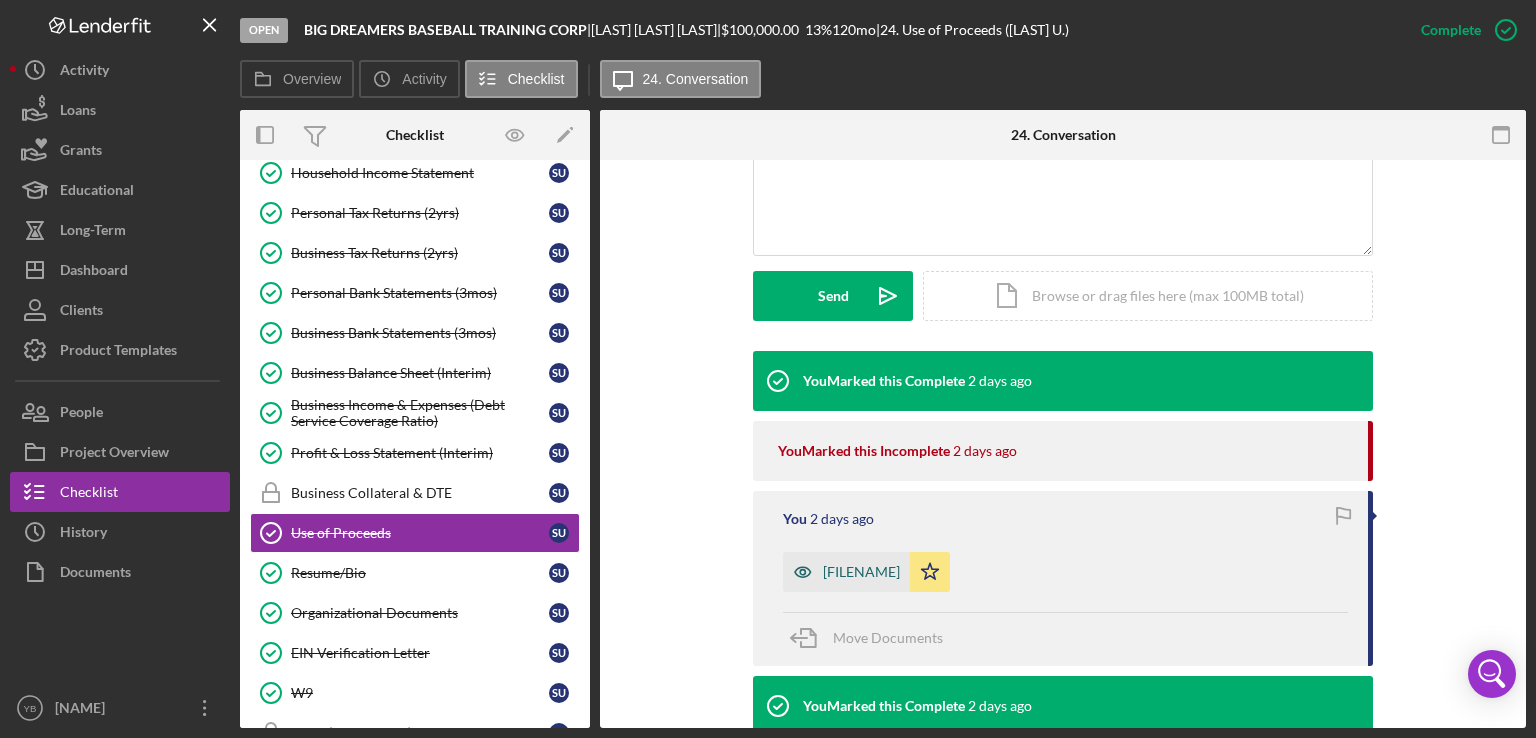 click on "[FILENAME]" at bounding box center (861, 572) 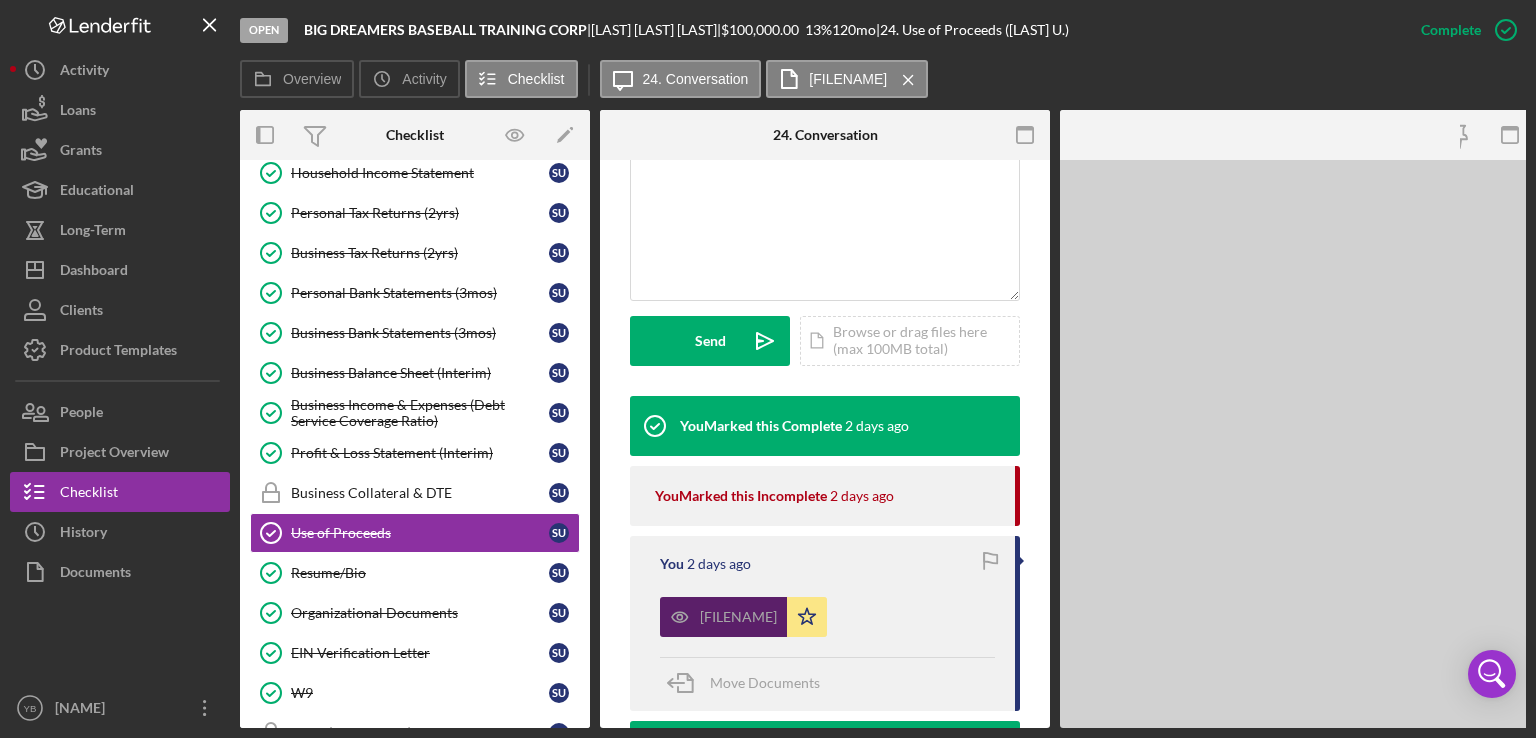 scroll, scrollTop: 498, scrollLeft: 0, axis: vertical 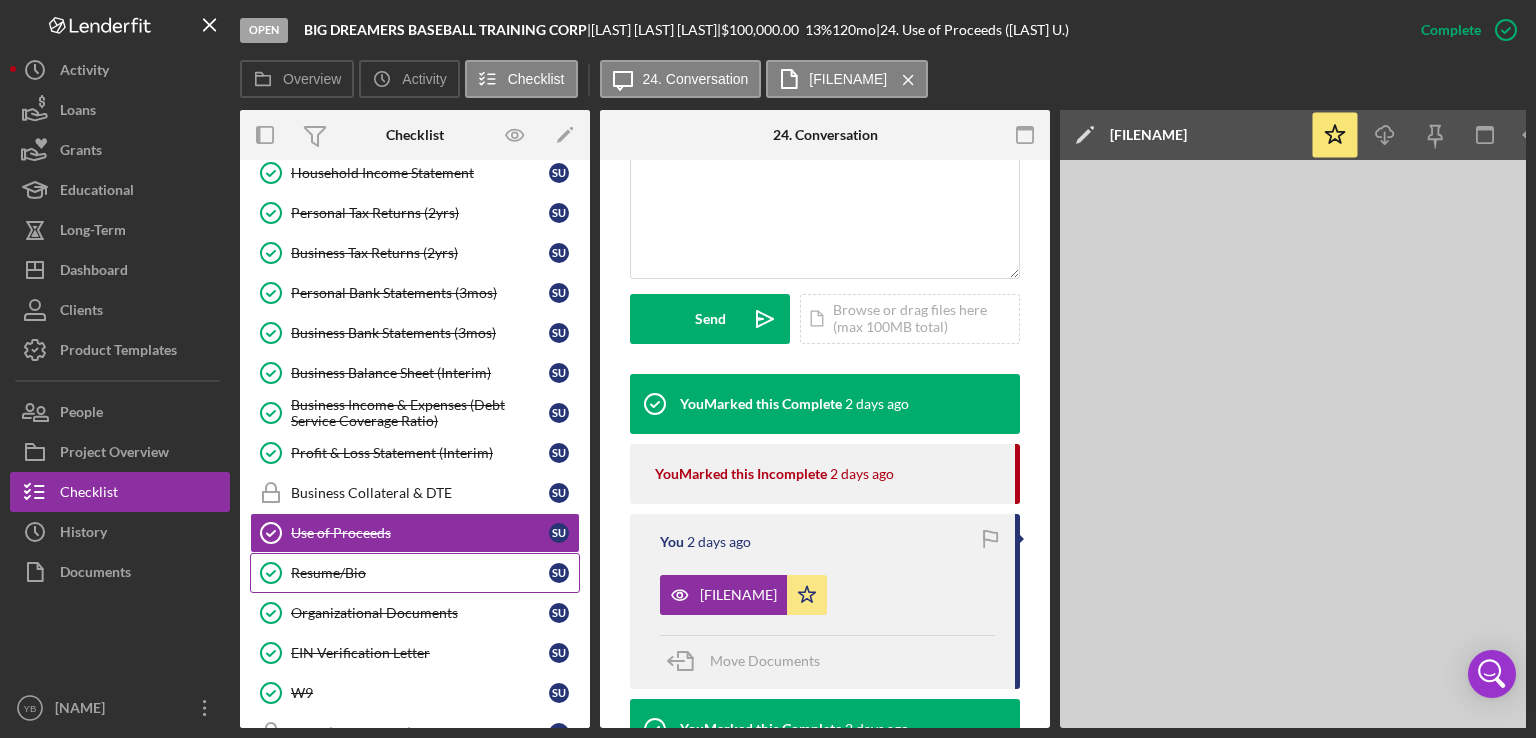 click on "Resume/Bio" at bounding box center (420, 573) 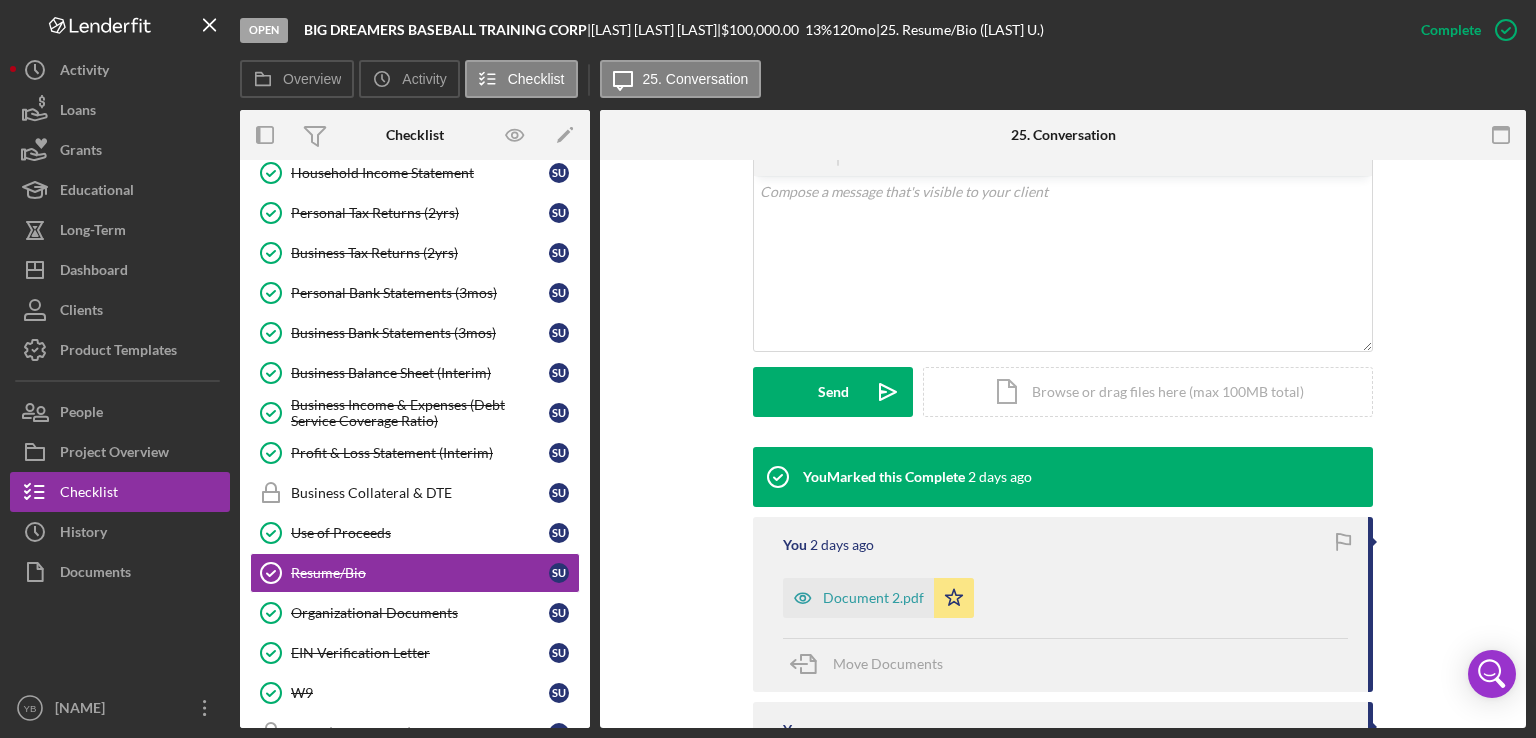scroll, scrollTop: 384, scrollLeft: 0, axis: vertical 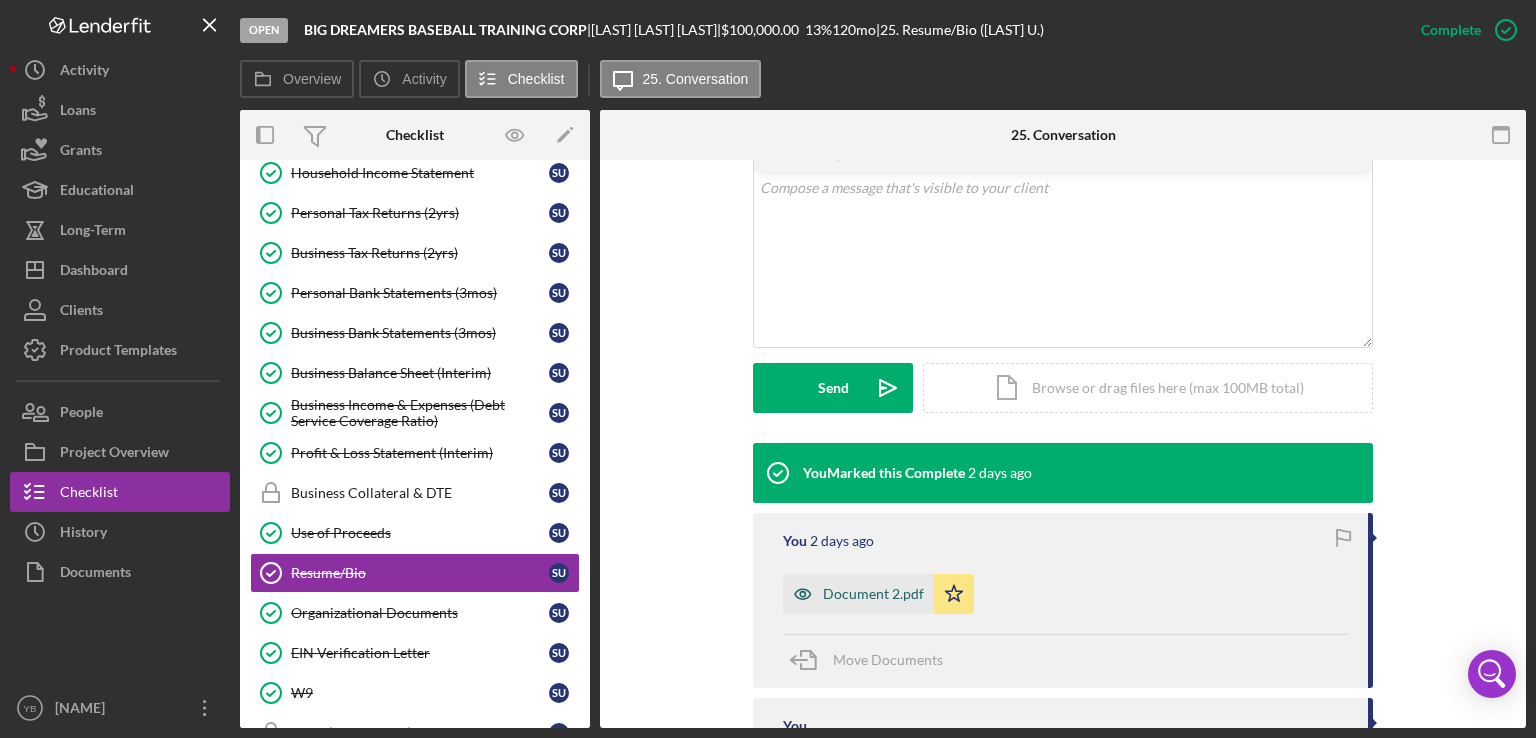 click on "Document 2.pdf" at bounding box center [873, 594] 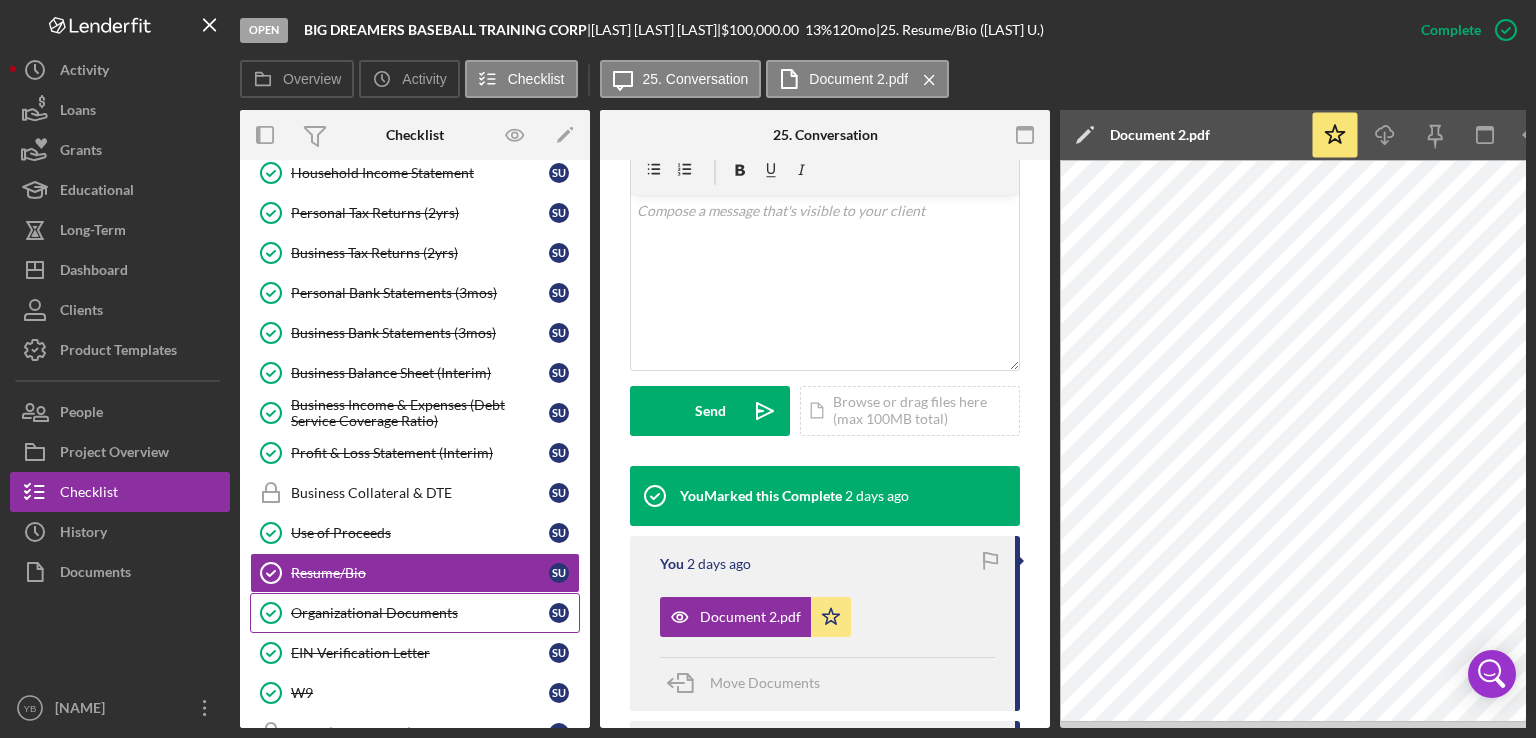 click on "Organizational  Documents" at bounding box center [420, 613] 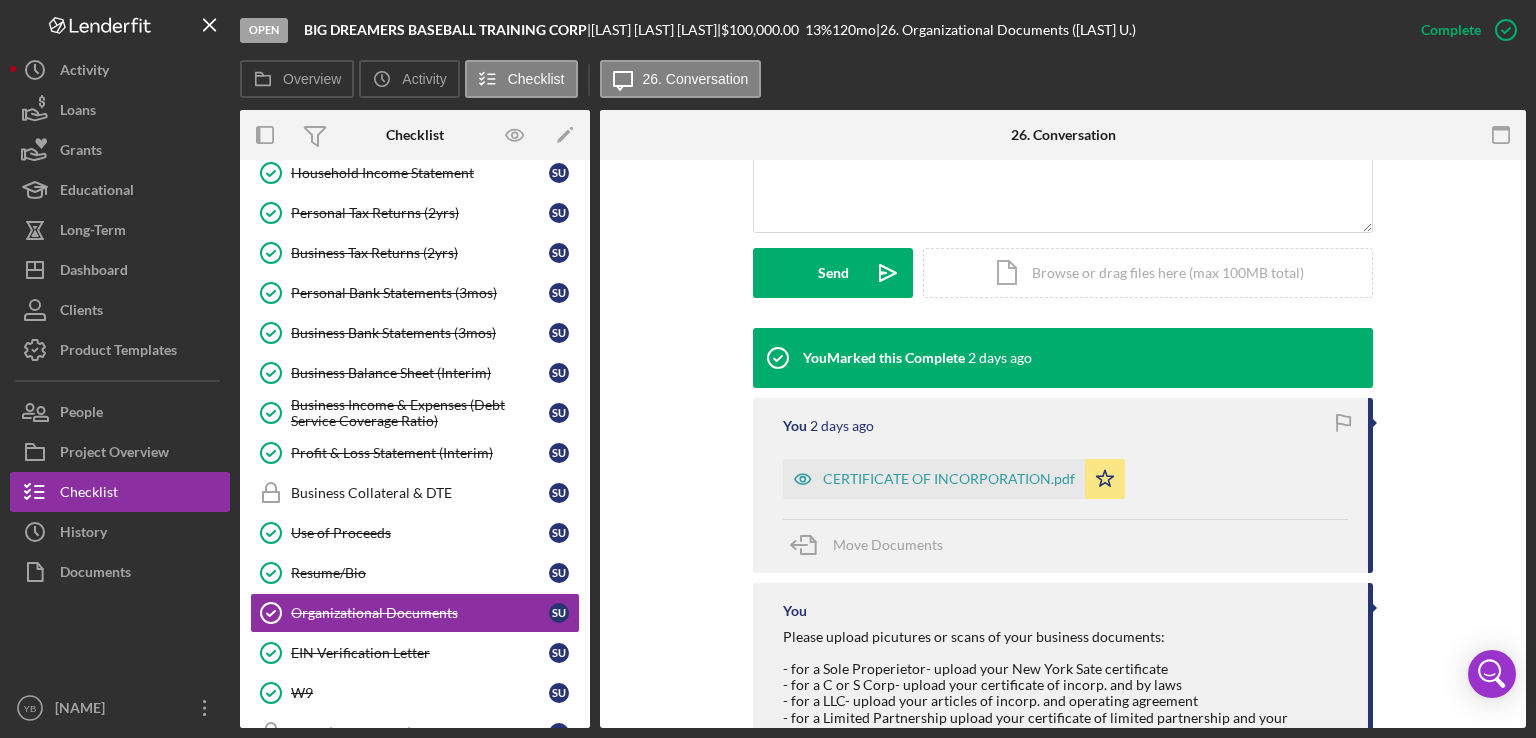 scroll, scrollTop: 508, scrollLeft: 0, axis: vertical 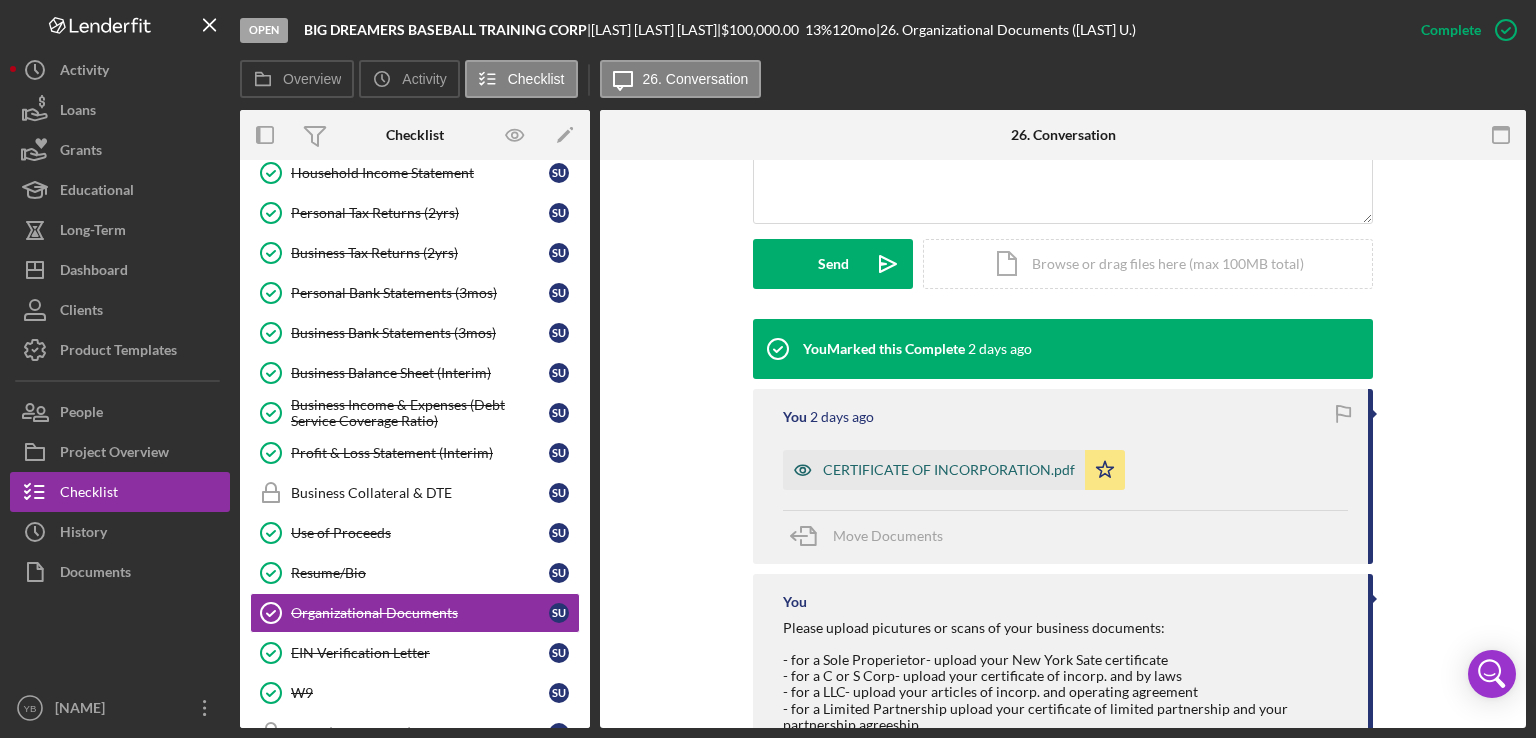 click on "CERTIFICATE OF INCORPORATION.pdf" at bounding box center [949, 470] 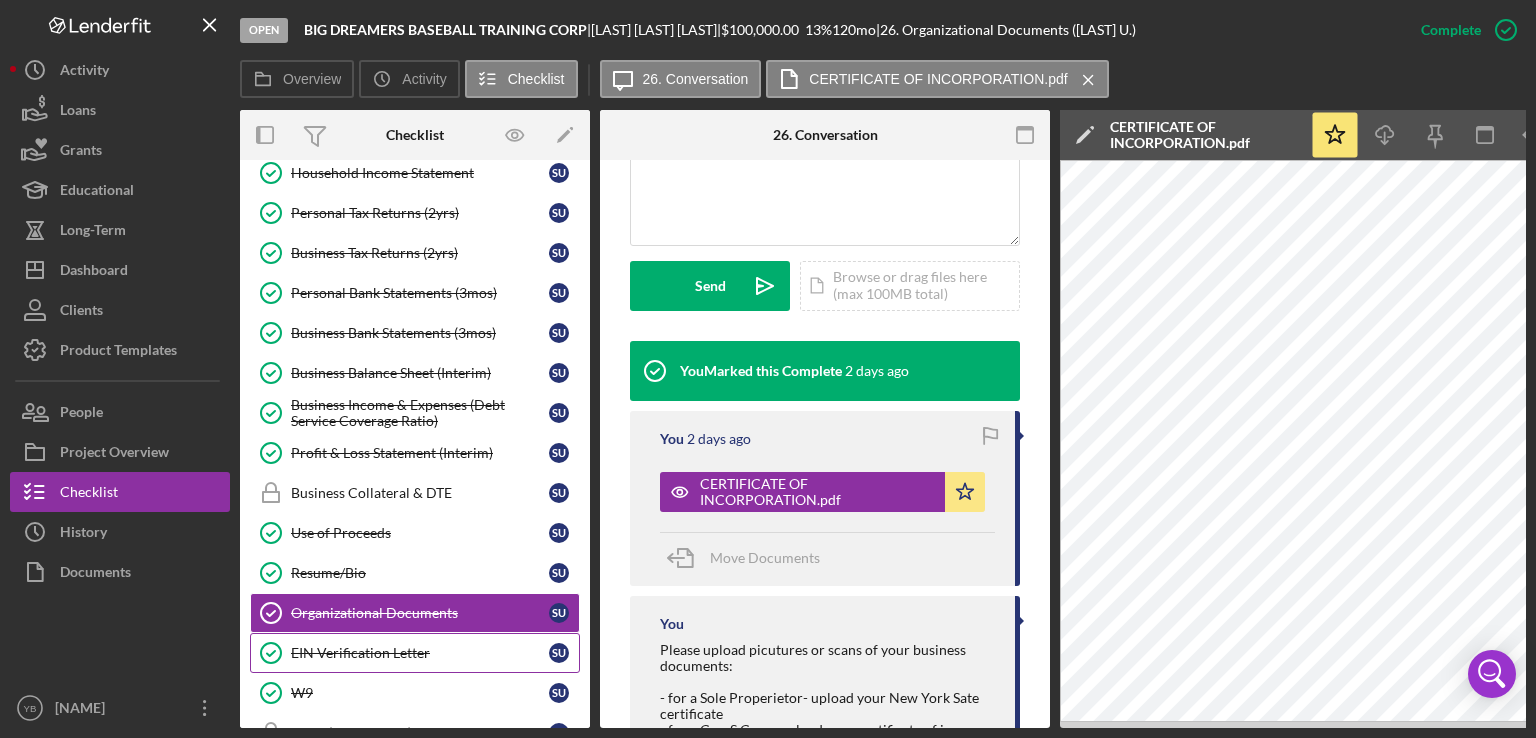 click on "EIN Verification Letter" at bounding box center [420, 653] 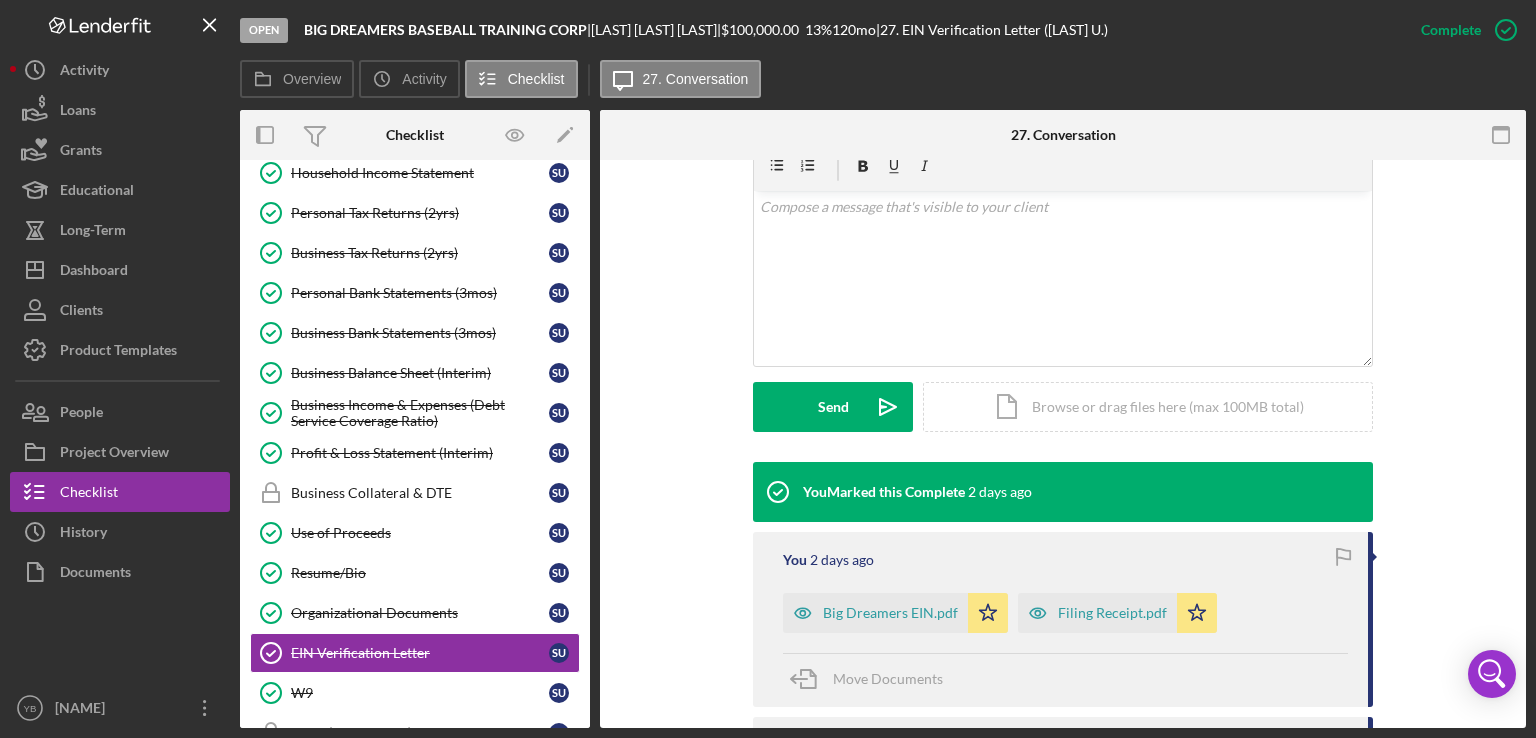 scroll, scrollTop: 367, scrollLeft: 0, axis: vertical 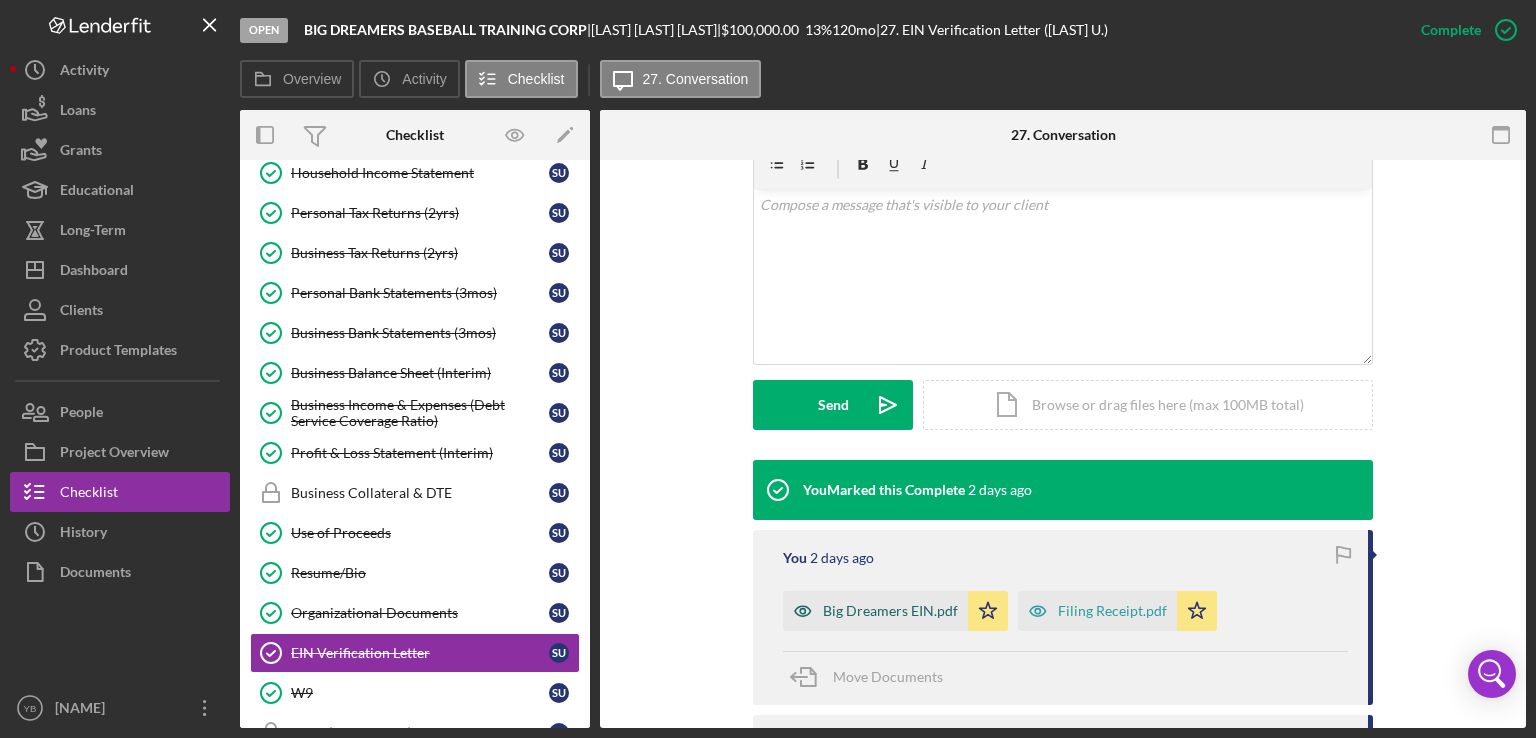 click on "Big Dreamers EIN.pdf" at bounding box center (890, 611) 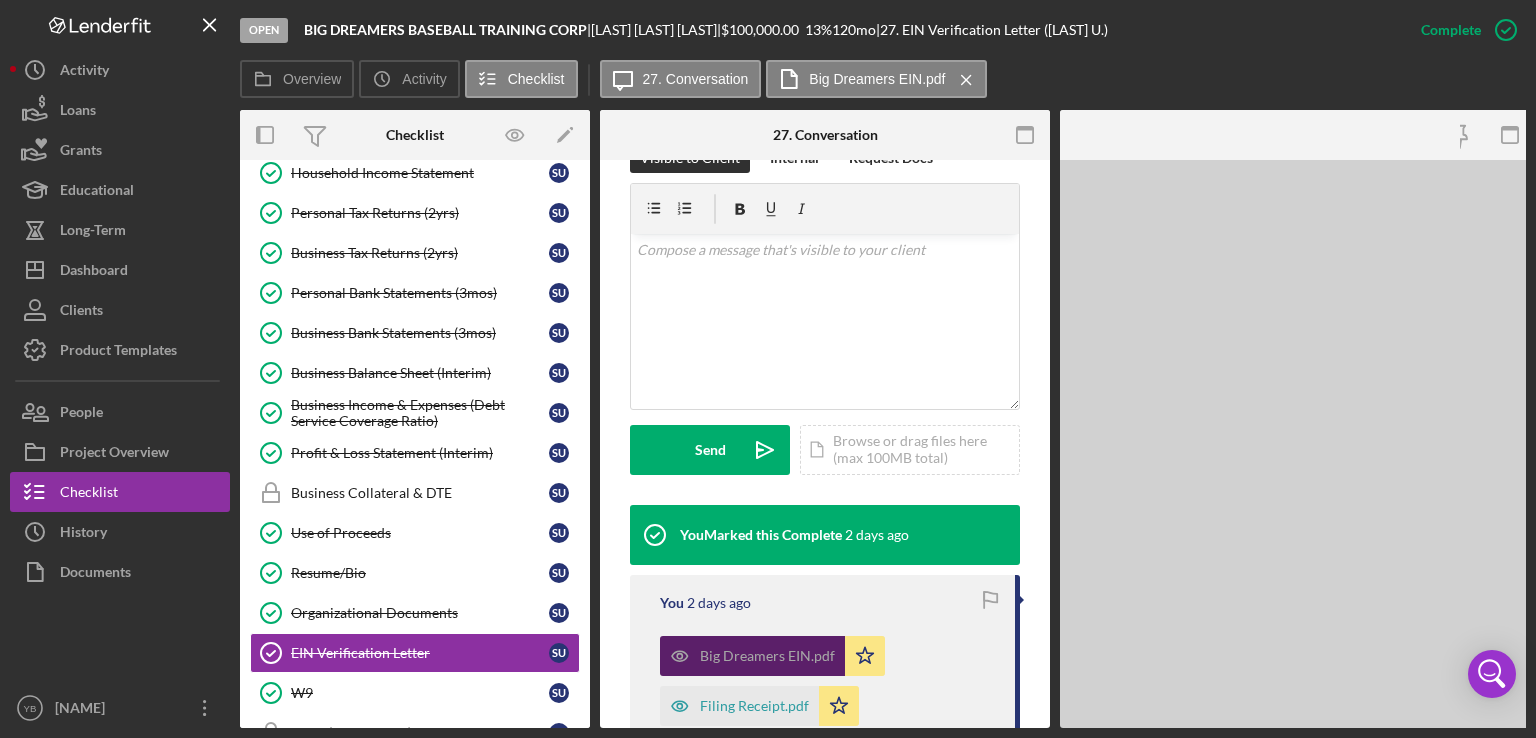 scroll, scrollTop: 389, scrollLeft: 0, axis: vertical 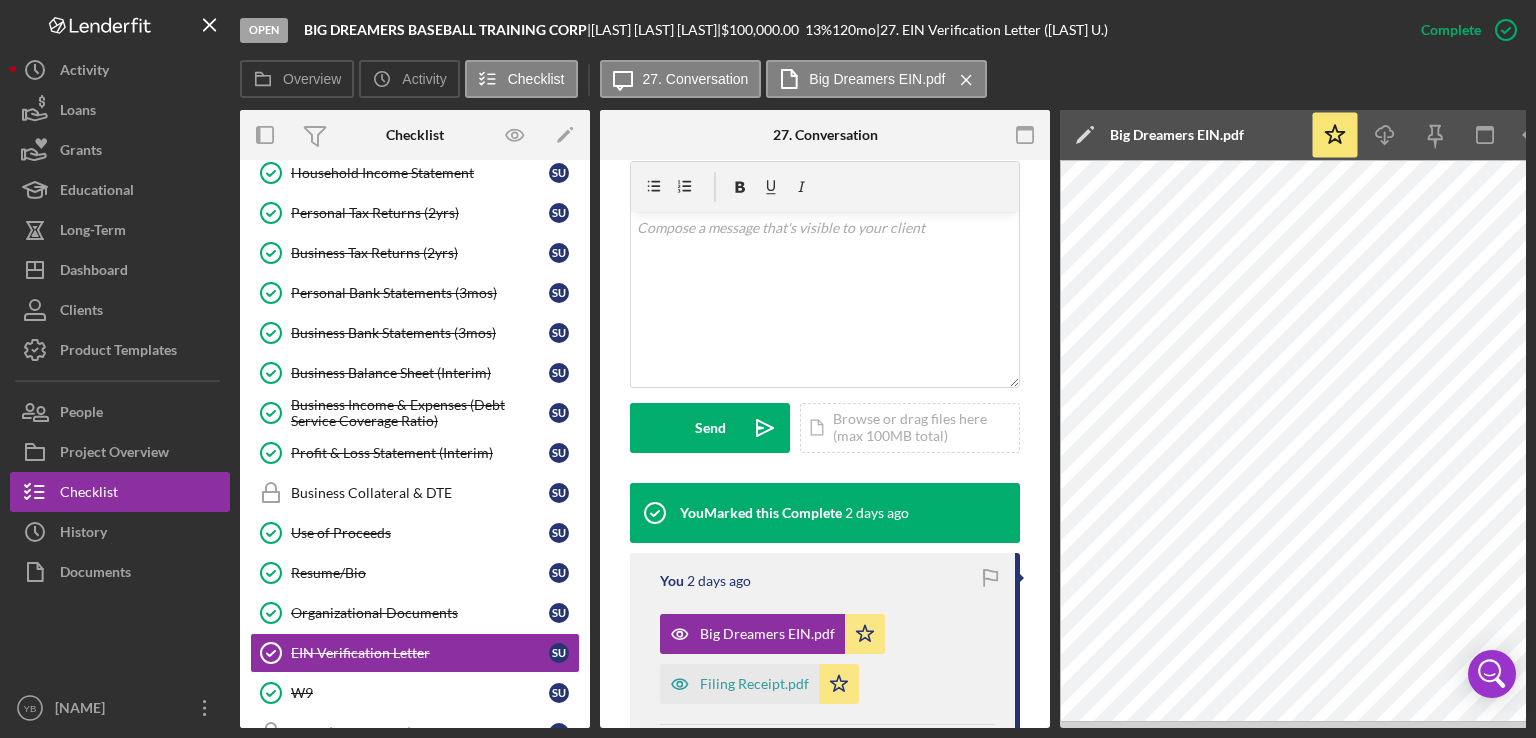 drag, startPoint x: 840, startPoint y: 717, endPoint x: 1045, endPoint y: 724, distance: 205.11948 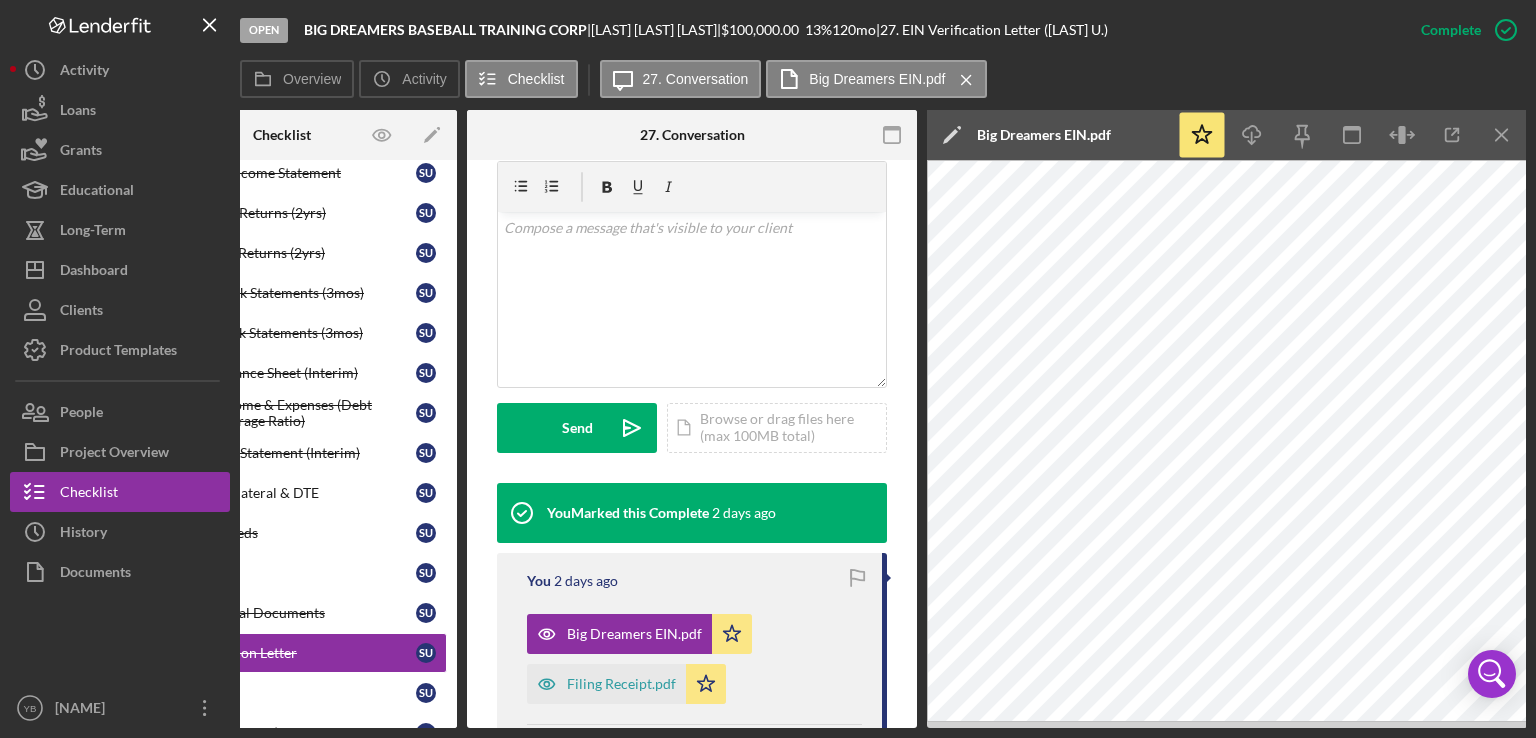 drag, startPoint x: 888, startPoint y: 721, endPoint x: 706, endPoint y: 733, distance: 182.39517 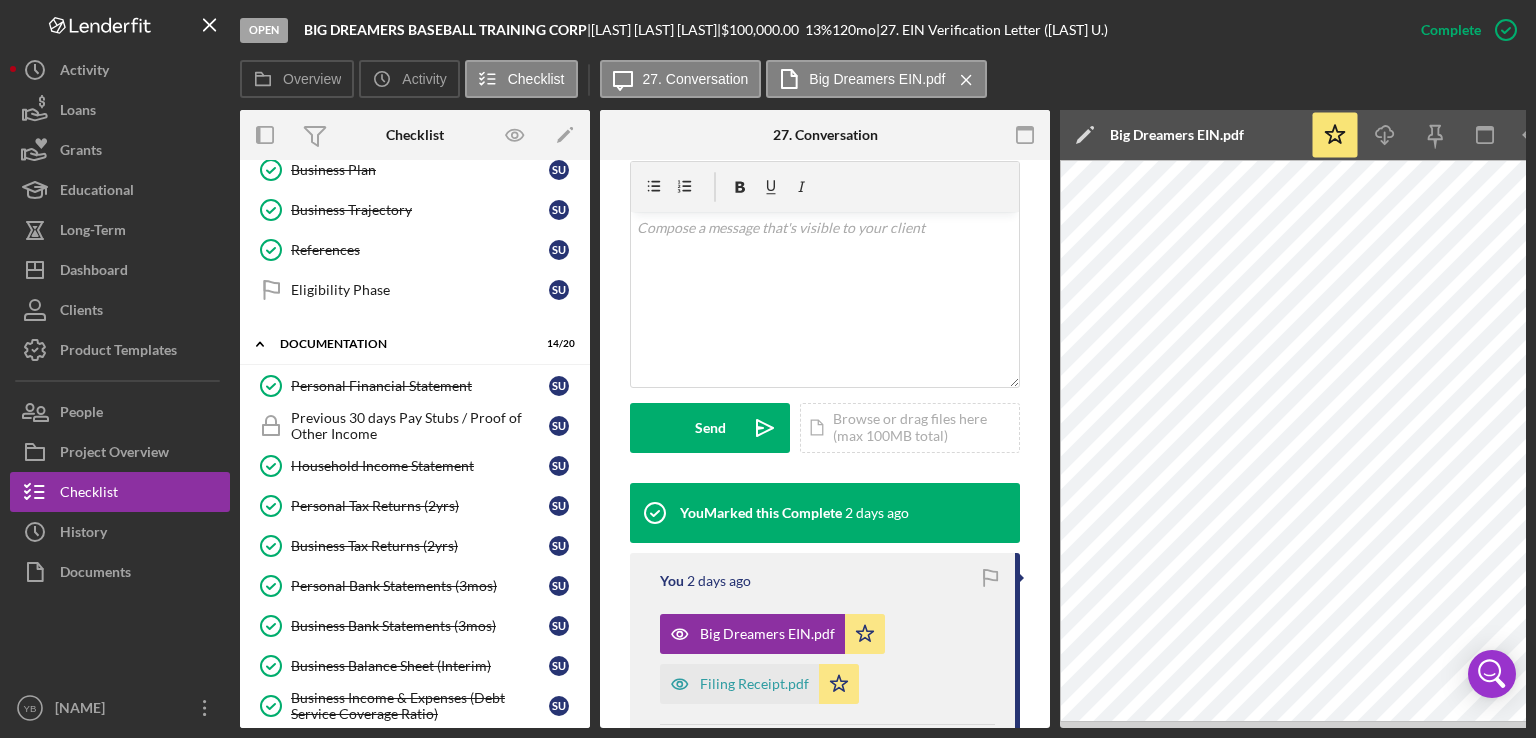 scroll, scrollTop: 190, scrollLeft: 0, axis: vertical 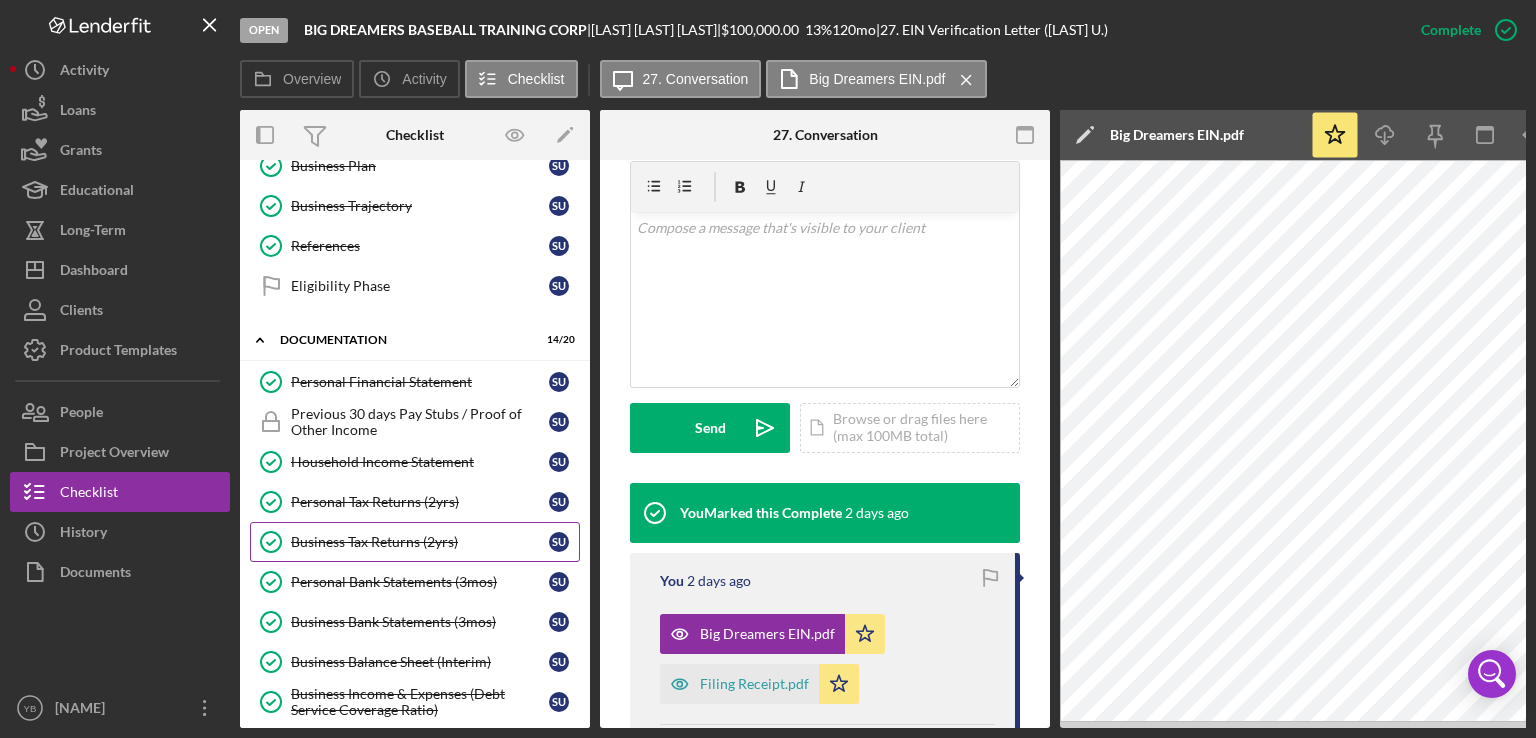 click on "Business Tax Returns (2yrs)" at bounding box center [420, 542] 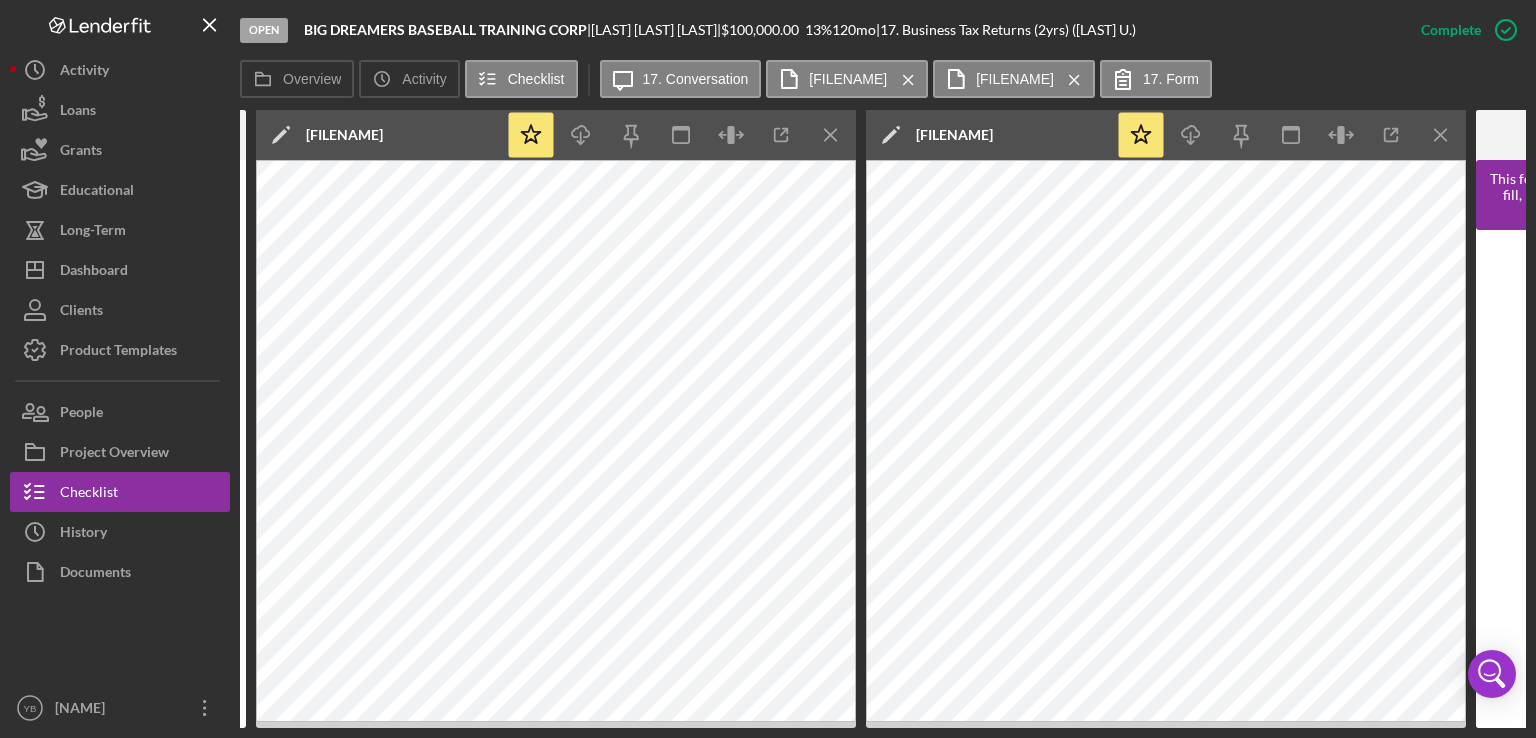 scroll, scrollTop: 0, scrollLeft: 799, axis: horizontal 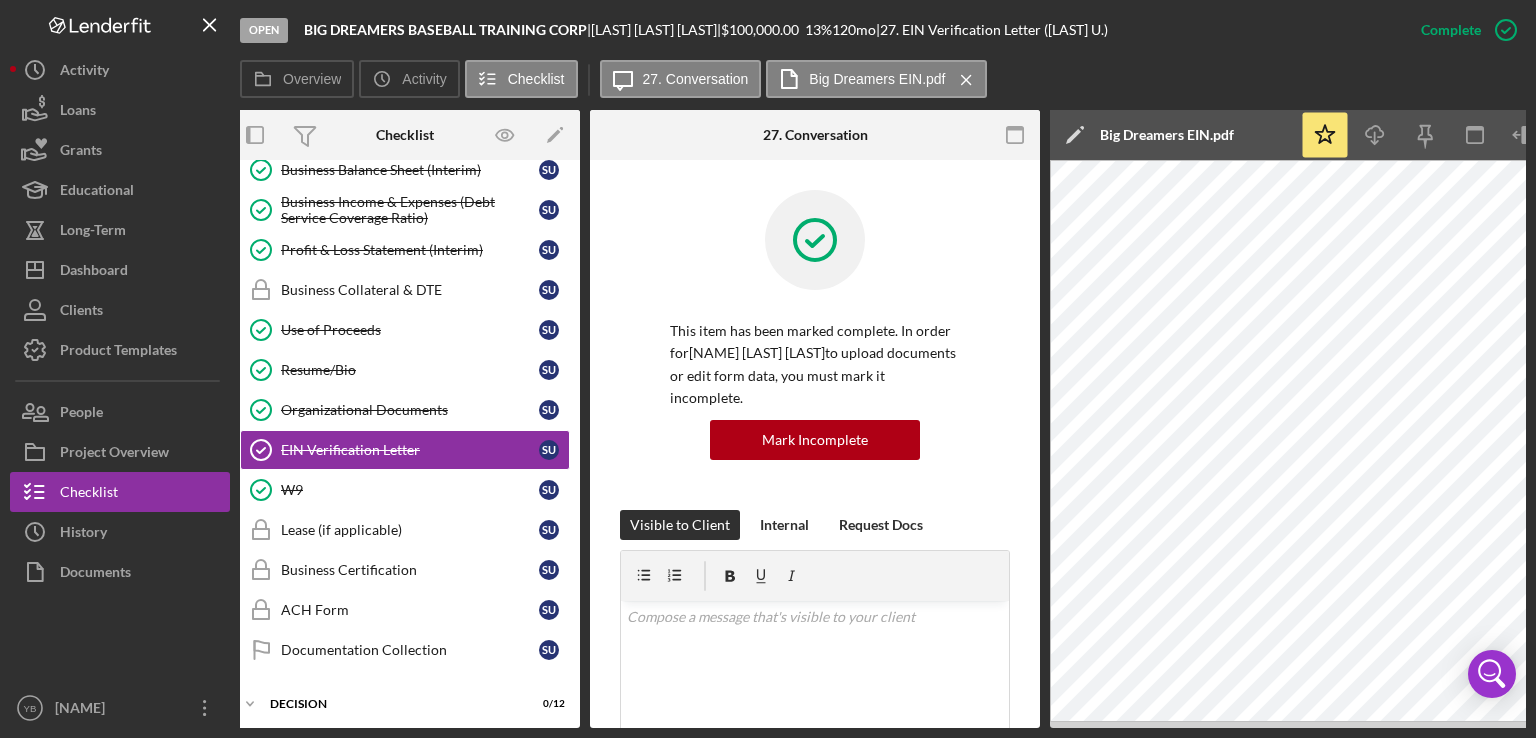 drag, startPoint x: 580, startPoint y: 581, endPoint x: 573, endPoint y: 617, distance: 36.67424 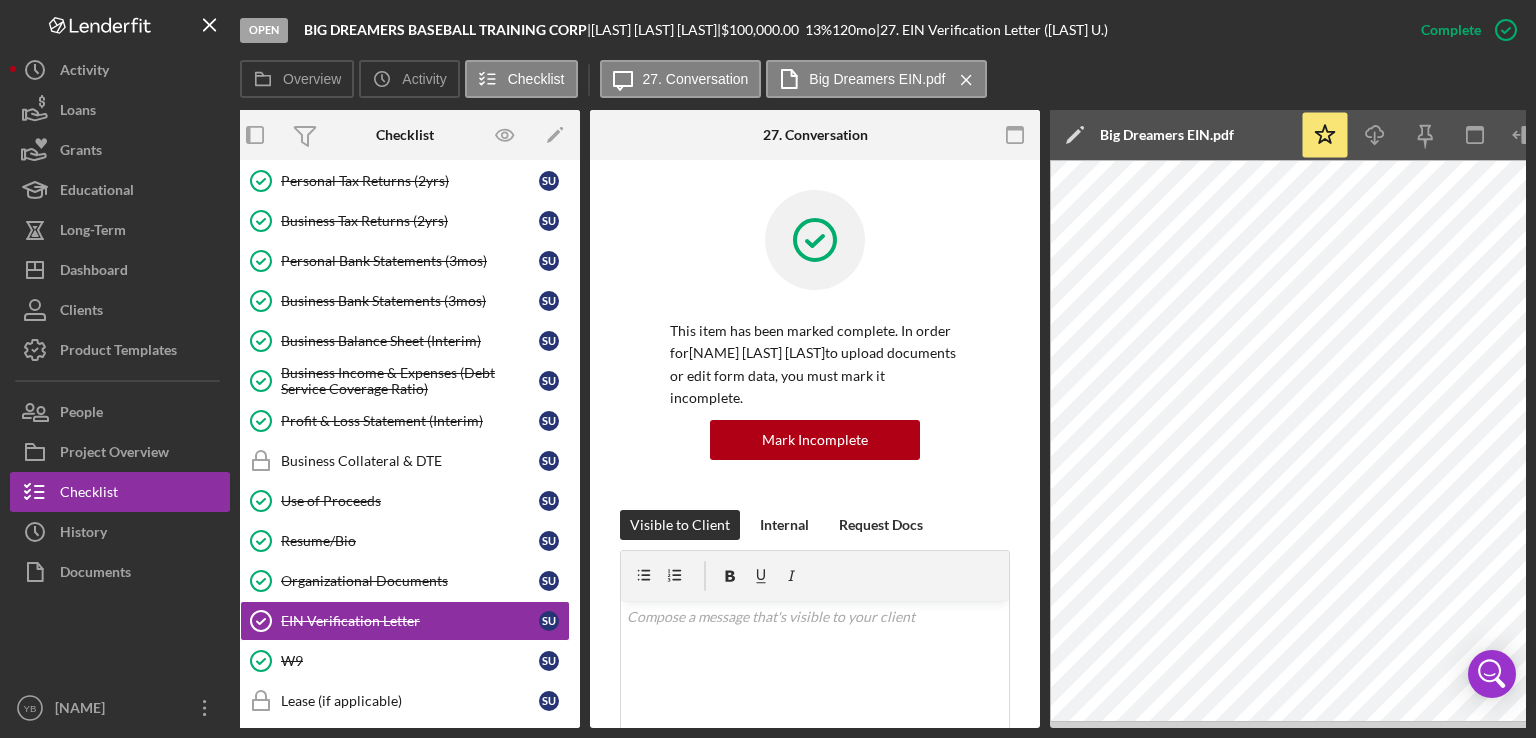 scroll, scrollTop: 512, scrollLeft: 0, axis: vertical 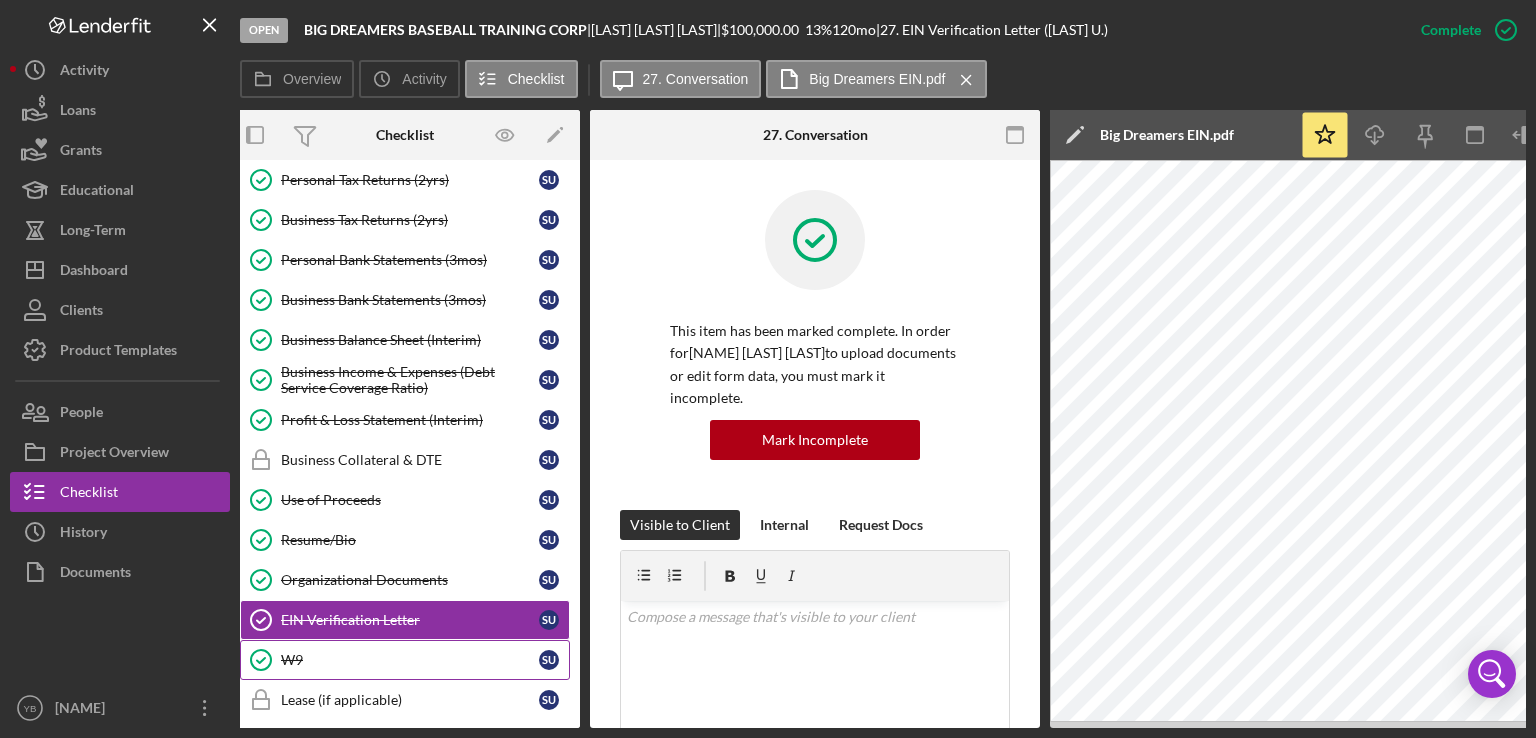 click on "W9" at bounding box center [410, 660] 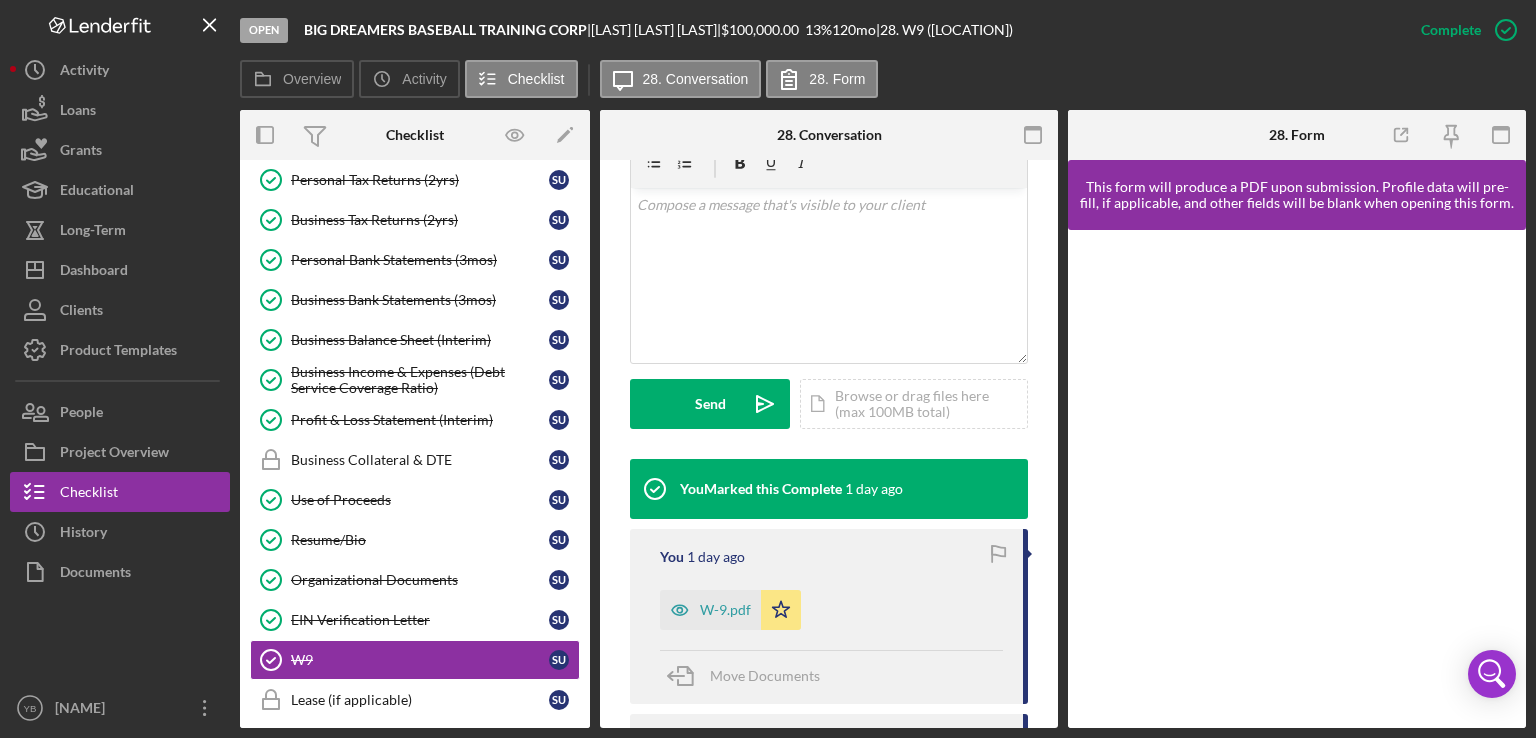scroll, scrollTop: 393, scrollLeft: 0, axis: vertical 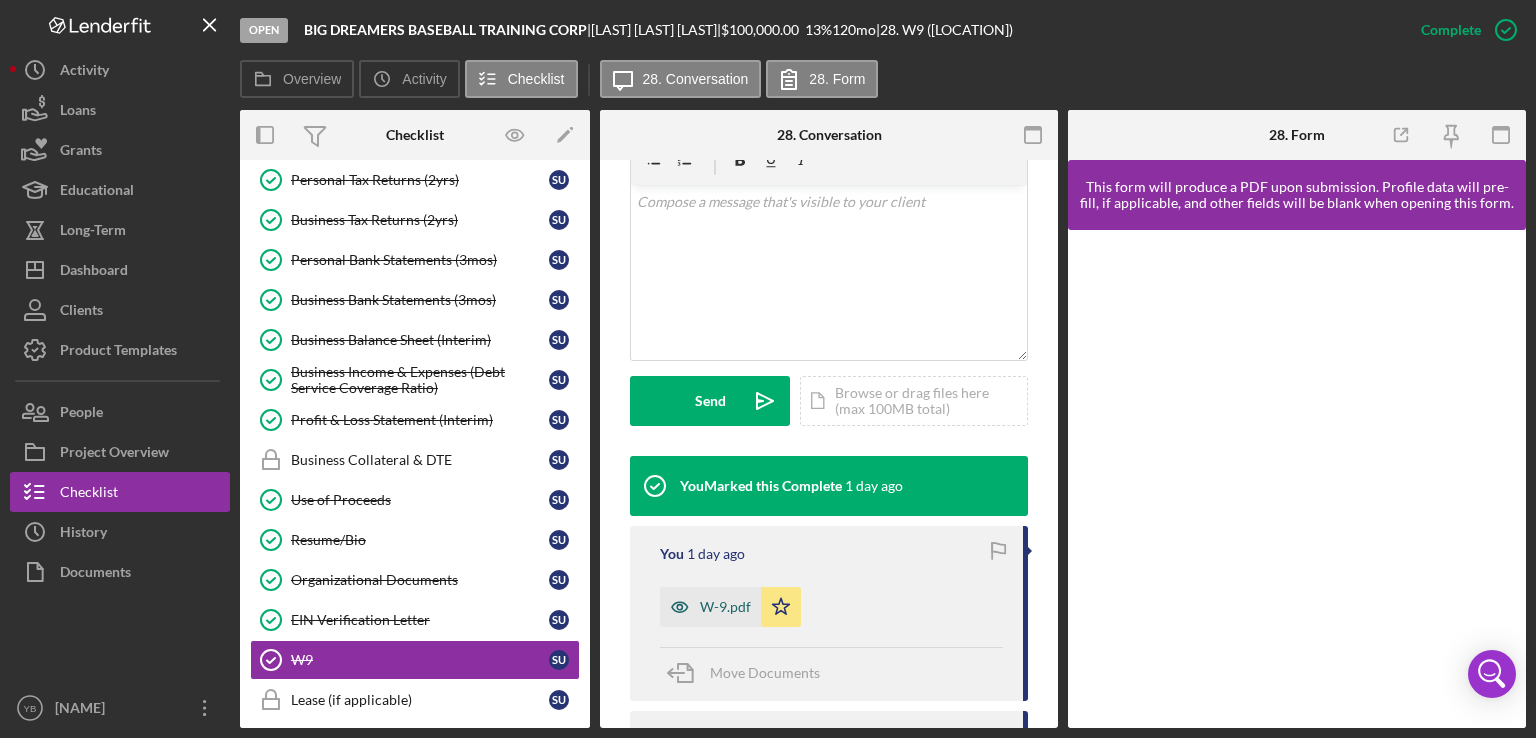 click on "W-9.pdf" at bounding box center (725, 607) 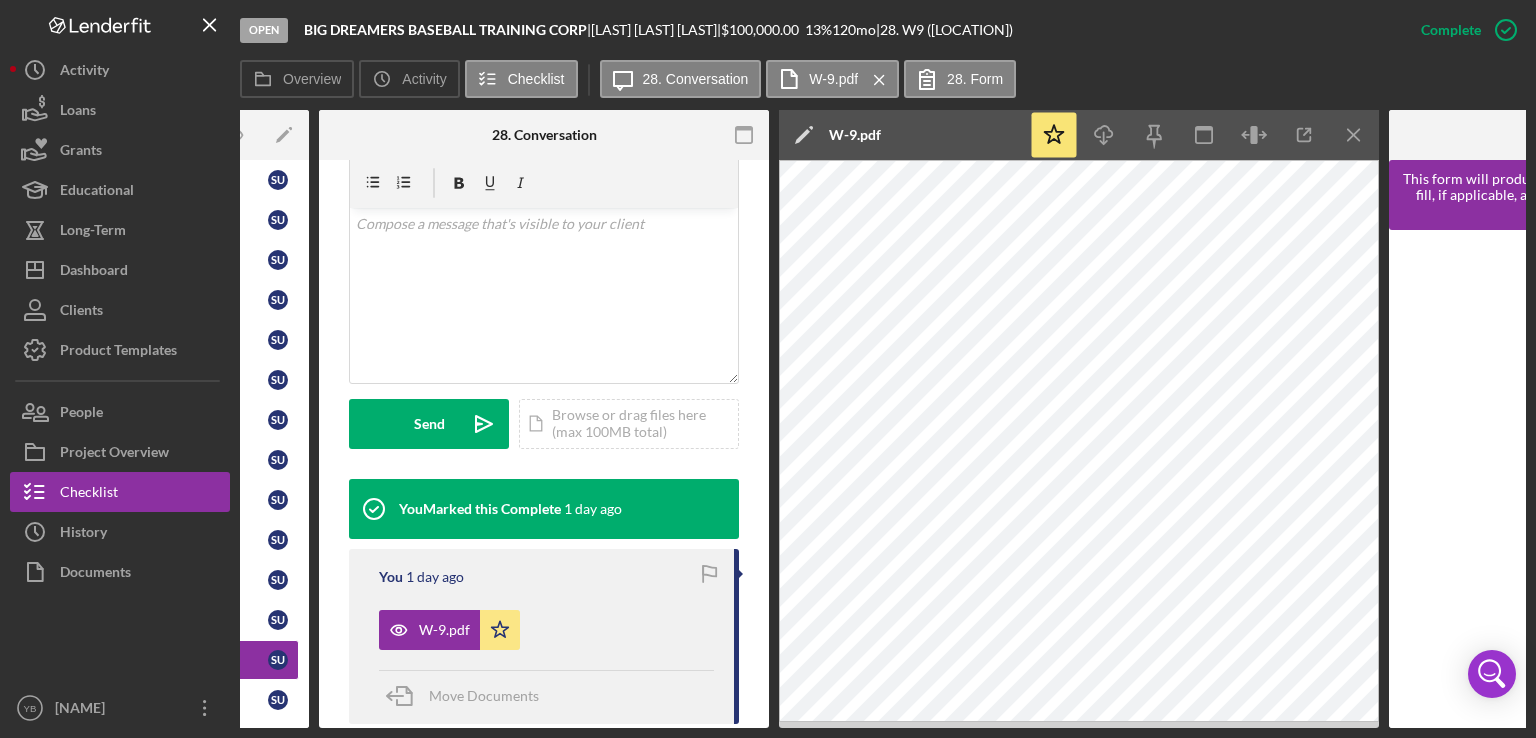 scroll, scrollTop: 0, scrollLeft: 0, axis: both 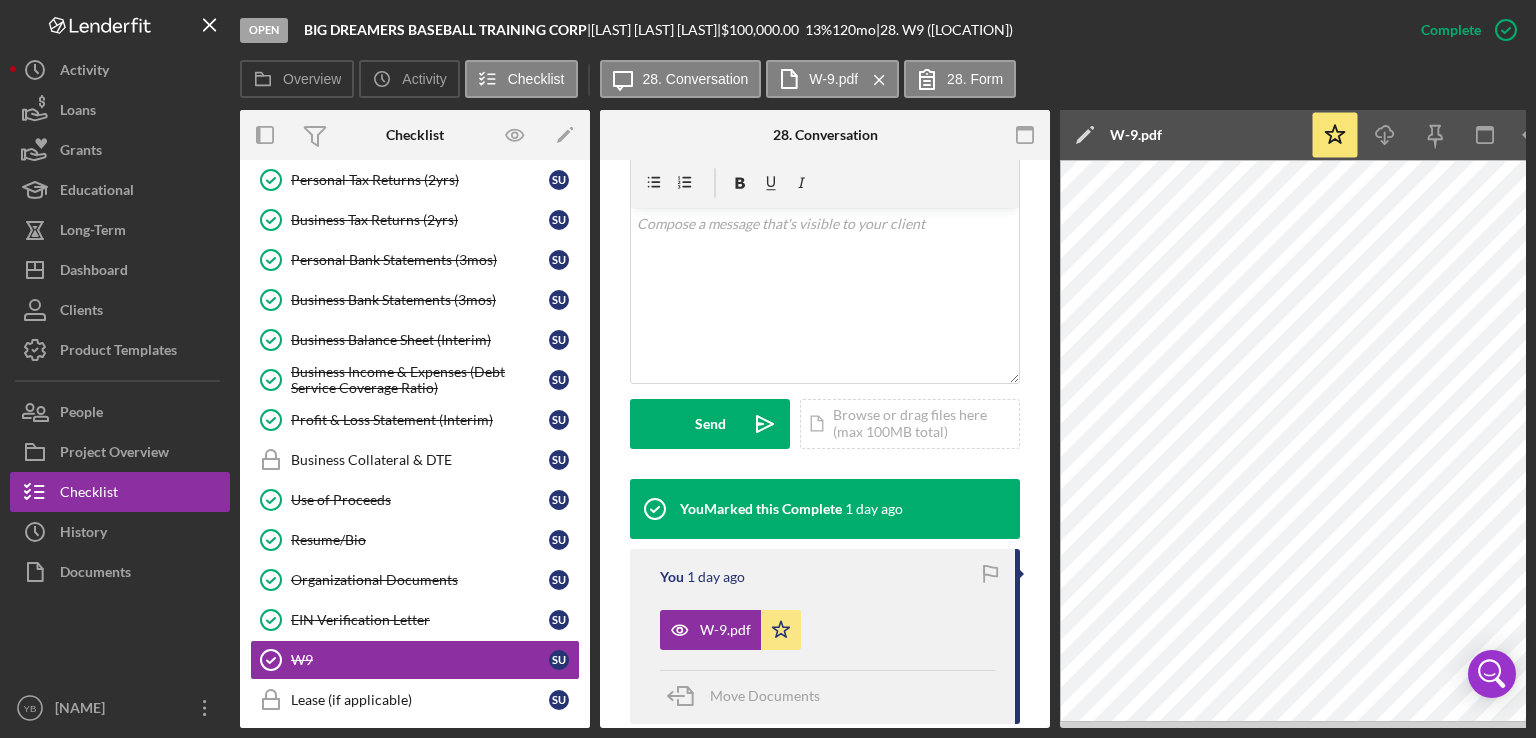 click on "This item has been marked complete. In order for [LOCATION] to upload documents or edit form data, you must mark it incomplete. Mark Incomplete Visible to Client Internal v Color teal Color pink Remove color Add row above Add row below Add column before Add column after Merge cells Split cells Remove column Remove row Remove table Send Icon/icon-invite-send Icon/Document Browse or drag files here (max 100MB total) Tap to choose files or take a photo Cancel Send Icon/icon-invite-send Icon/Message Comment You Marked this Complete 1 day ago You 1 day ago W-9.pdf Icon/Star Move Documents You Please complete and submit this W-9 form. This will confirm identification and will be used to report income if the loan is approved. Pages from fw9.pdf" at bounding box center (825, 355) 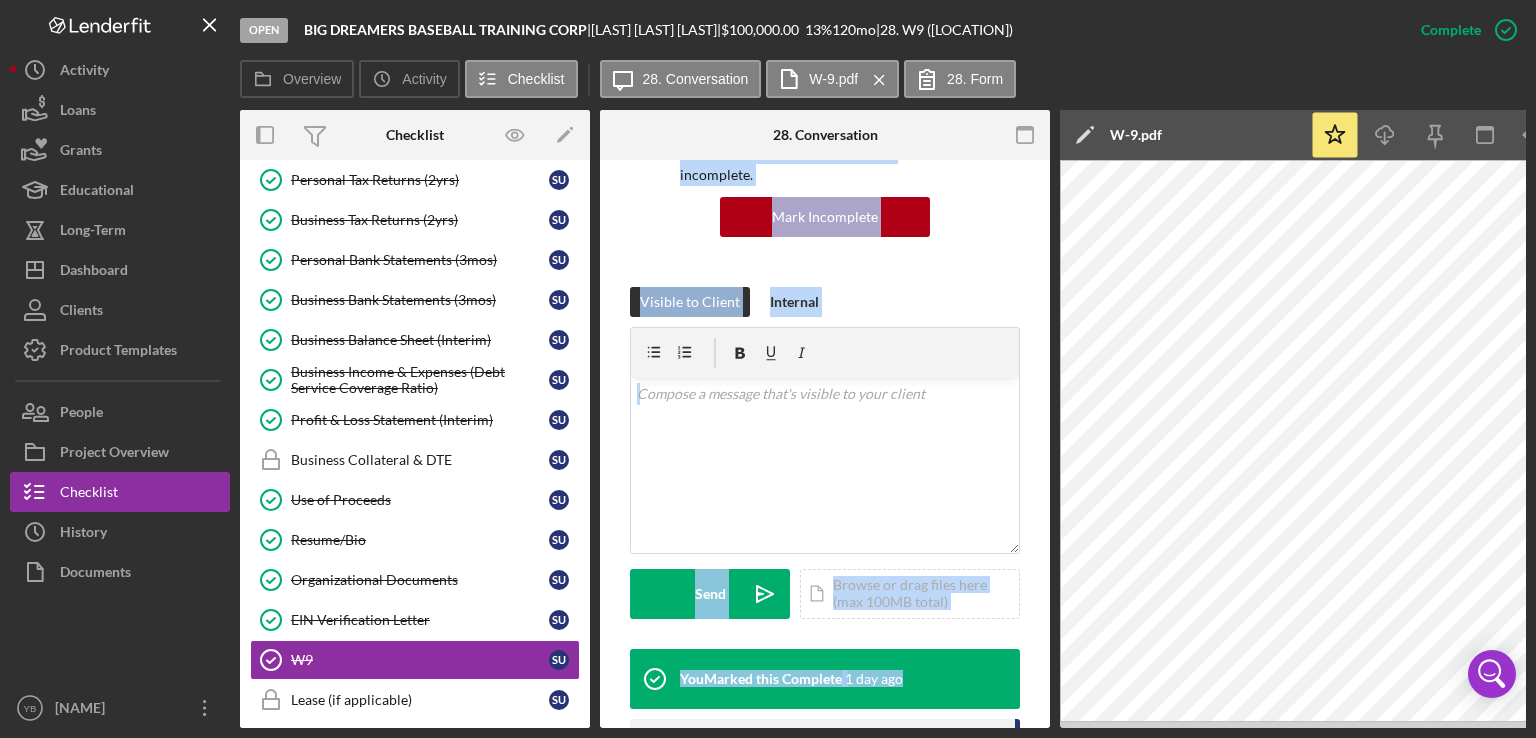 scroll, scrollTop: 0, scrollLeft: 0, axis: both 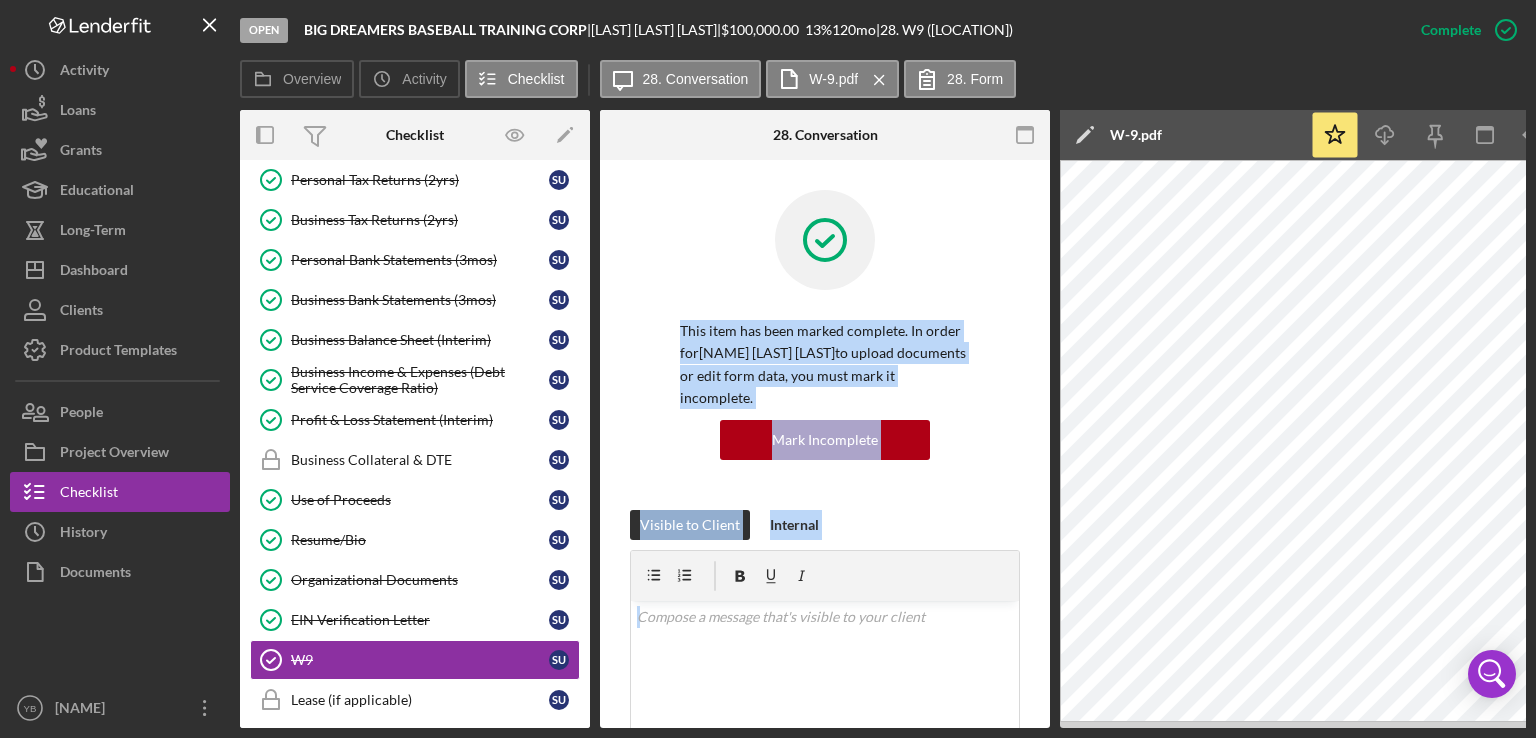 drag, startPoint x: 1044, startPoint y: 459, endPoint x: 1033, endPoint y: 107, distance: 352.17184 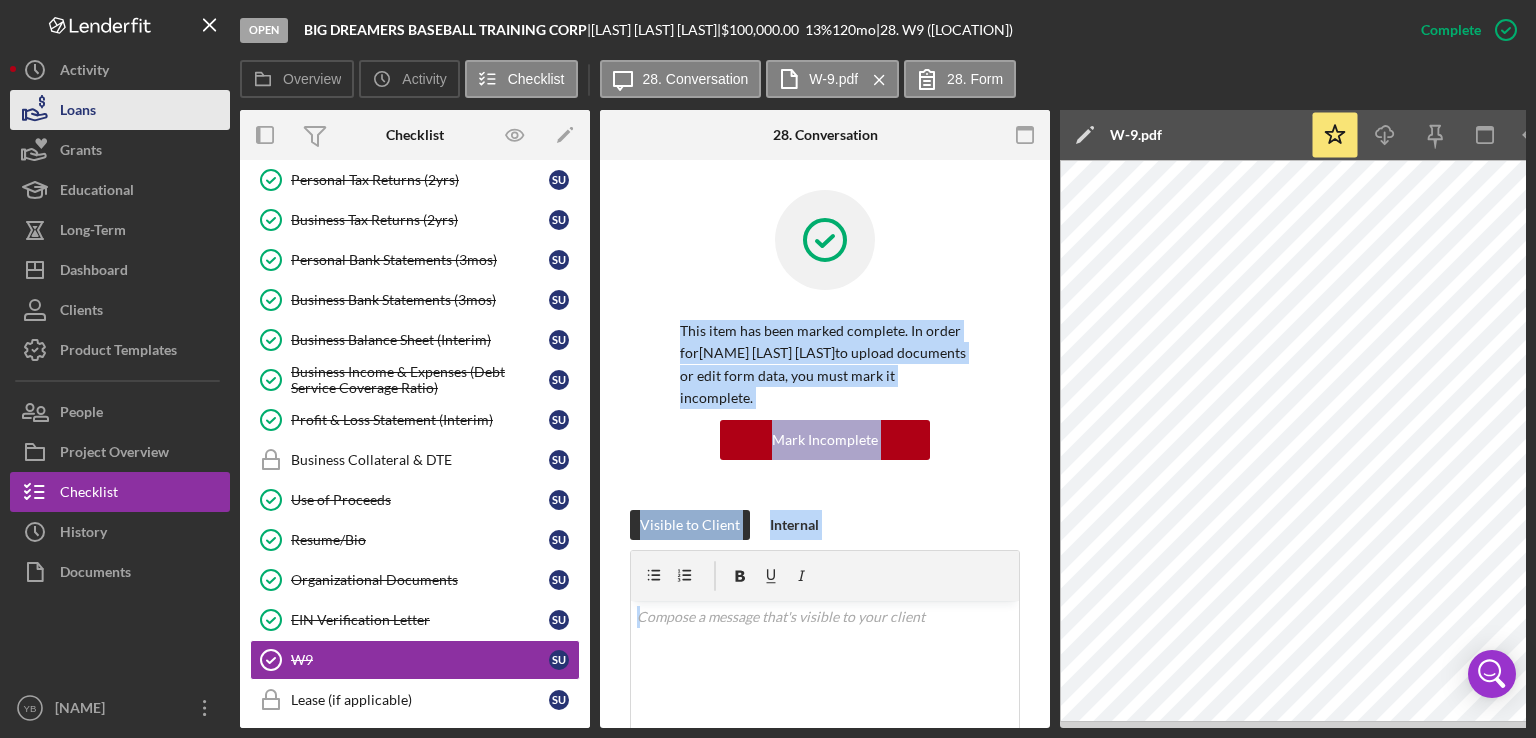 click on "Loans" at bounding box center (78, 112) 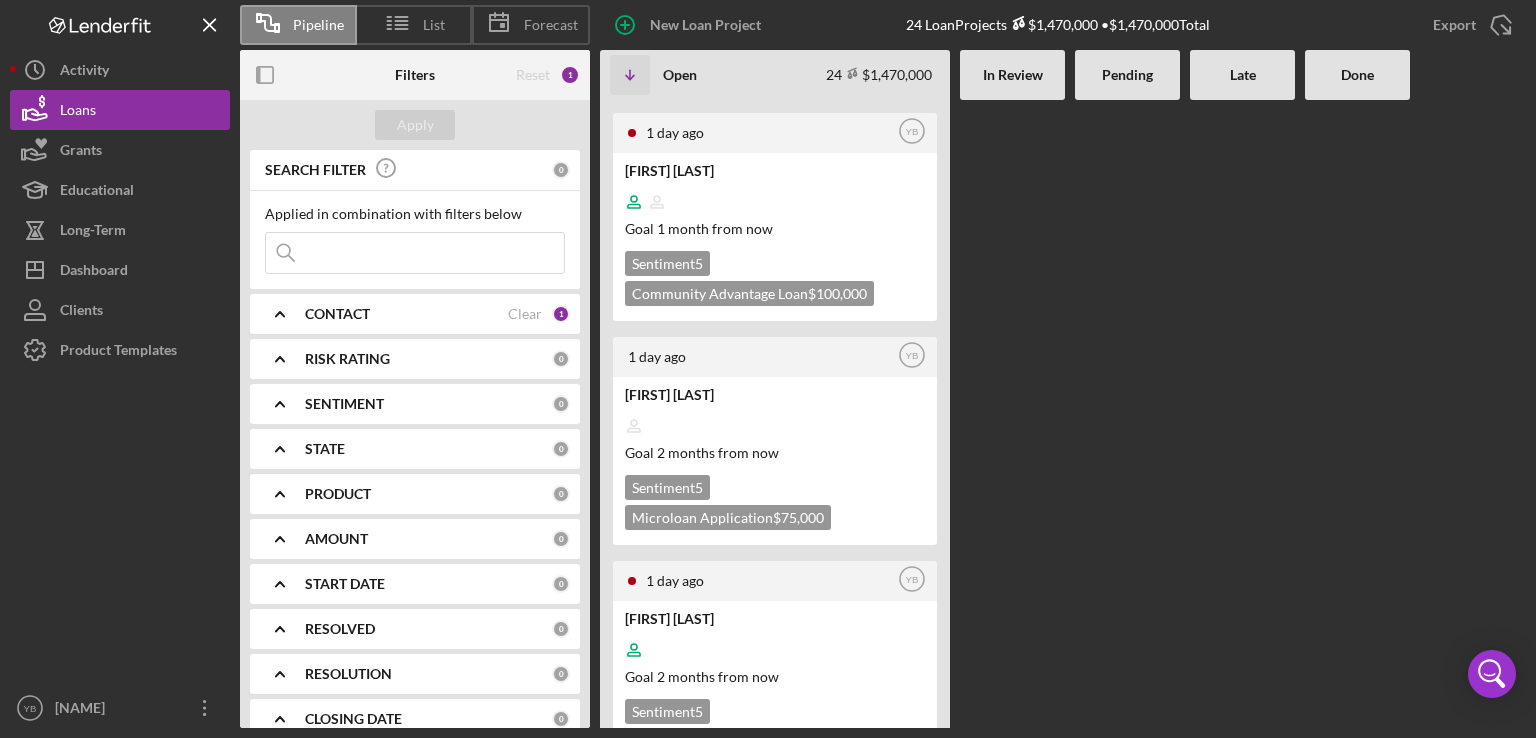 click on "CONTACT" at bounding box center [406, 314] 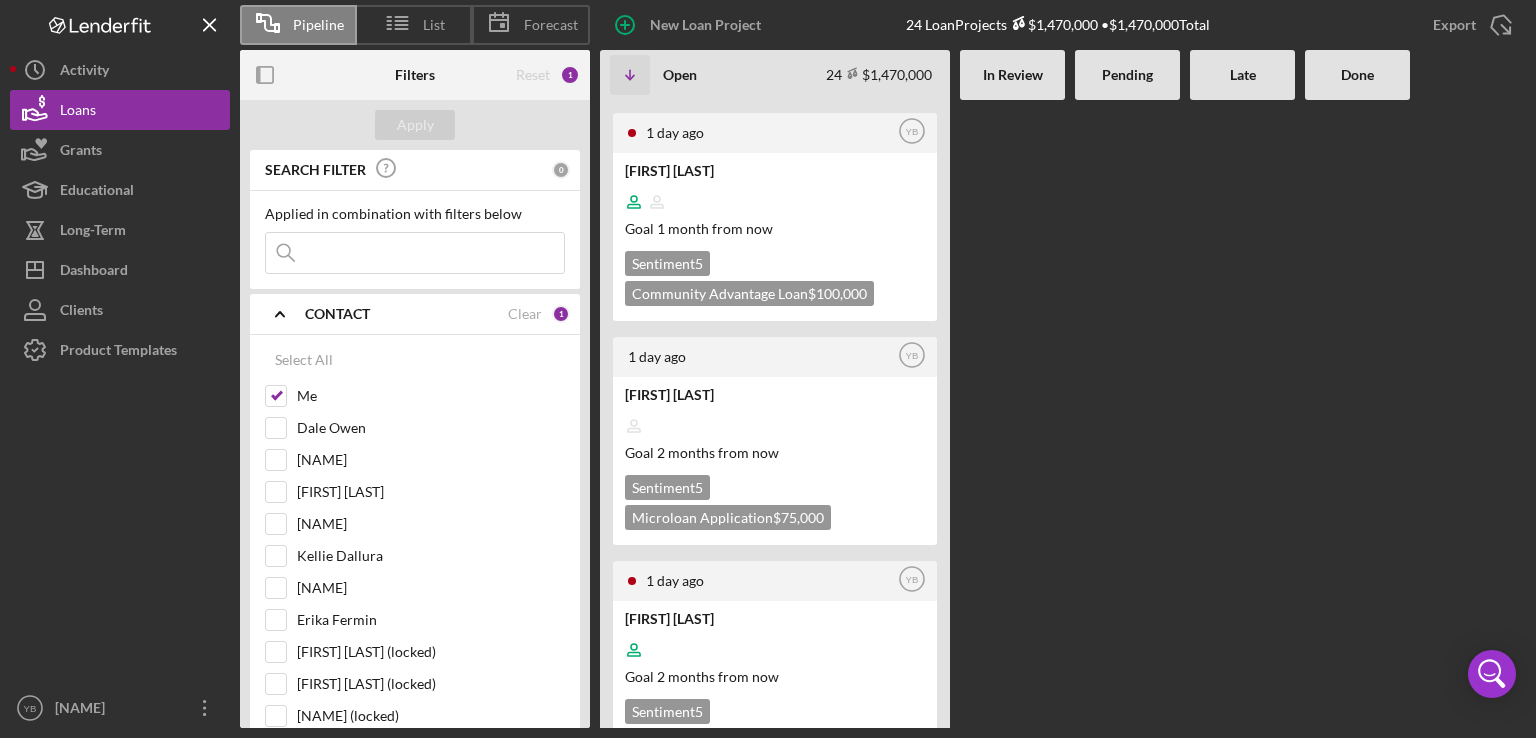click at bounding box center (1012, 414) 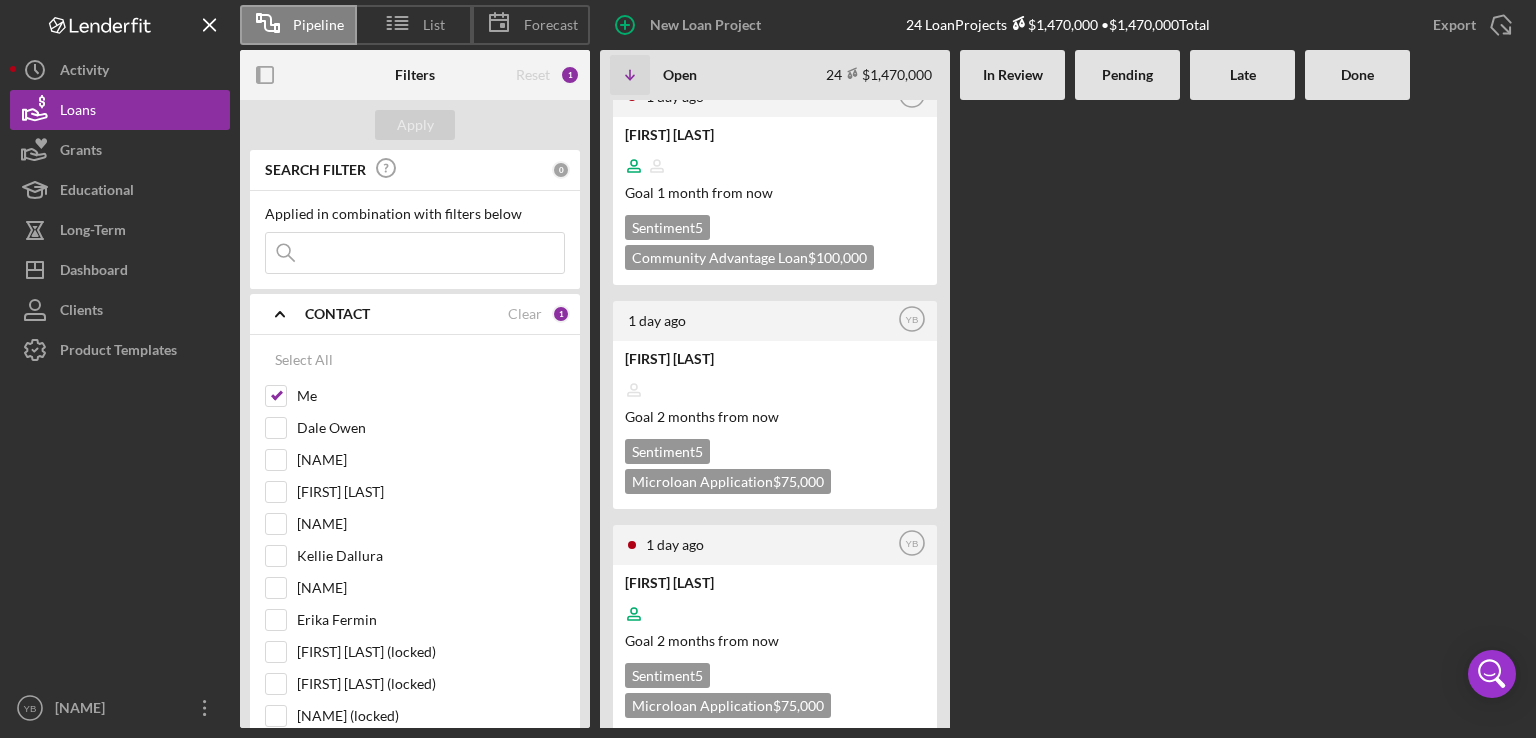 scroll, scrollTop: 40, scrollLeft: 0, axis: vertical 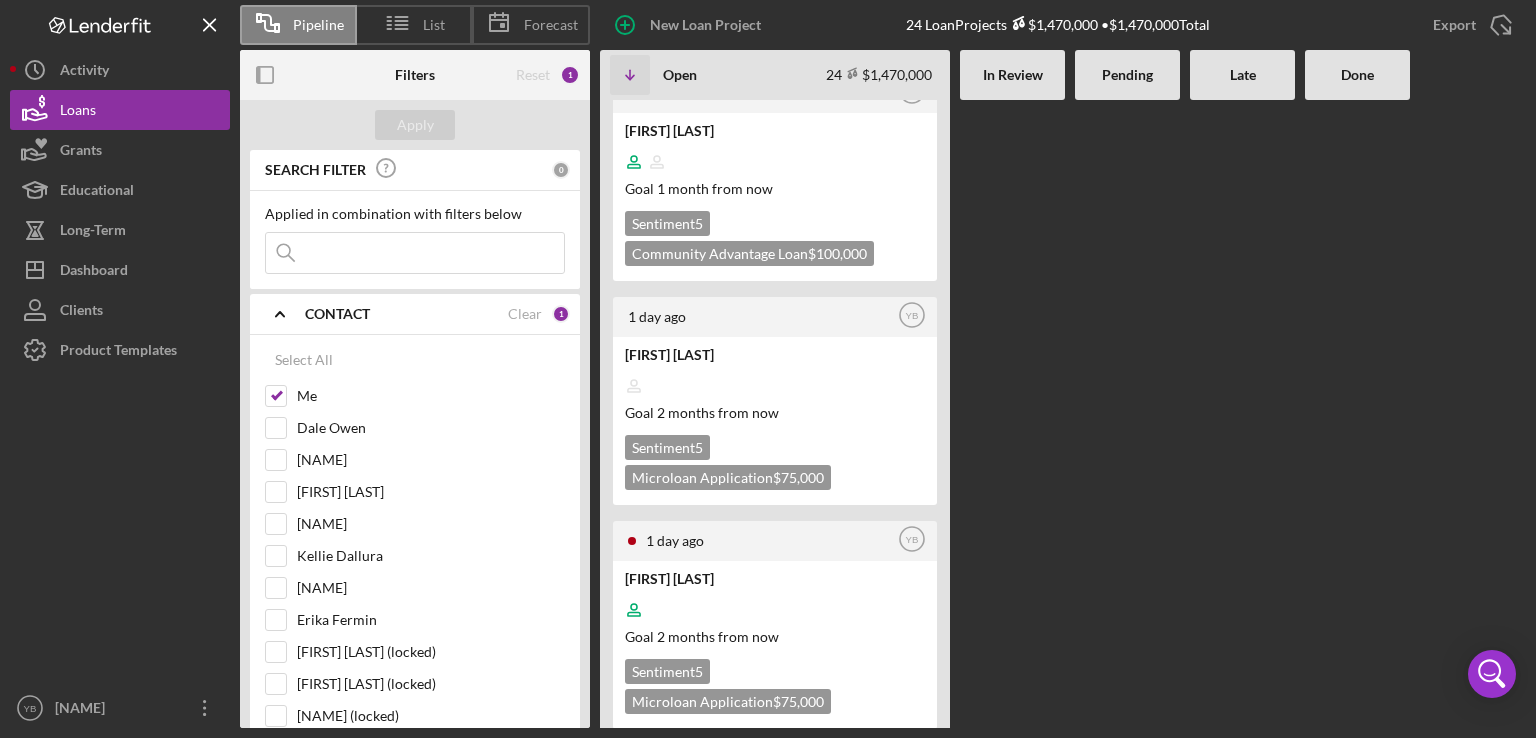 click at bounding box center (1127, 374) 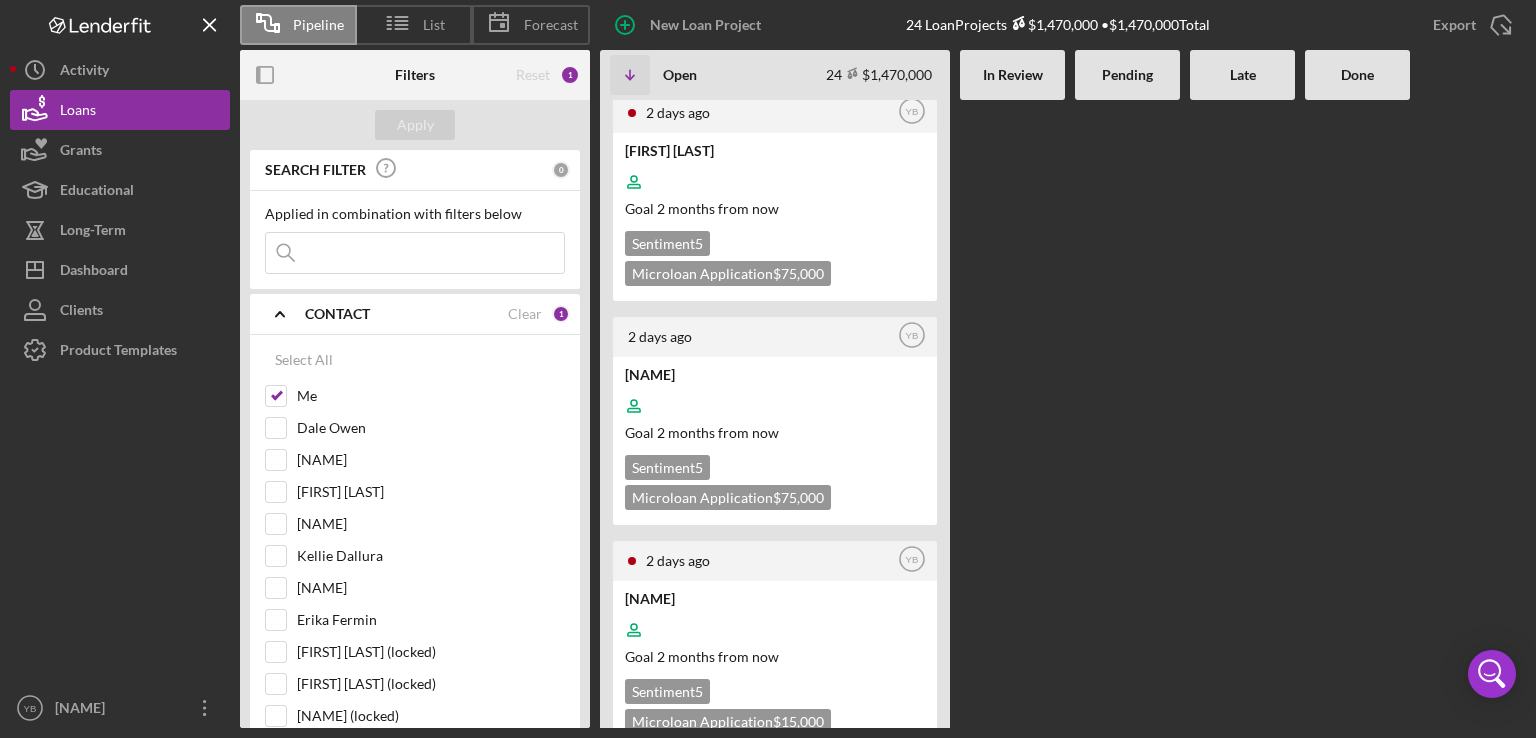 scroll, scrollTop: 920, scrollLeft: 0, axis: vertical 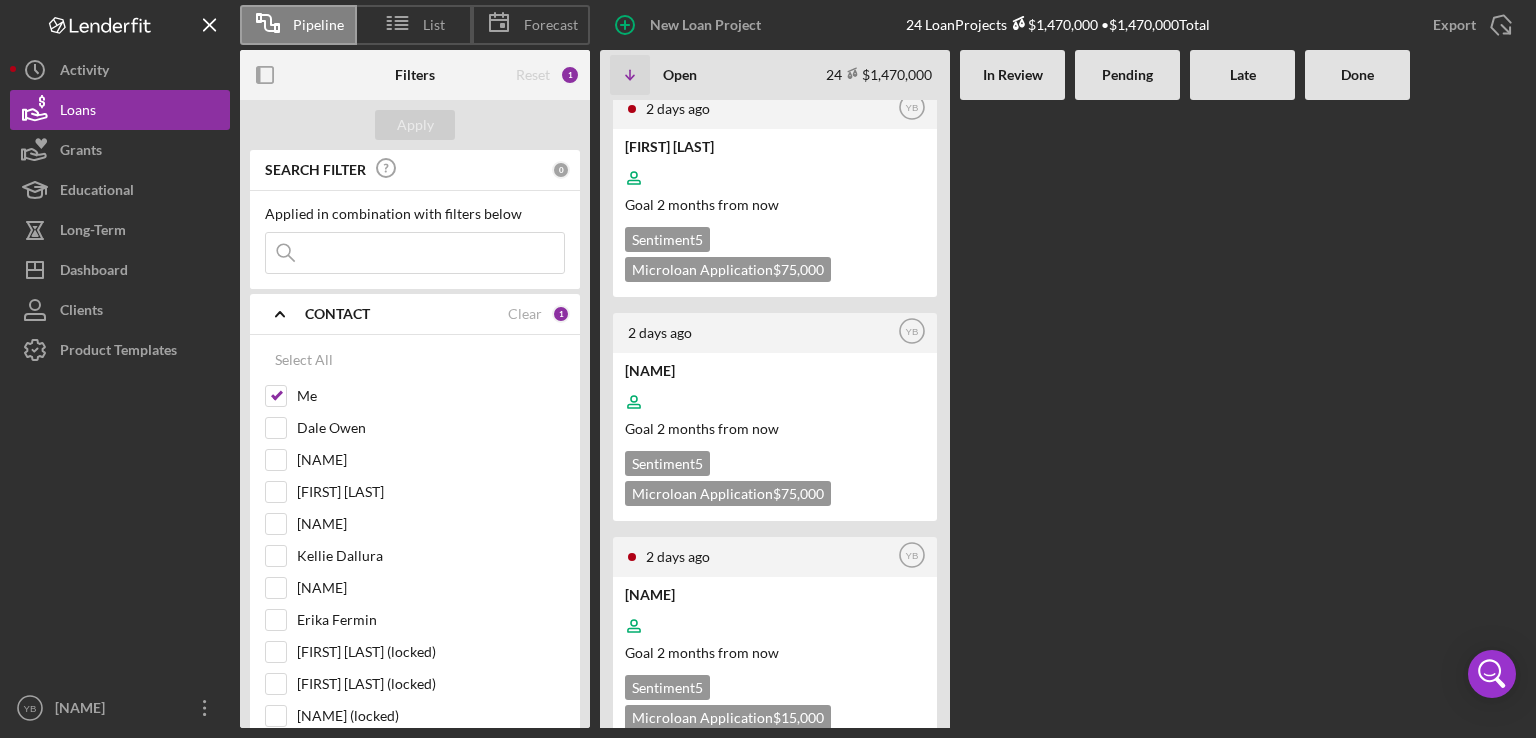 click on "1 day ago Icon/User Photo YB [NAME] Goal 1 month from now Sentiment 5 Community Advantage Loan $100,000 1 day ago Icon/User Photo YB [NAME] Goal 1 month from now Sentiment 5 Community Advantage Loan $100,000 1 day ago Icon/User Photo YB [NAME] Goal 2 months from now Sentiment 5 Microloan Application $75,000 1 day ago Icon/User Photo YB [NAME] Goal 2 months from now Sentiment 5 Microloan Application $75,000 1 day ago Icon/User Photo YB [NAME] Goal 2 months from now Sentiment 5 Microloan Application $10,000 2 days ago Icon/User Photo YB [NAME] Goal 2 months from now Sentiment 5 Microloan Application $75,000 2 days ago Icon/User Photo YB [NAME] Goal 2 months from now Sentiment 5 Microloan Application $75,000 2 days ago Icon/User Photo YB [NAME] Goal 2 months from now Sentiment 5 Microloan Application $15,000 3 days ago Icon/User Photo YB [NAME] Goal 2 months from now Sentiment 5 Microloan Application $50,000 3 days ago Icon/User Photo YB [LOCATION] Goal 1 month from now Sentiment 5 YB" at bounding box center [1058, 414] 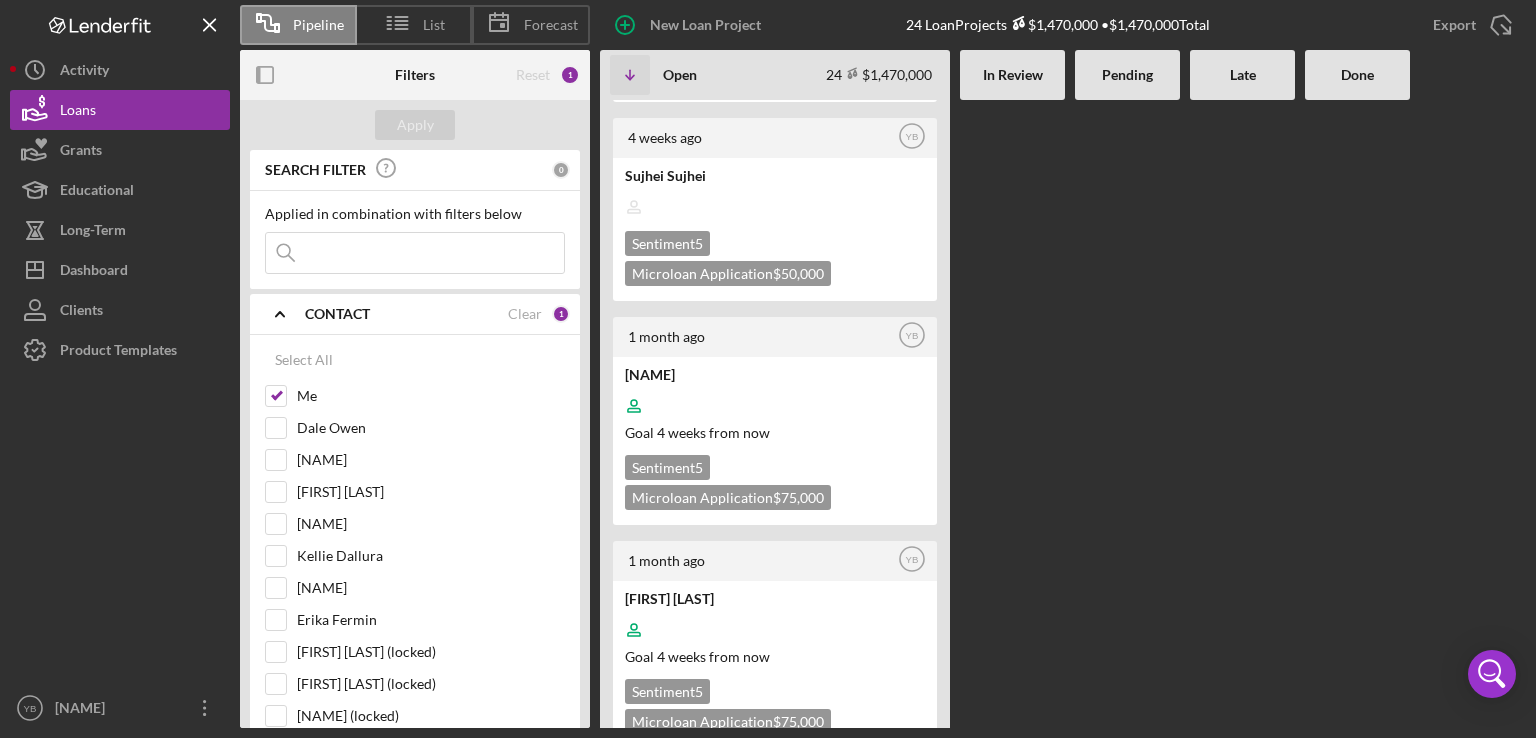 scroll, scrollTop: 4674, scrollLeft: 0, axis: vertical 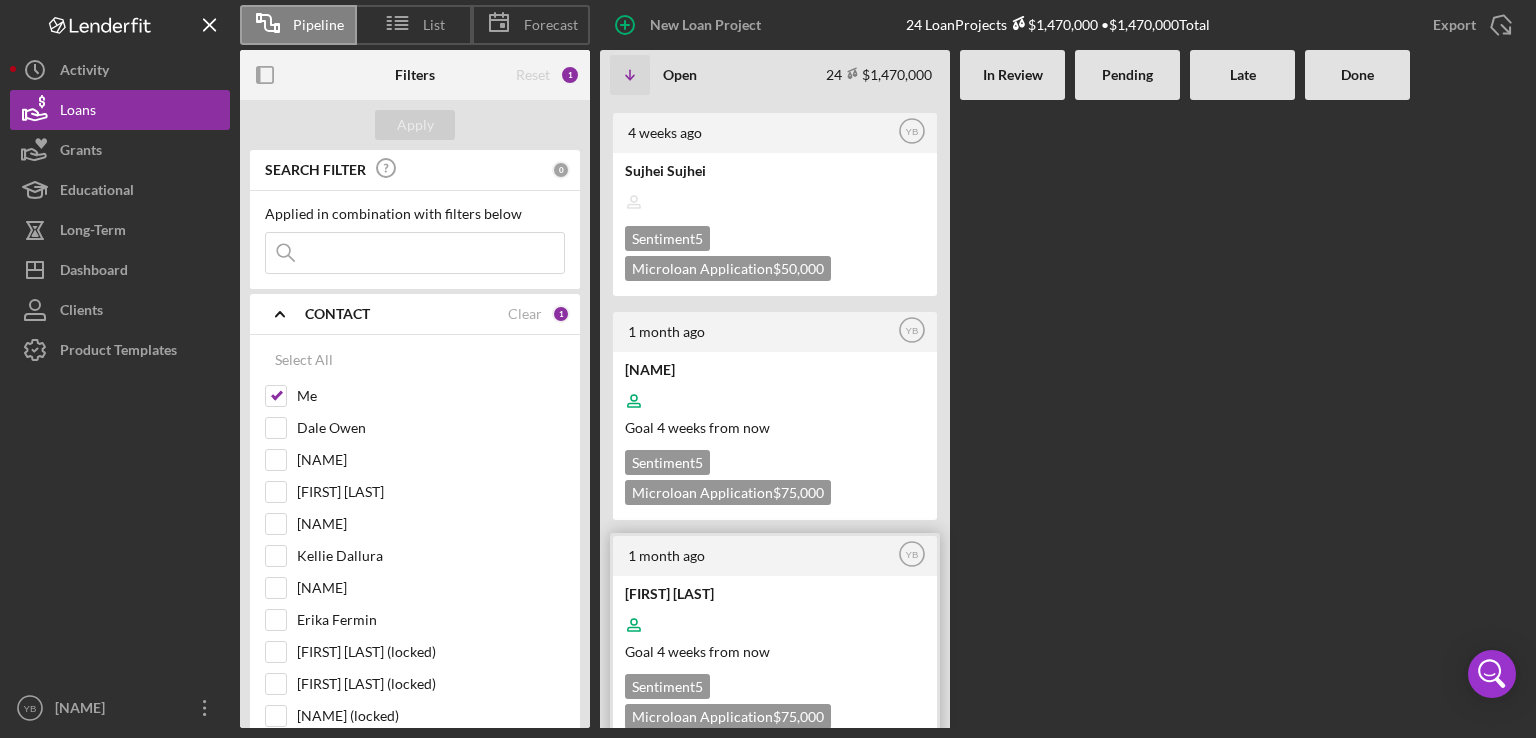 click on "[FIRST] [LAST]" at bounding box center (773, 593) 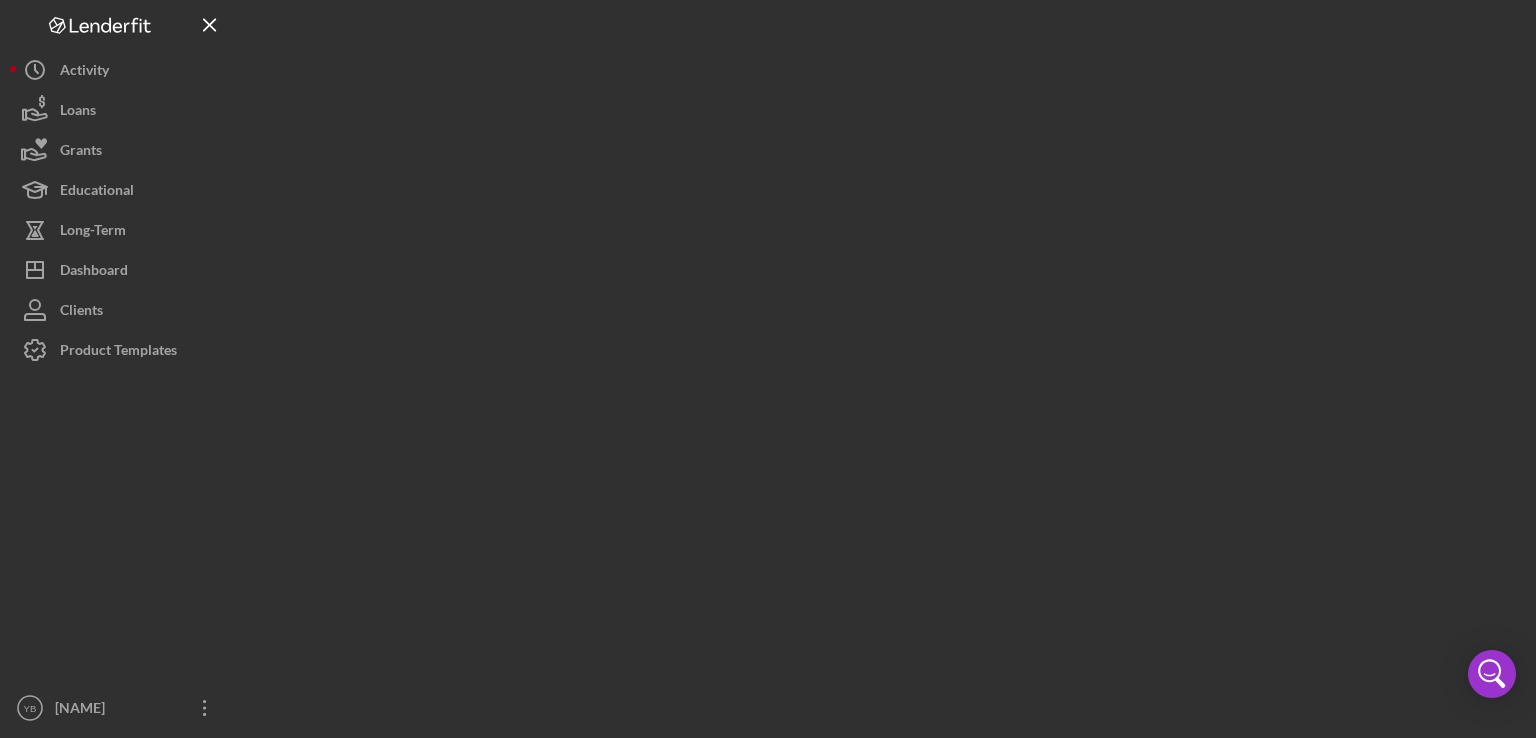 click at bounding box center [883, 364] 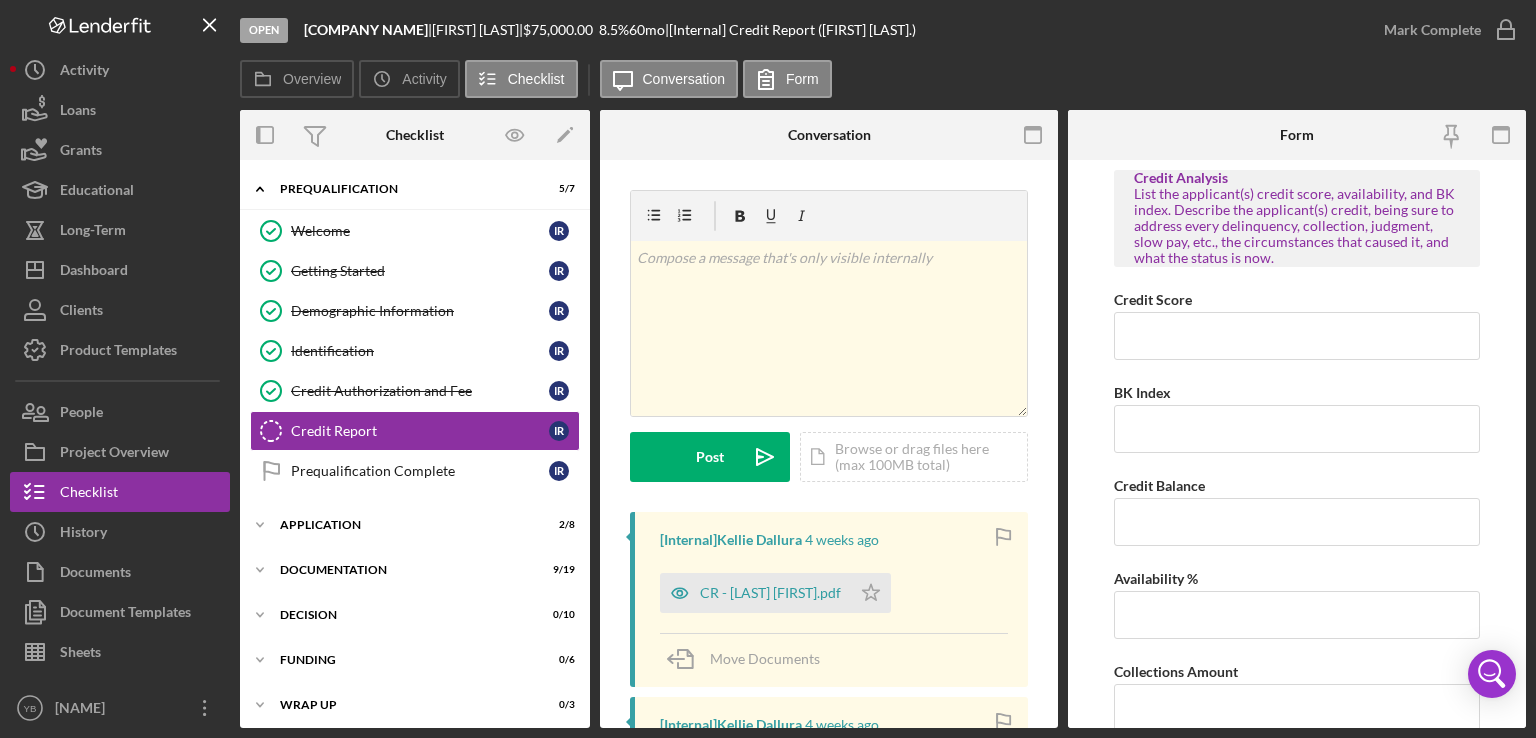 click on "v Color teal Color pink Remove color Add row above Add row below Add column before Add column after Merge cells Split cells Remove column Remove row Remove table Post Icon/icon-invite-send Icon/Document Browse or drag files here (max 100MB total) Tap to choose files or take a photo Cancel Post Icon/icon-invite-send Icon/Message Comment [Internal] Kellie Dallura 4 weeks ago CR - [LAST] [NAME].pdf Icon/Star Move Documents [Internal] Kellie Dallura 4 weeks ago SIR - [LAST] [NAME].pdf Icon/Star Move Documents [Internal] Kellie Dallura 4 weeks ago CAIVRS - [LAST] [NAME].pdf Icon/Star Move Documents [Internal] [Third Party] undefined undefined Pull the credit report for the applicant and attach a copy here. Remember - applicants will not see Internal items or documents submitted in Internal items." at bounding box center (829, 691) 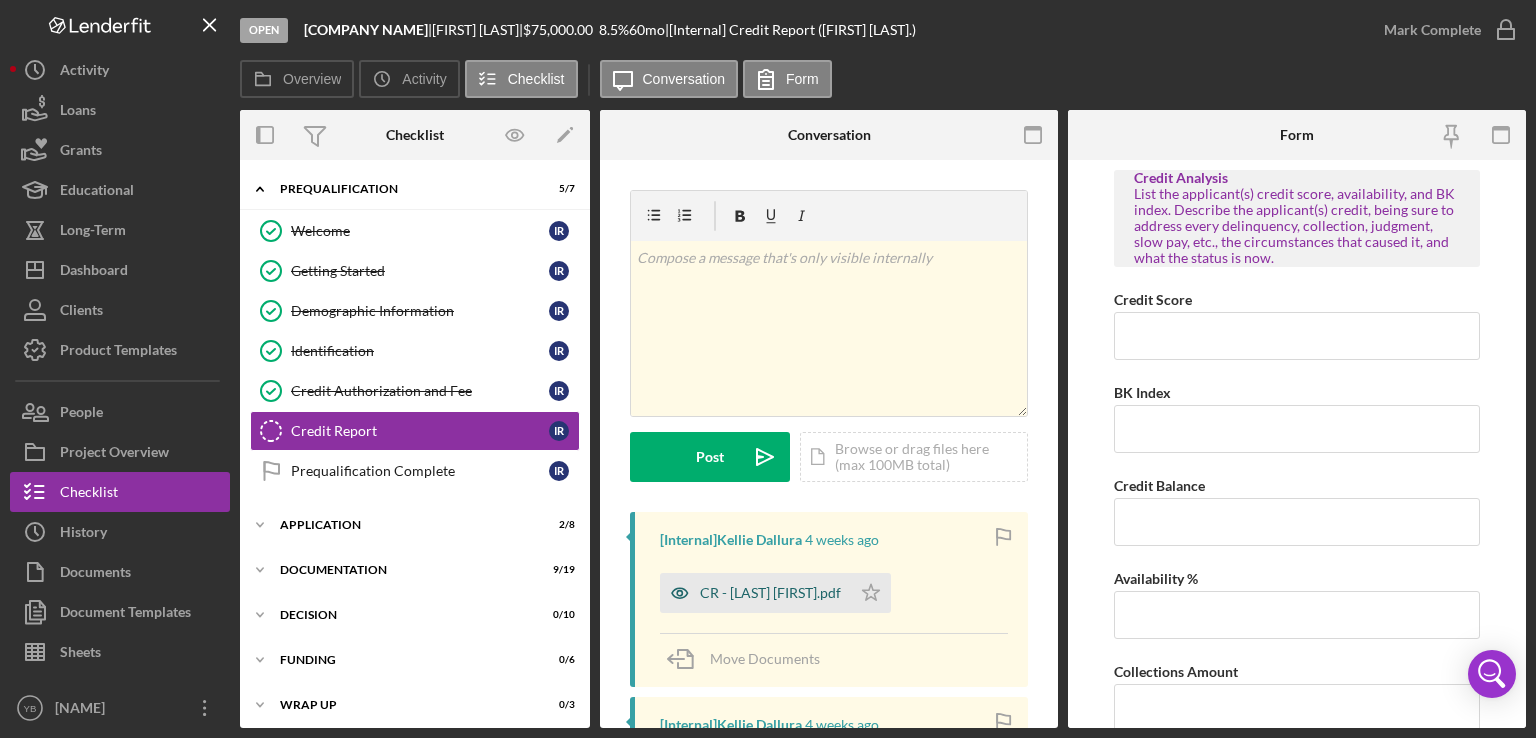 click on "CR - [LAST] [FIRST].pdf" at bounding box center [770, 593] 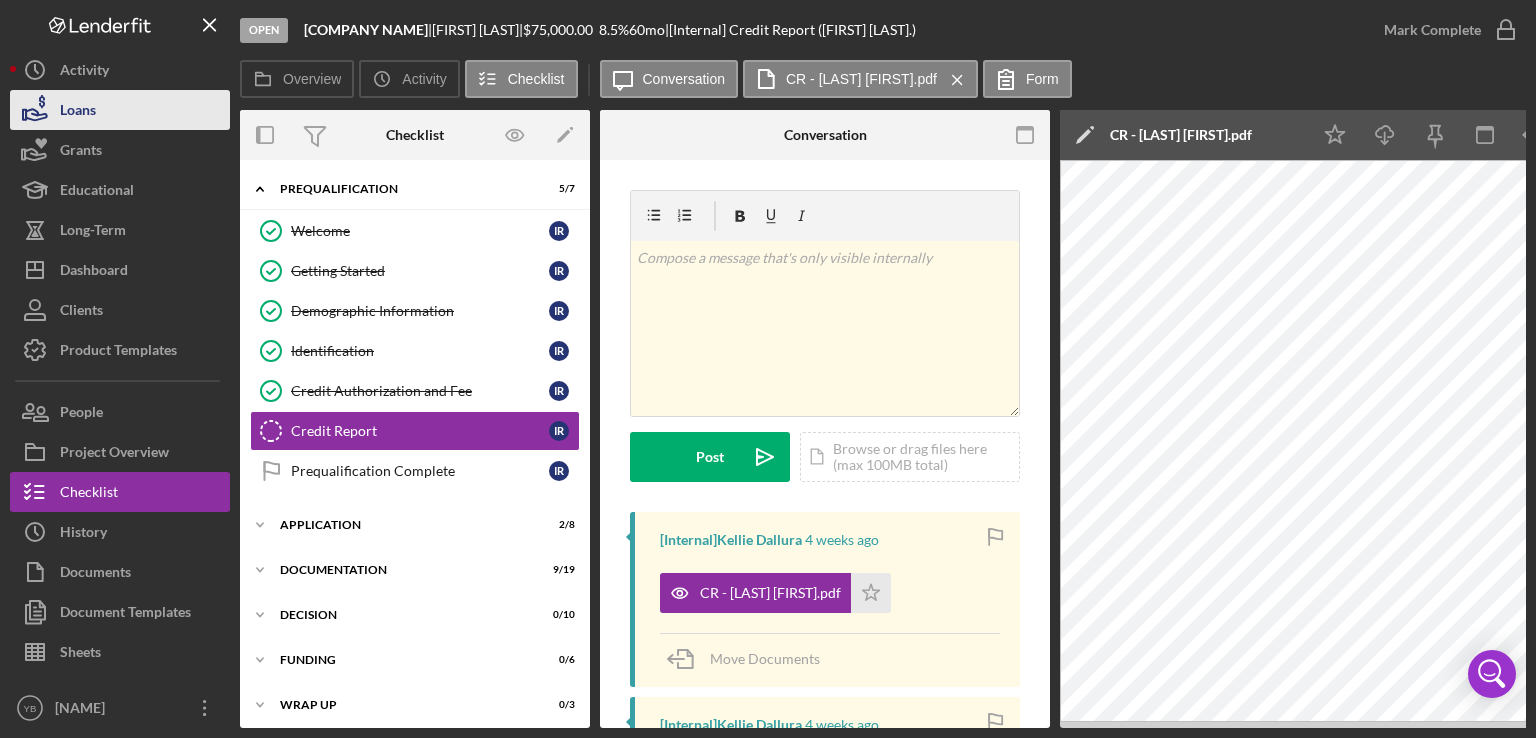 click on "Loans" at bounding box center (120, 110) 